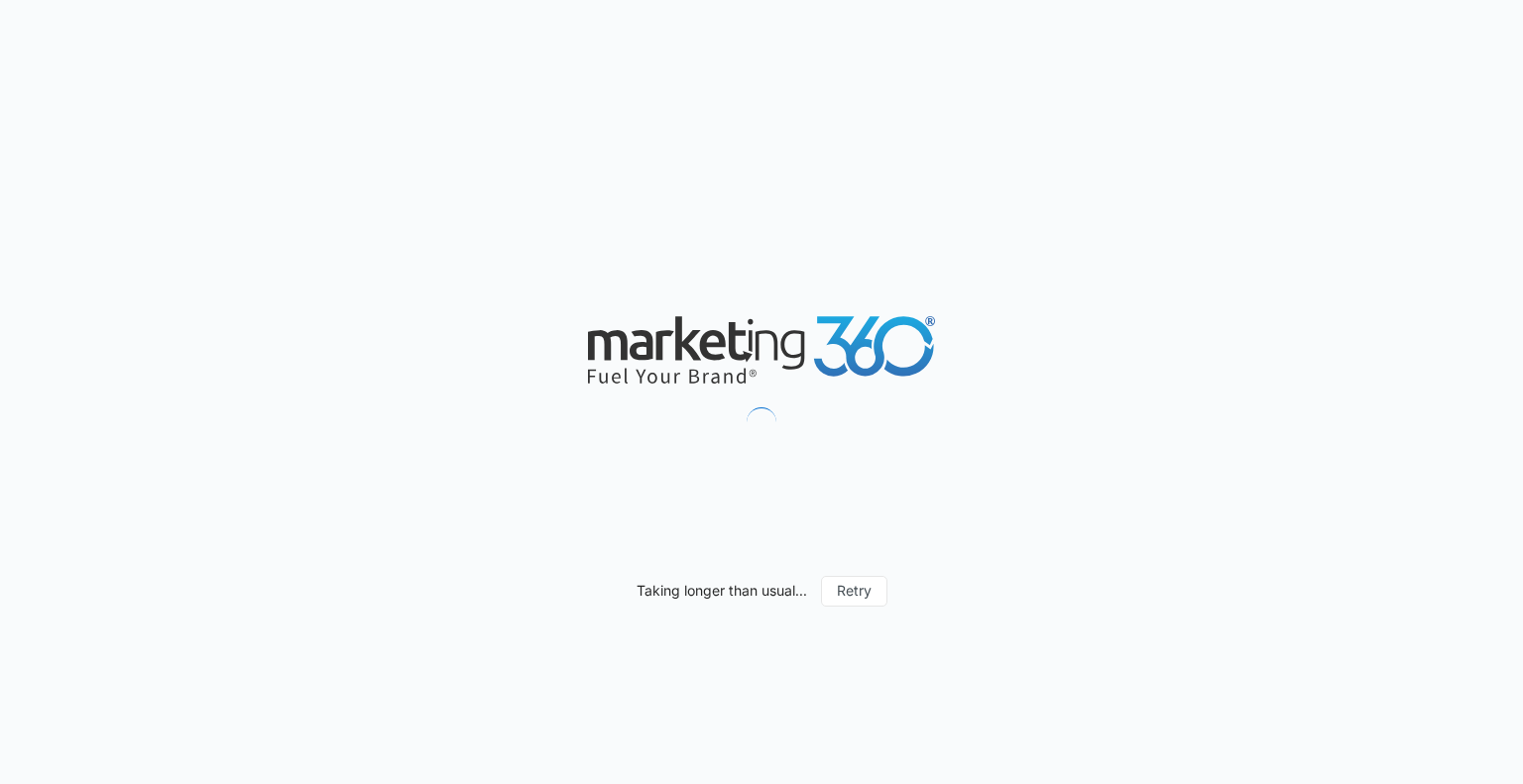 scroll, scrollTop: 0, scrollLeft: 0, axis: both 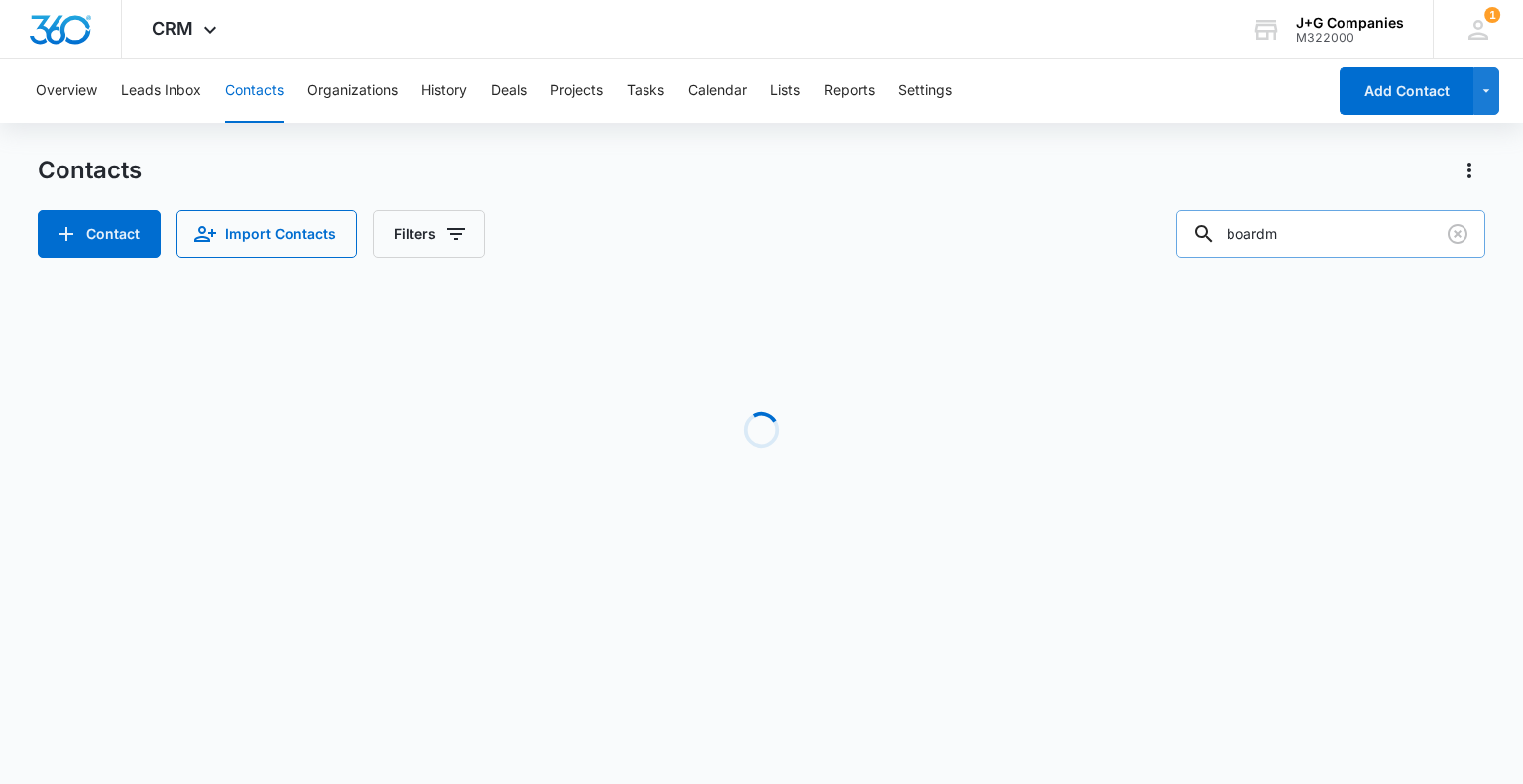 click on "boardm" at bounding box center (1331, 234) 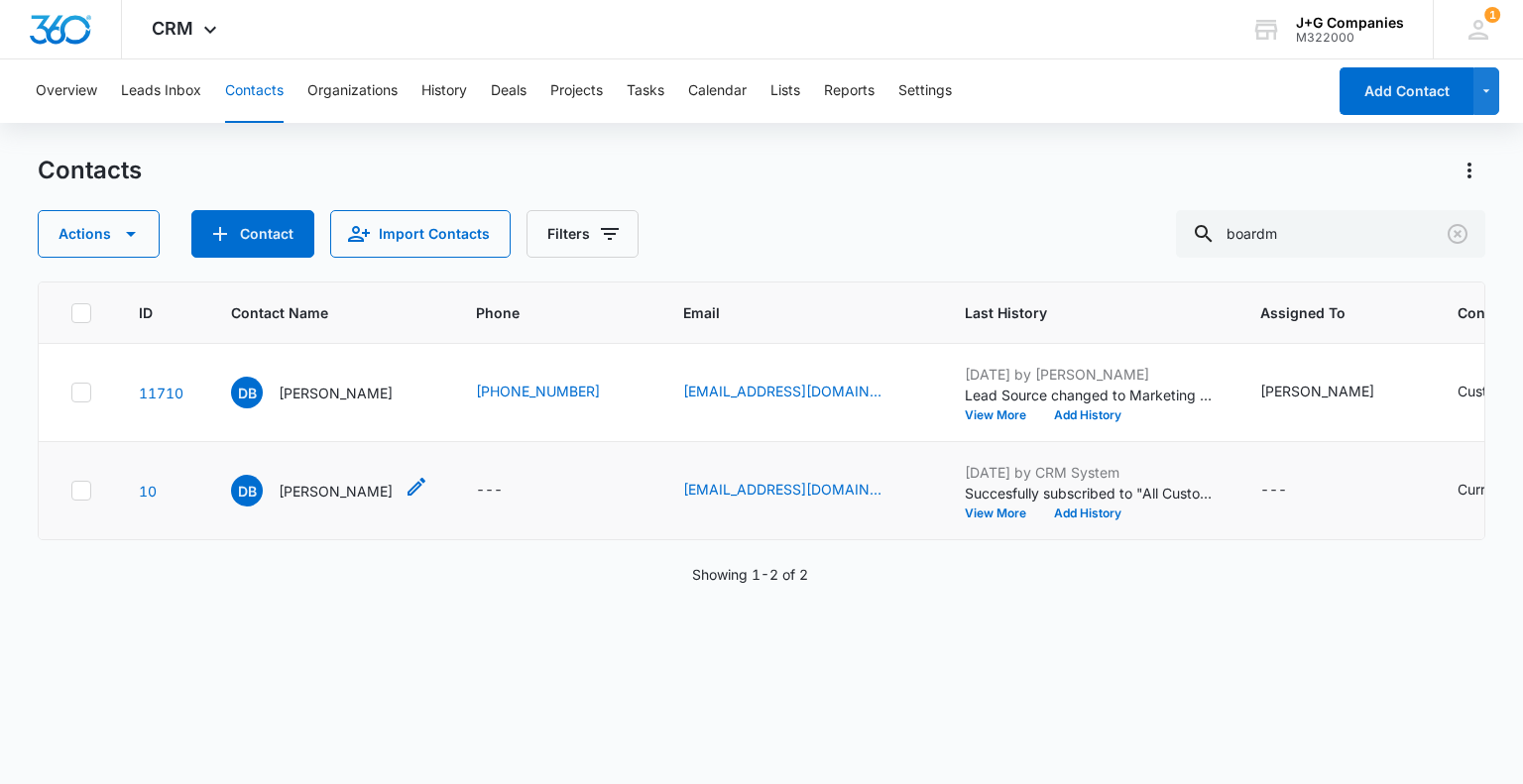 click on "Dan Boardman" at bounding box center [335, 491] 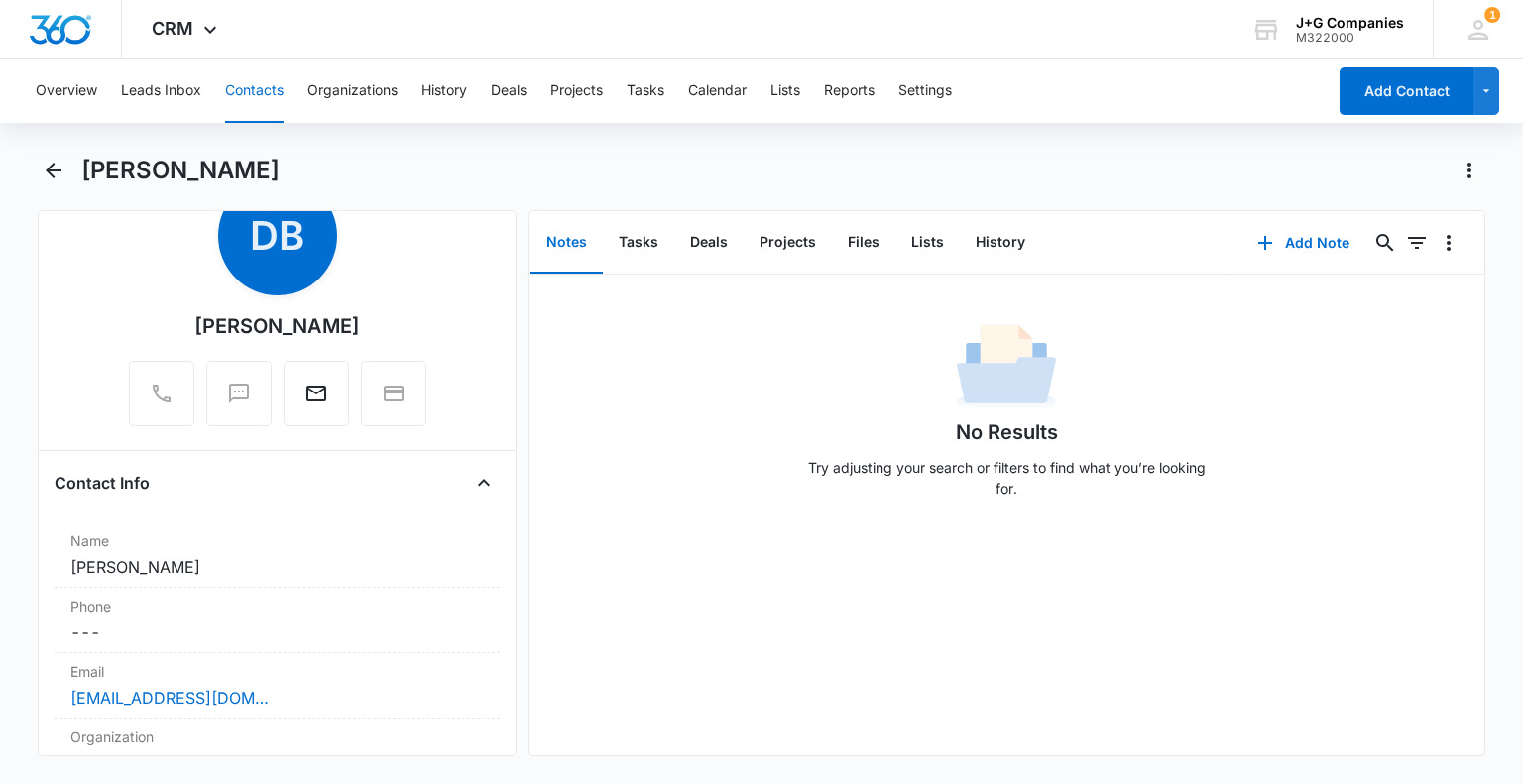 scroll, scrollTop: 0, scrollLeft: 0, axis: both 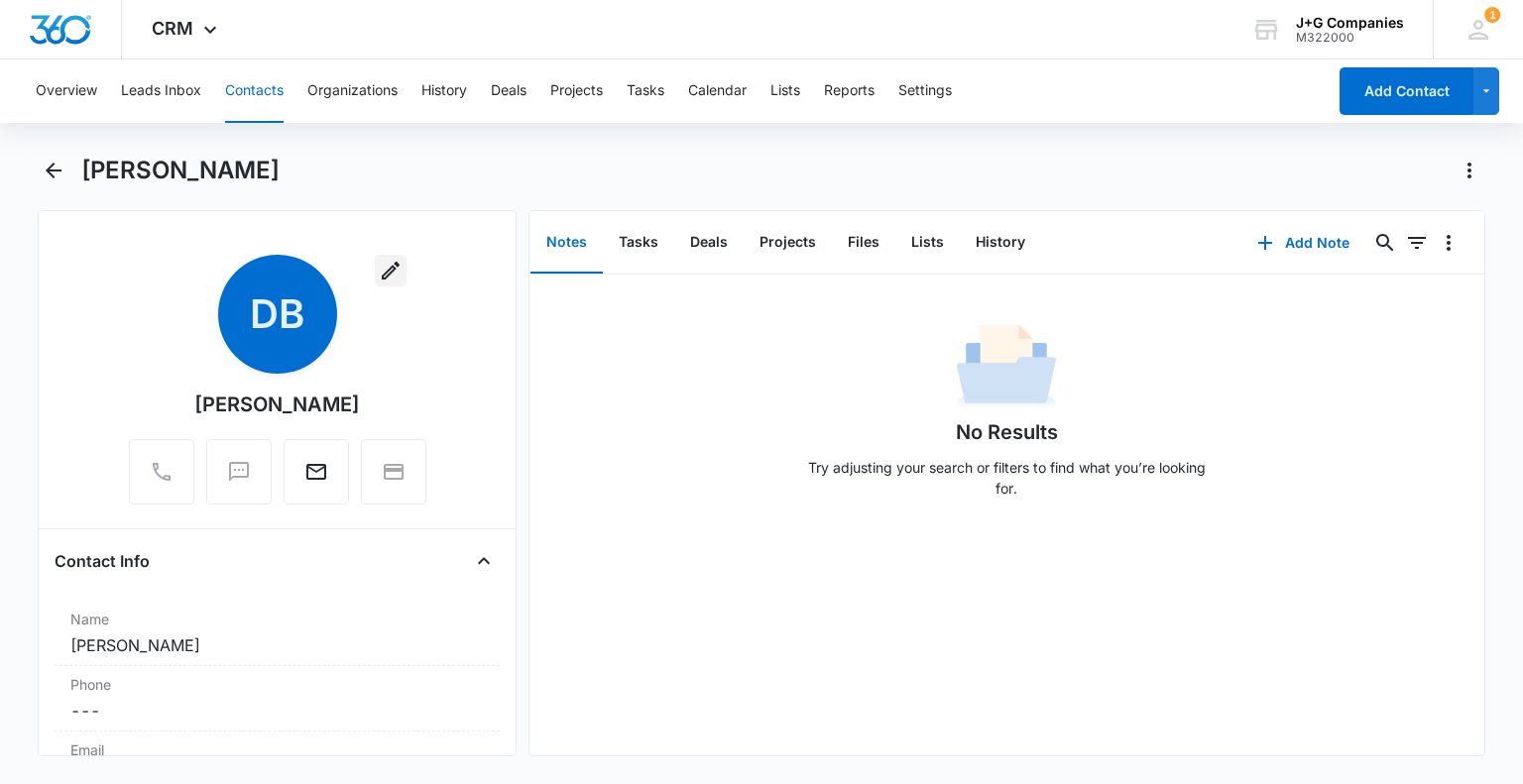 click 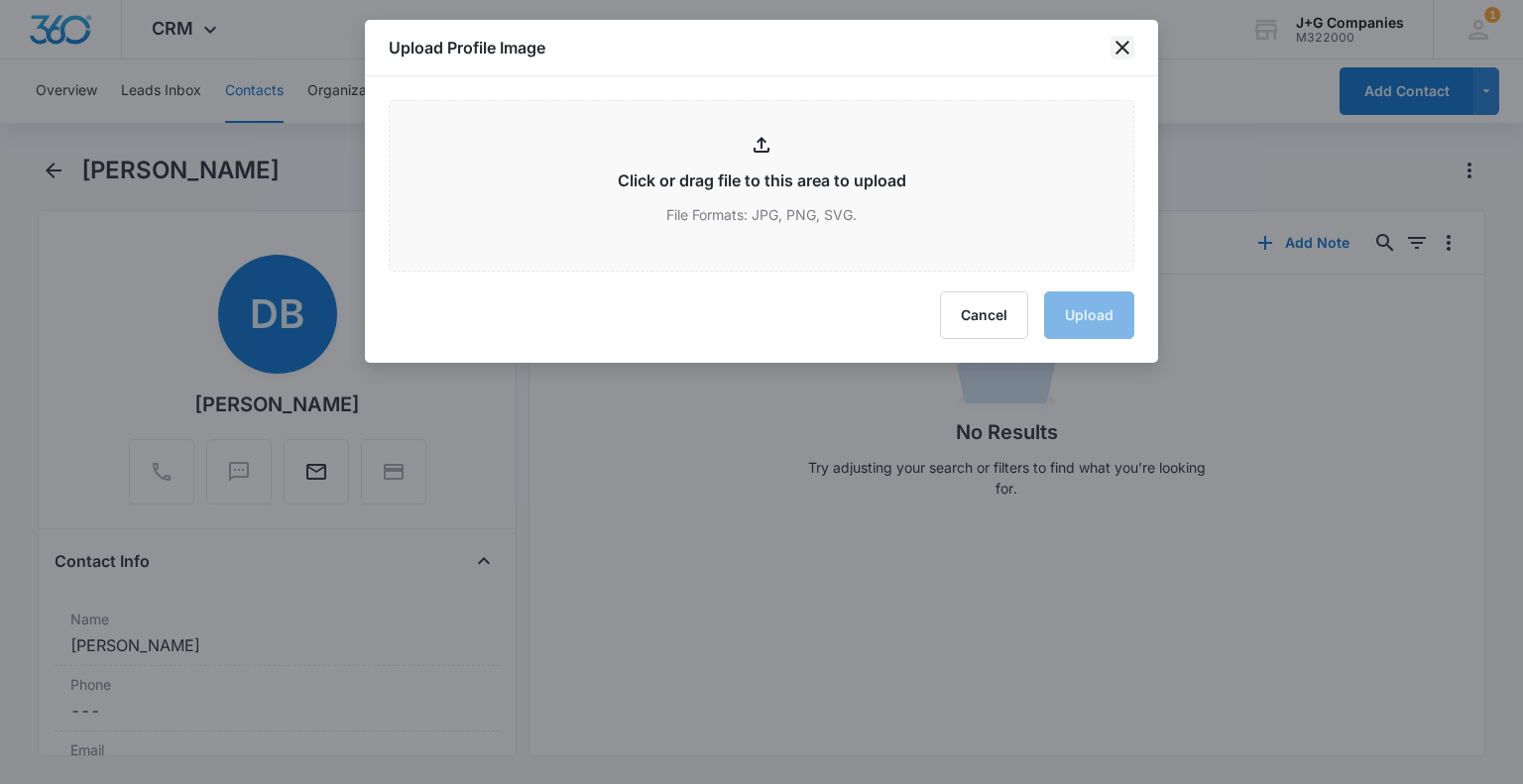 click 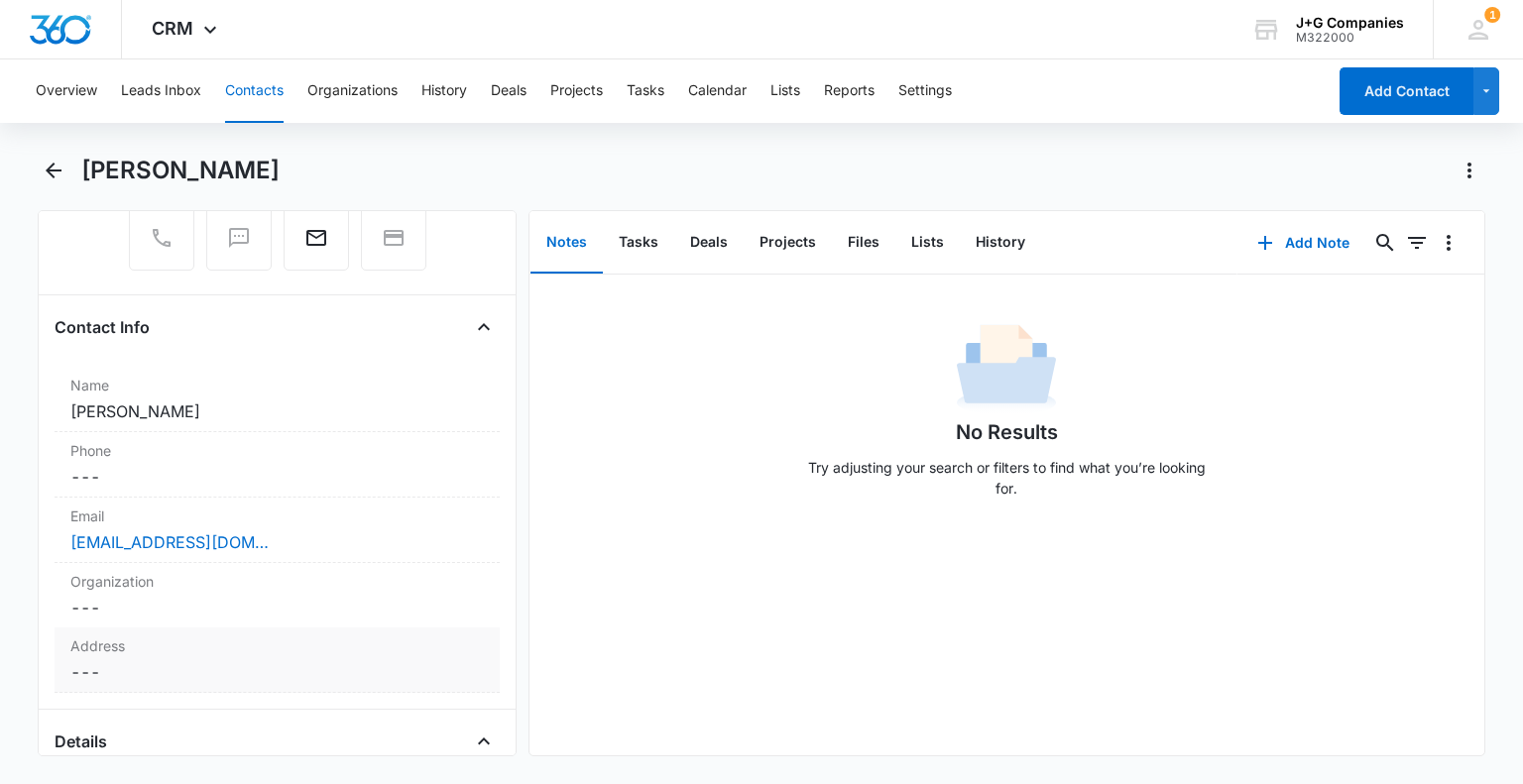 scroll, scrollTop: 396, scrollLeft: 0, axis: vertical 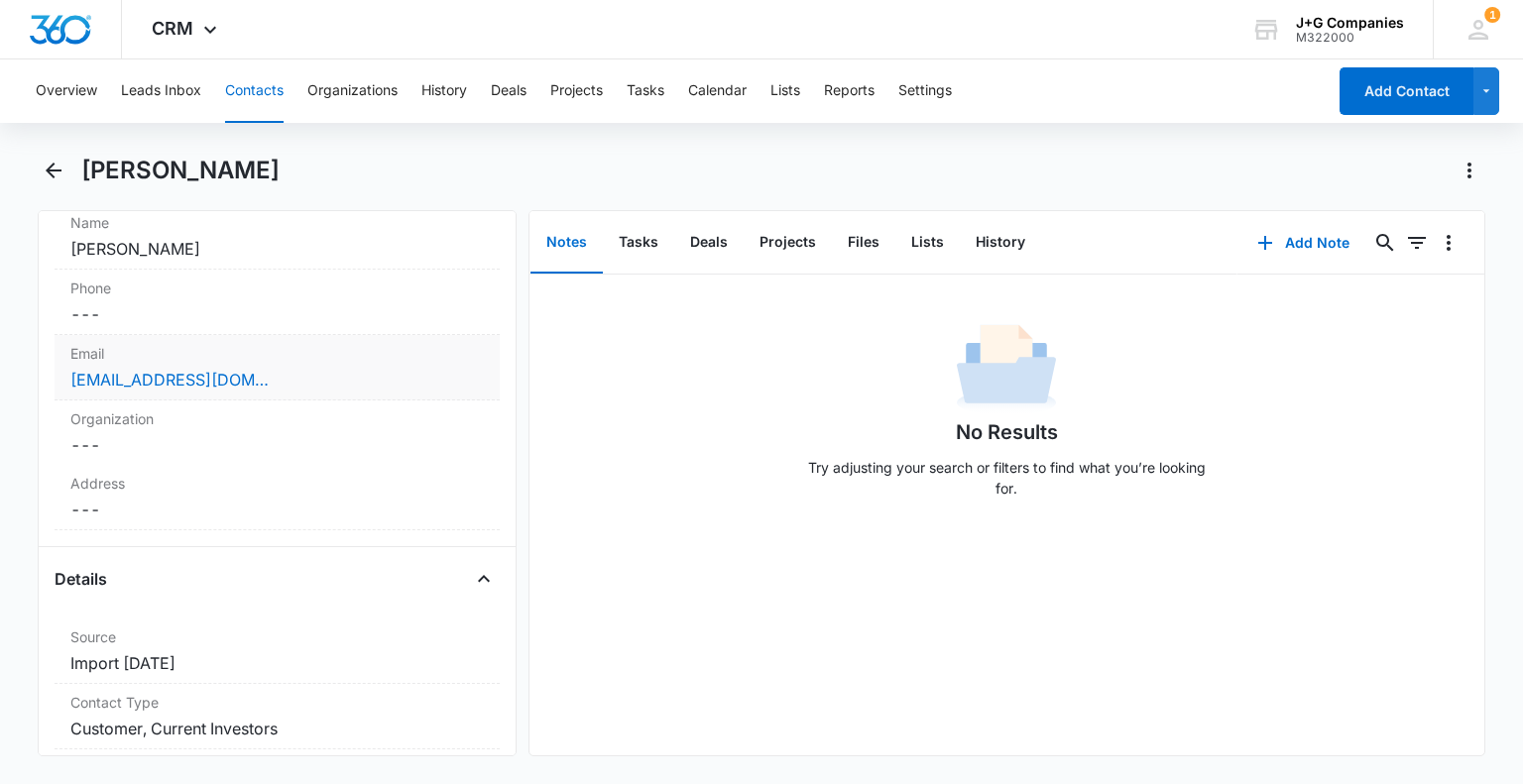 click on "Email Cancel Save Changes danboardman@culturelighting.com" at bounding box center (277, 368) 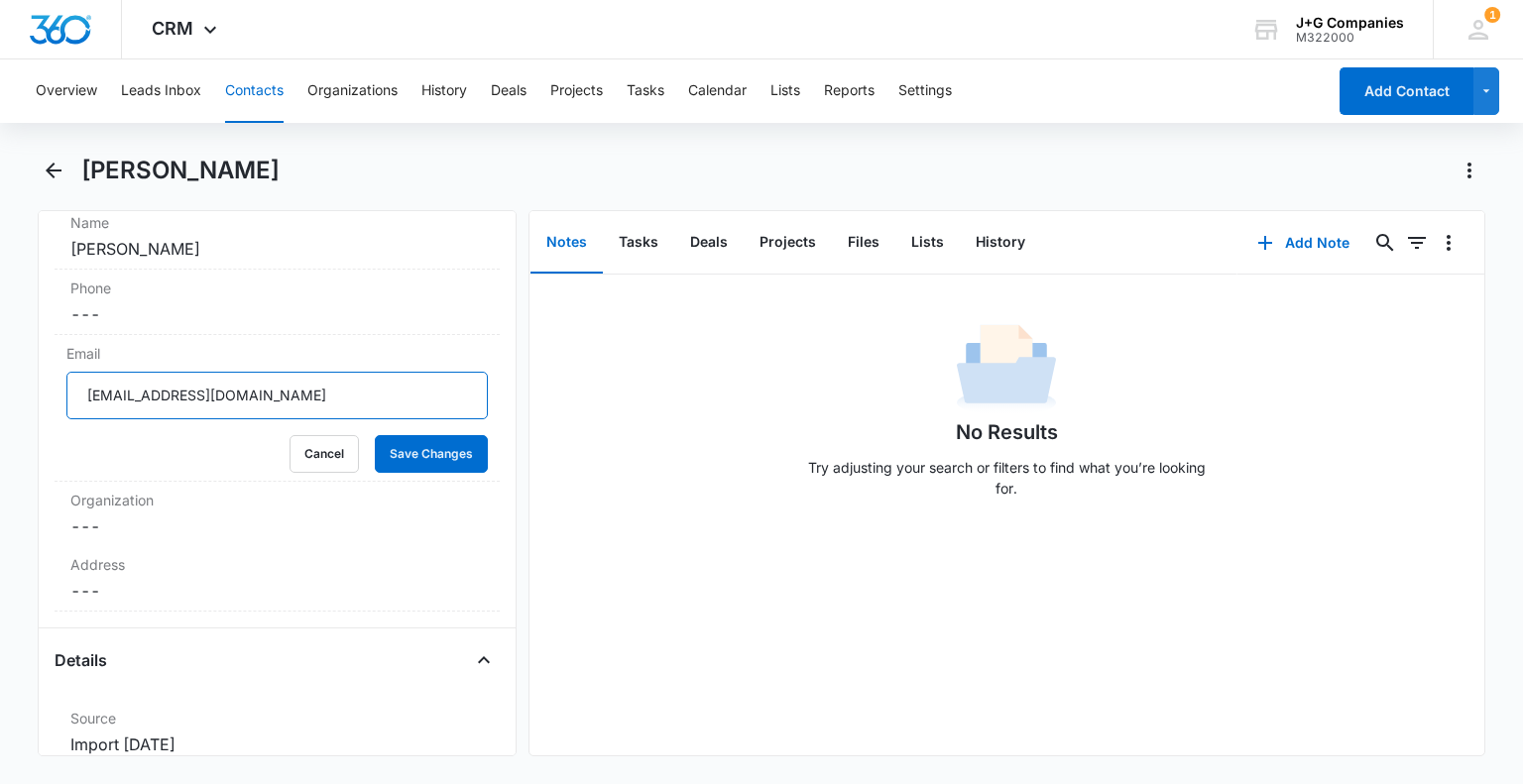 drag, startPoint x: 293, startPoint y: 399, endPoint x: 41, endPoint y: 386, distance: 252.33509 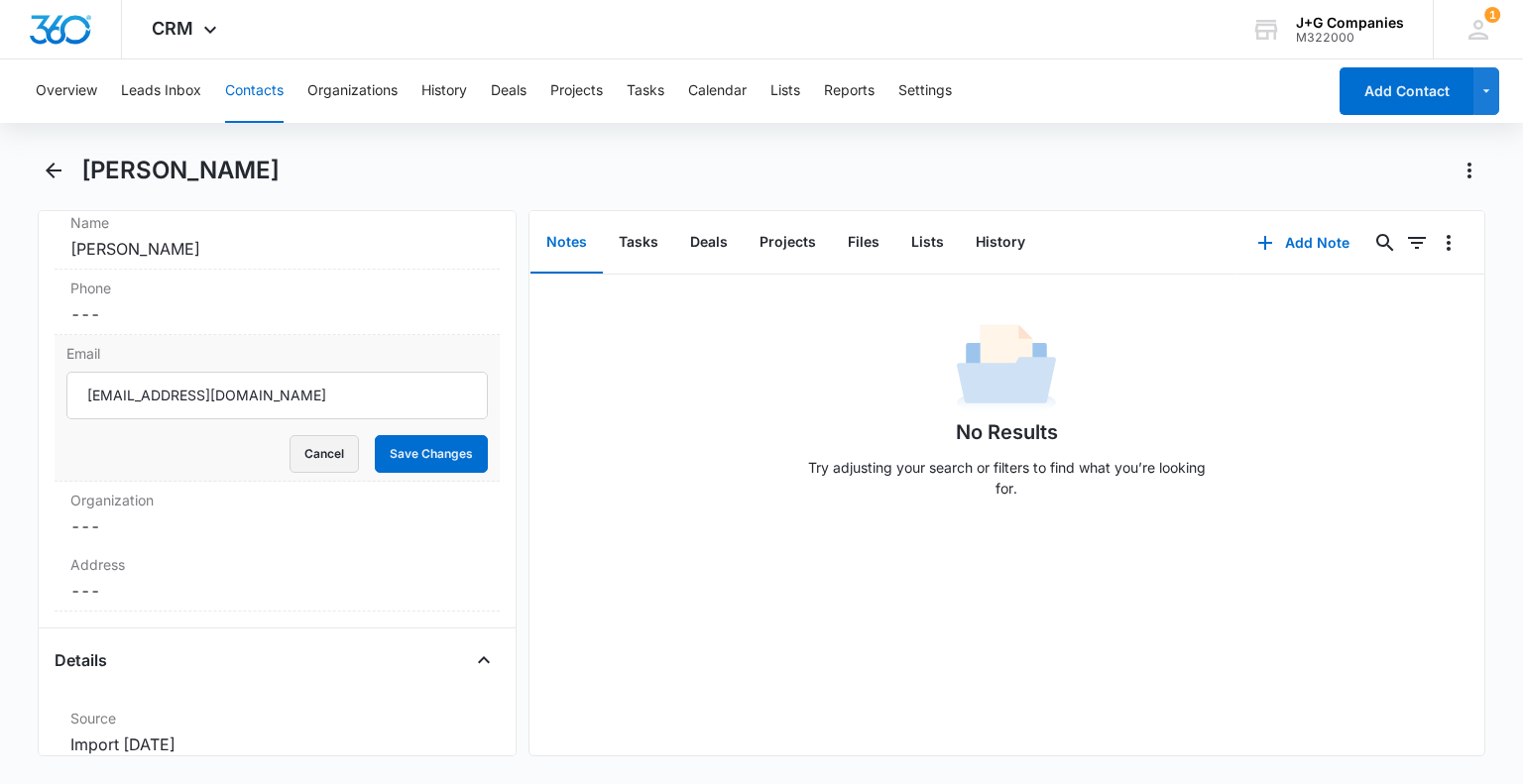 click on "Cancel" at bounding box center [324, 454] 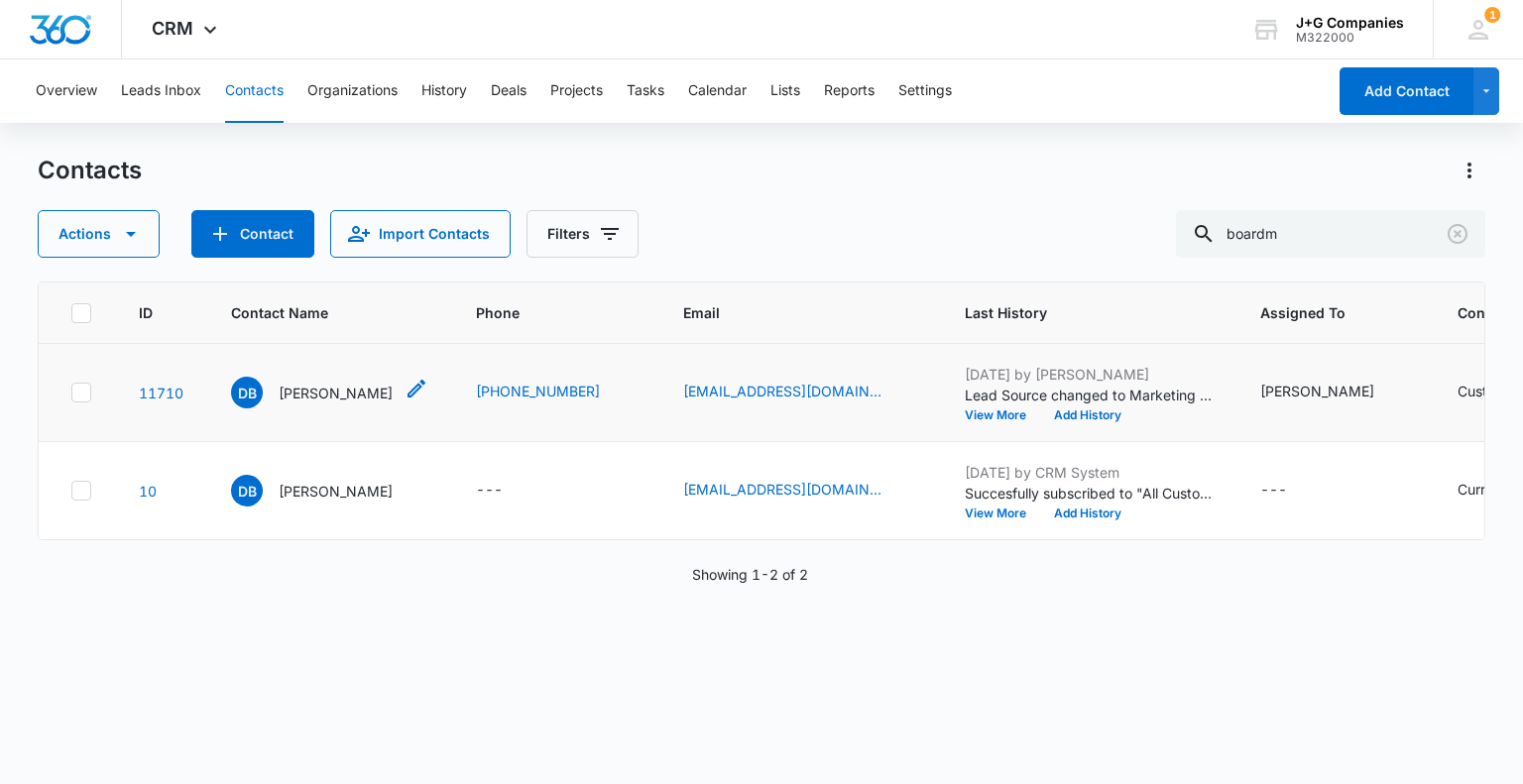 click on "DB Dan Boardman" at bounding box center [311, 392] 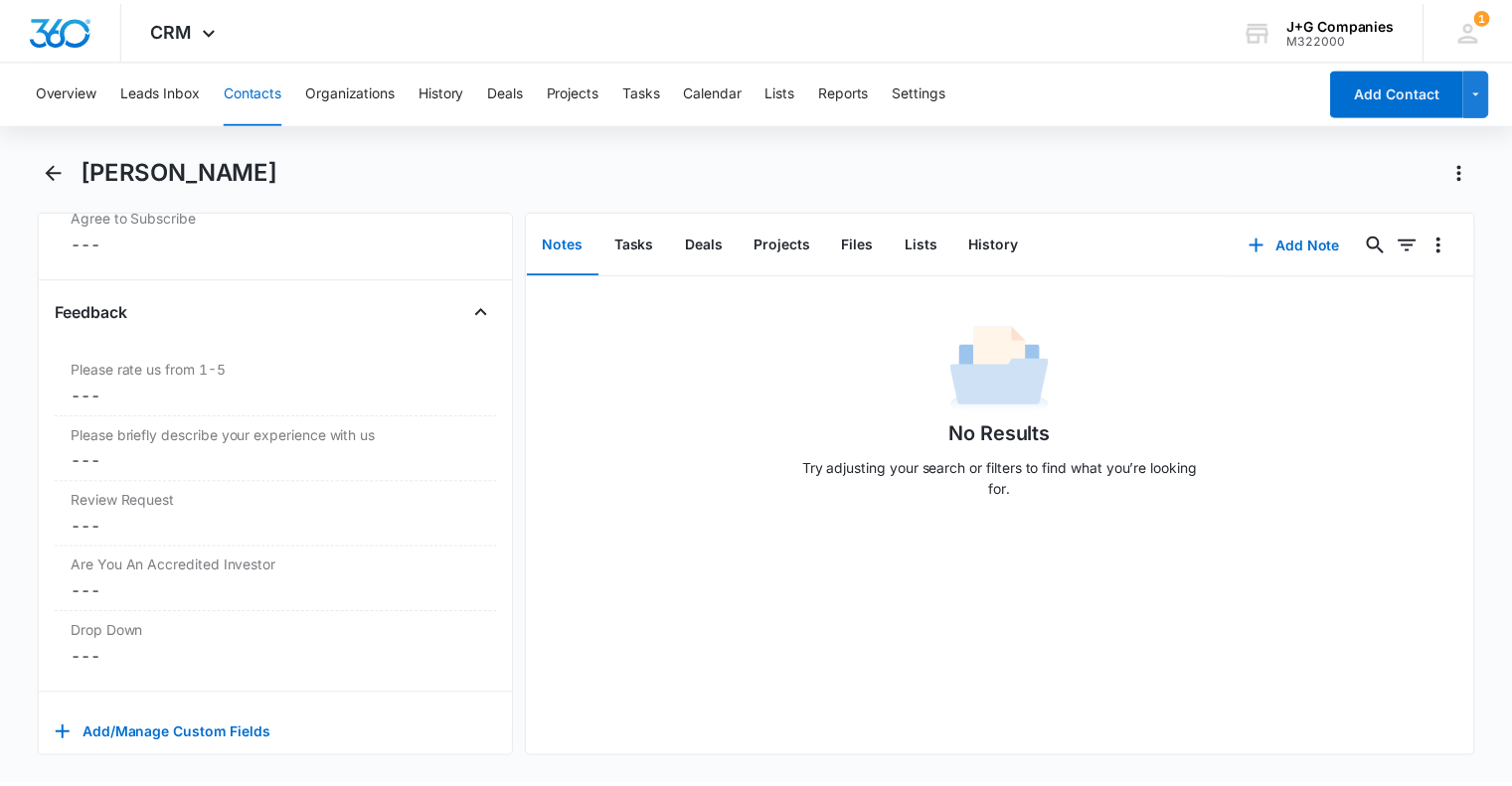 scroll, scrollTop: 2576, scrollLeft: 0, axis: vertical 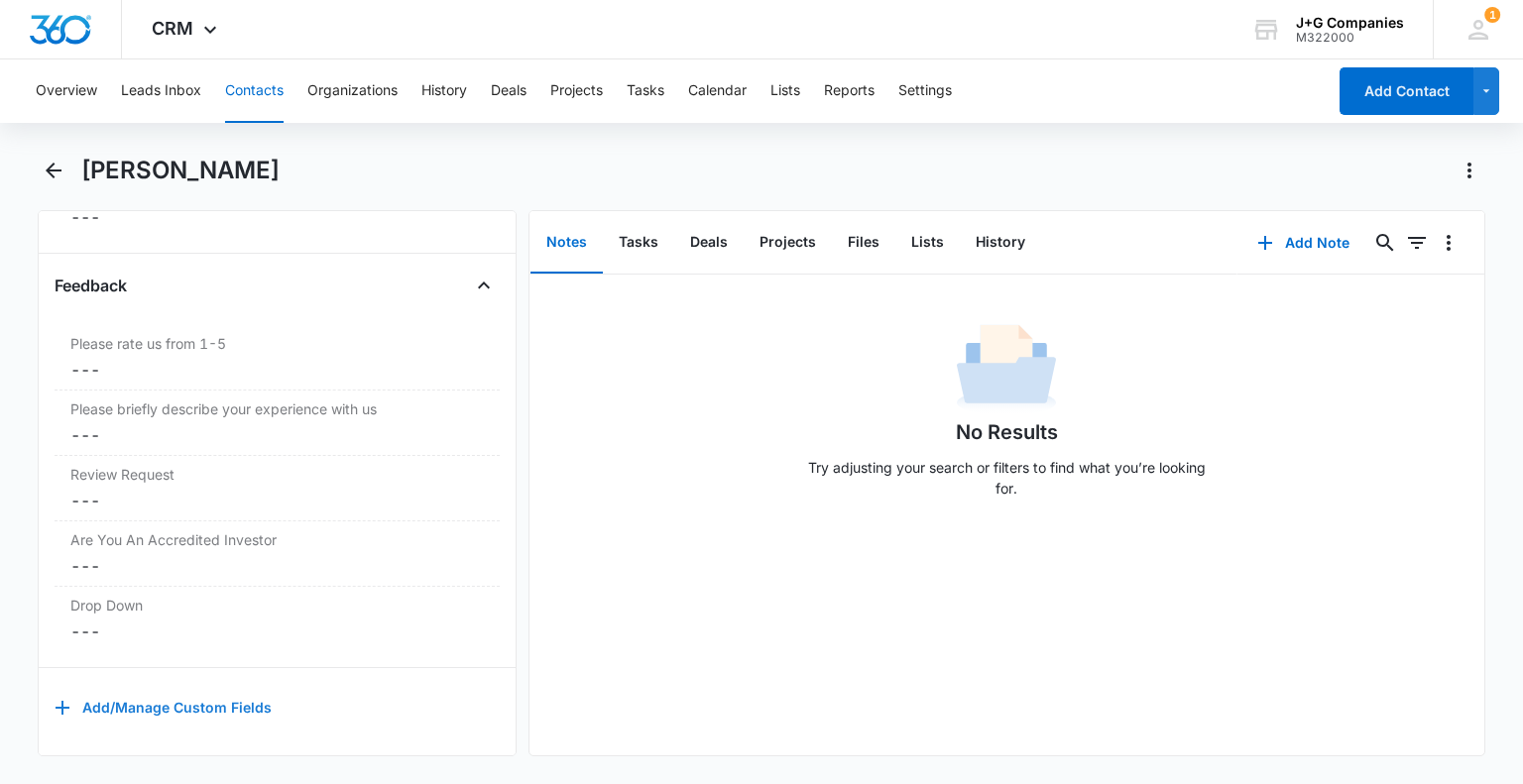 click 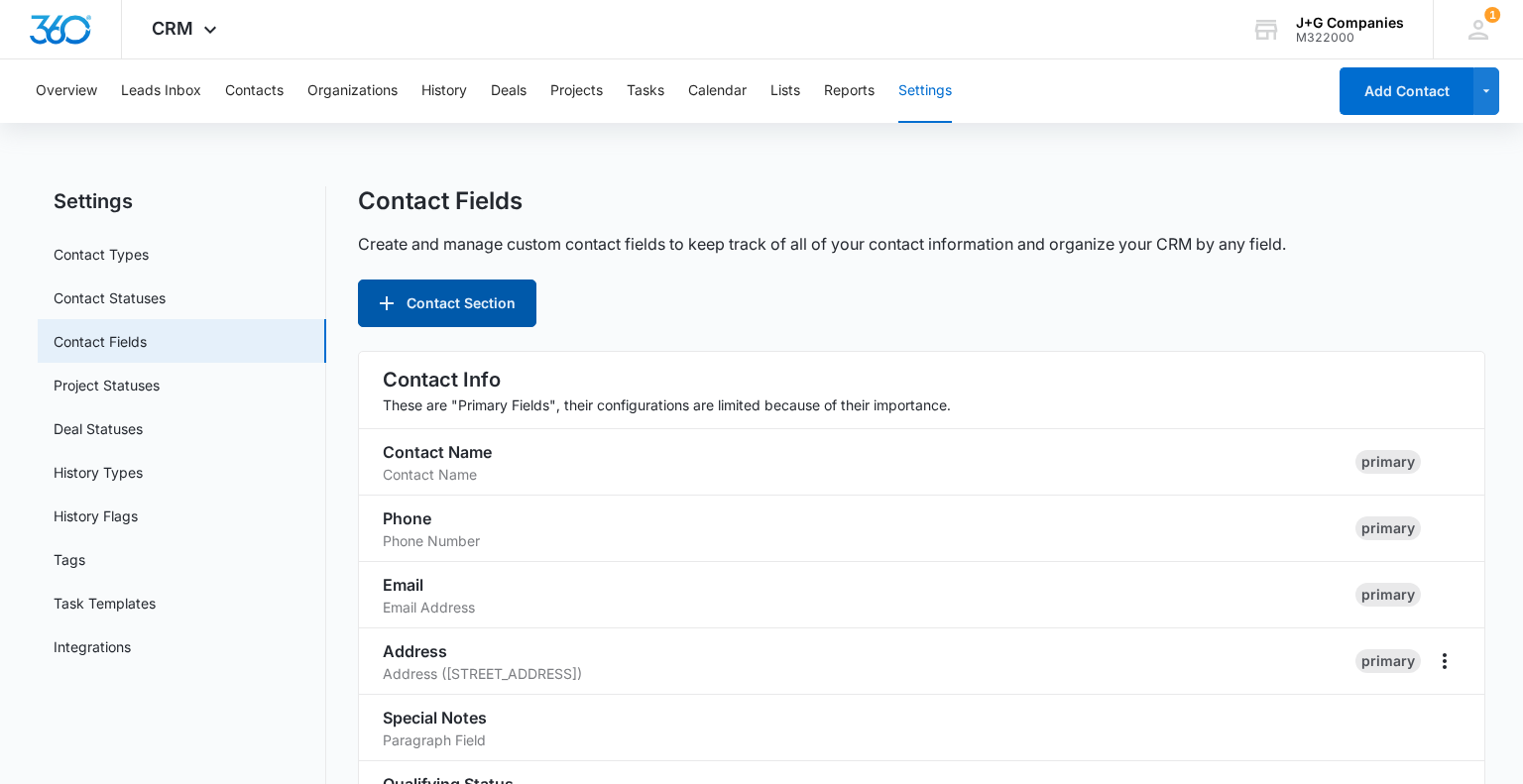 click on "Contact Section" at bounding box center [447, 303] 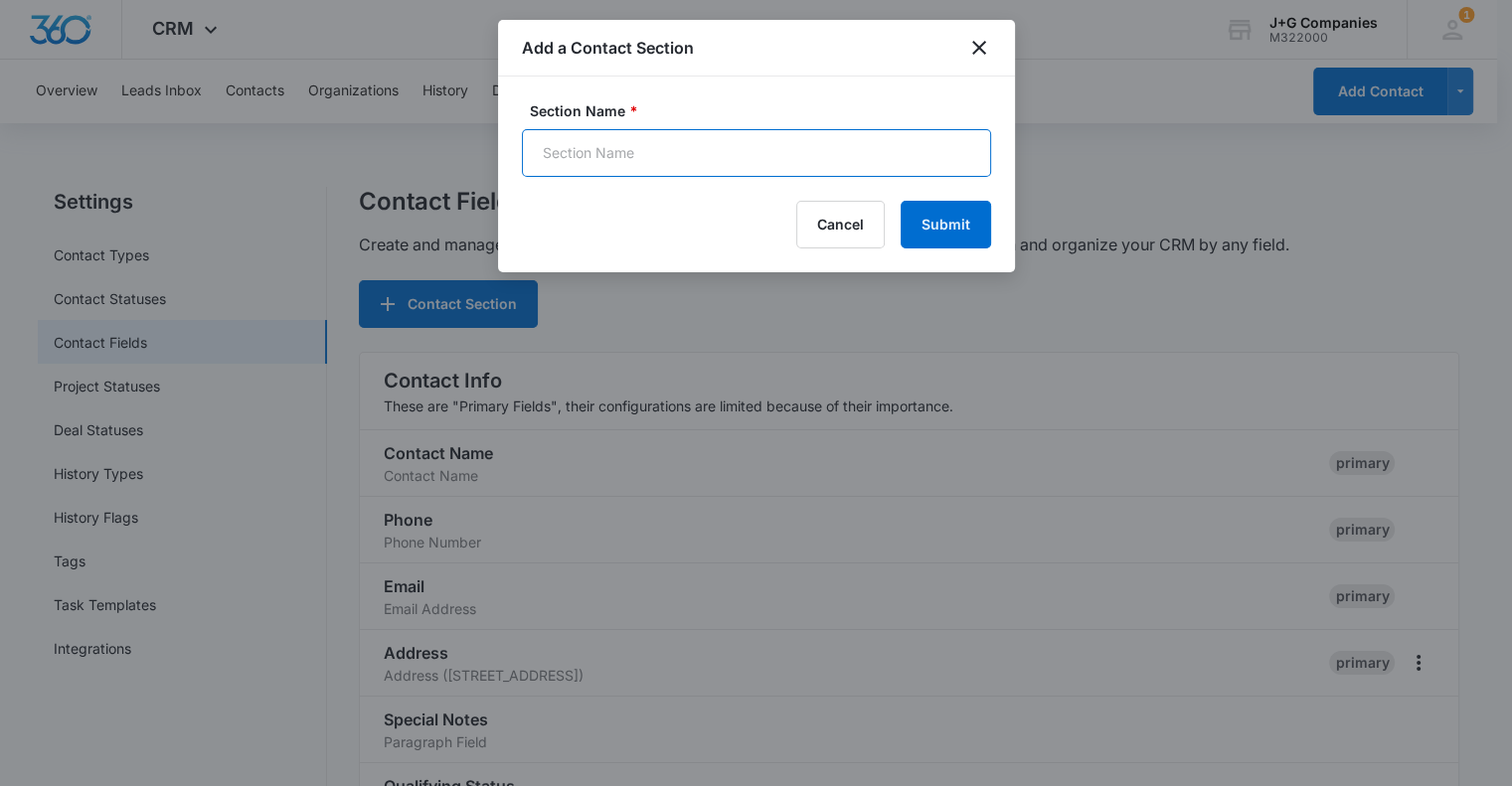 click on "Section Name *" at bounding box center [756, 153] 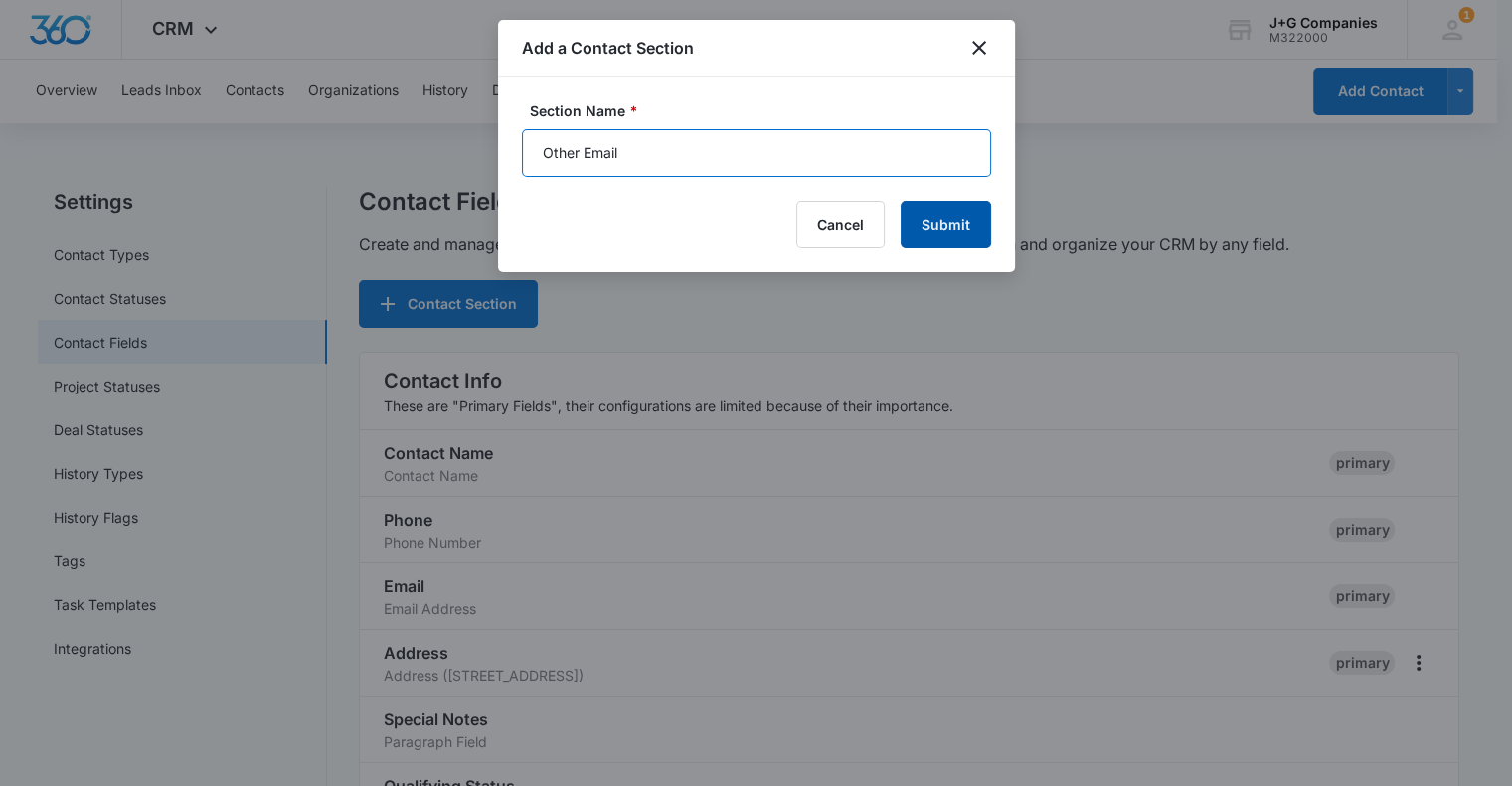 type on "Other Email" 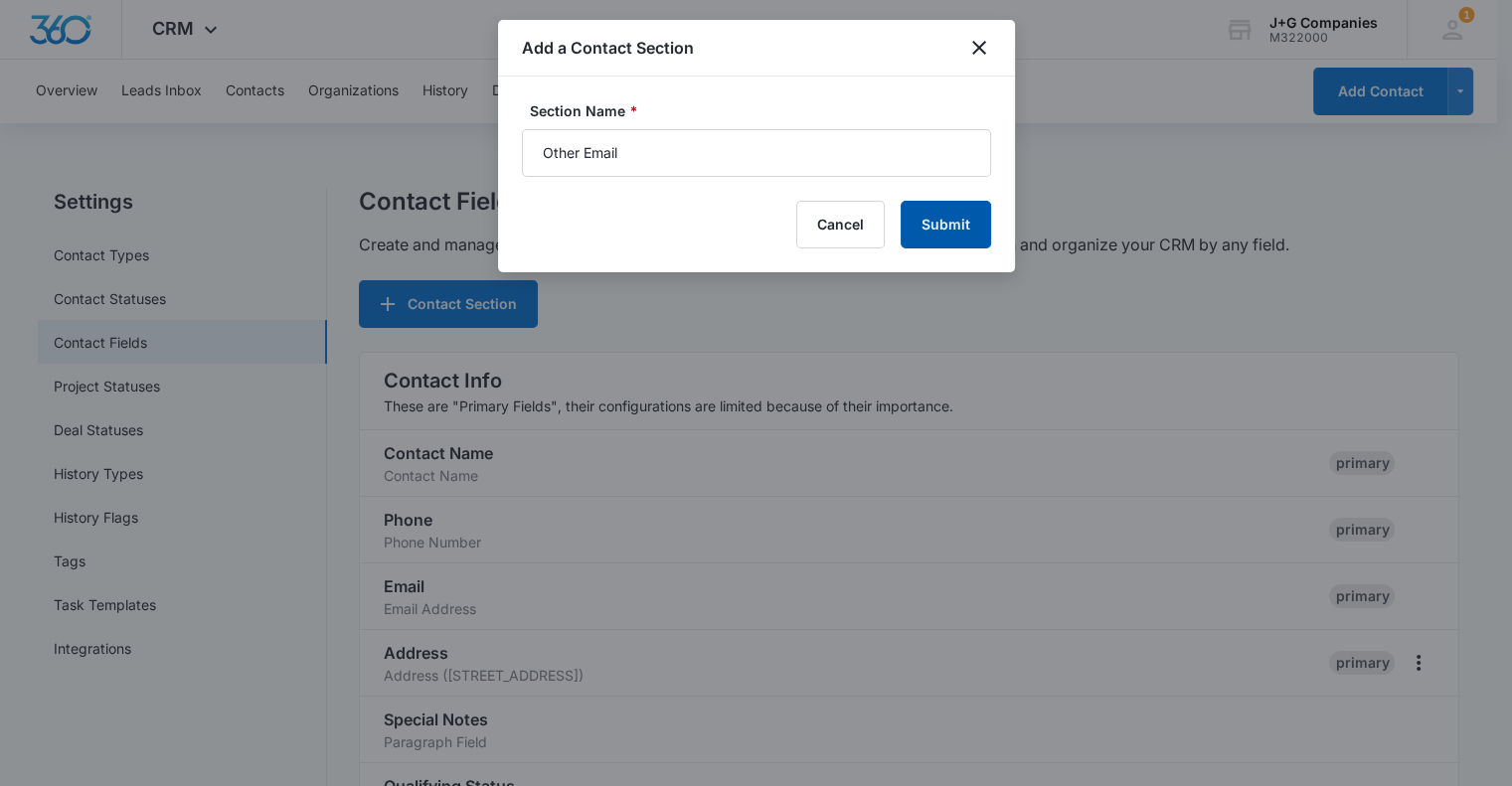 click on "Submit" at bounding box center (945, 225) 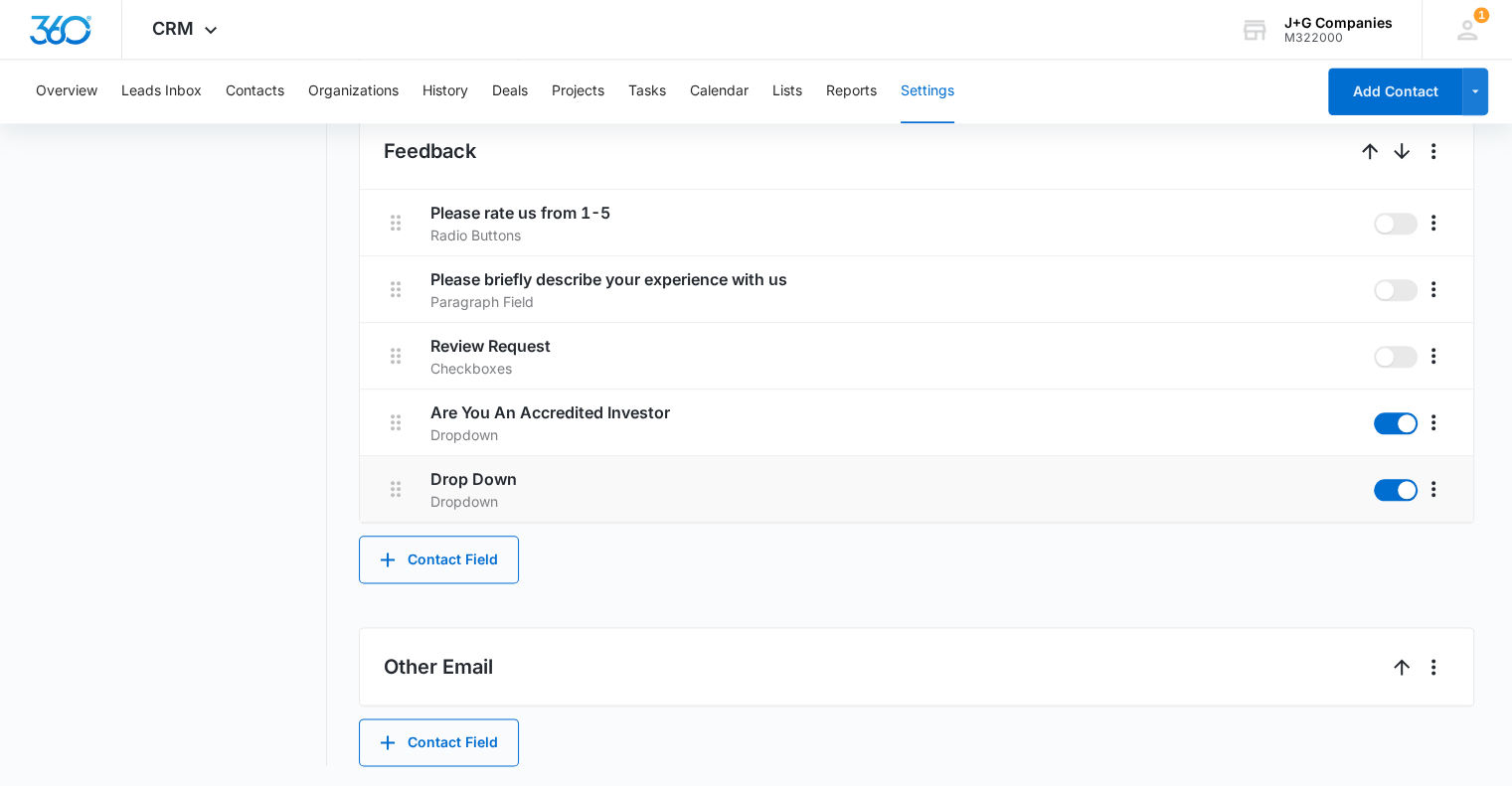 scroll, scrollTop: 2293, scrollLeft: 0, axis: vertical 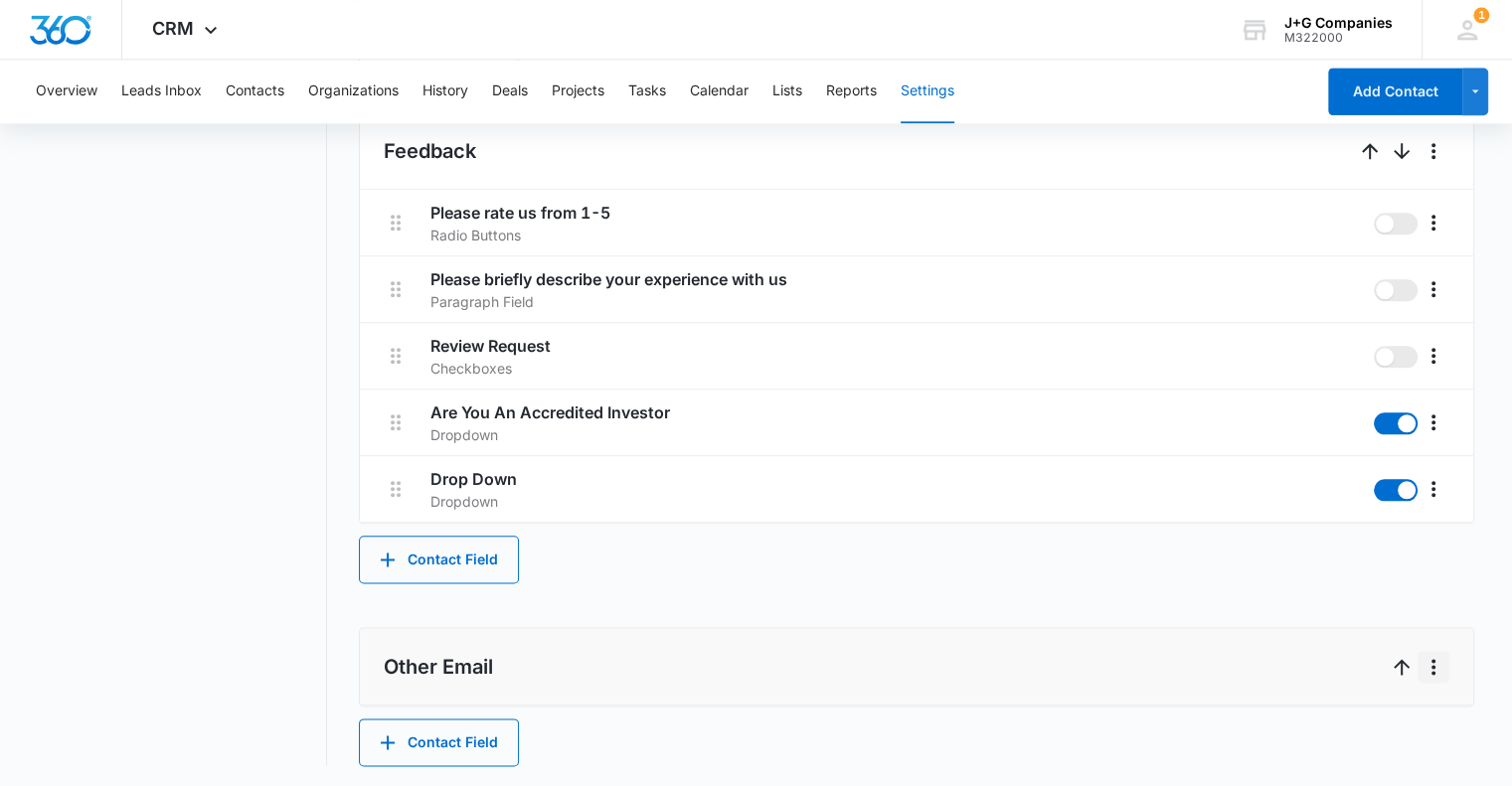click 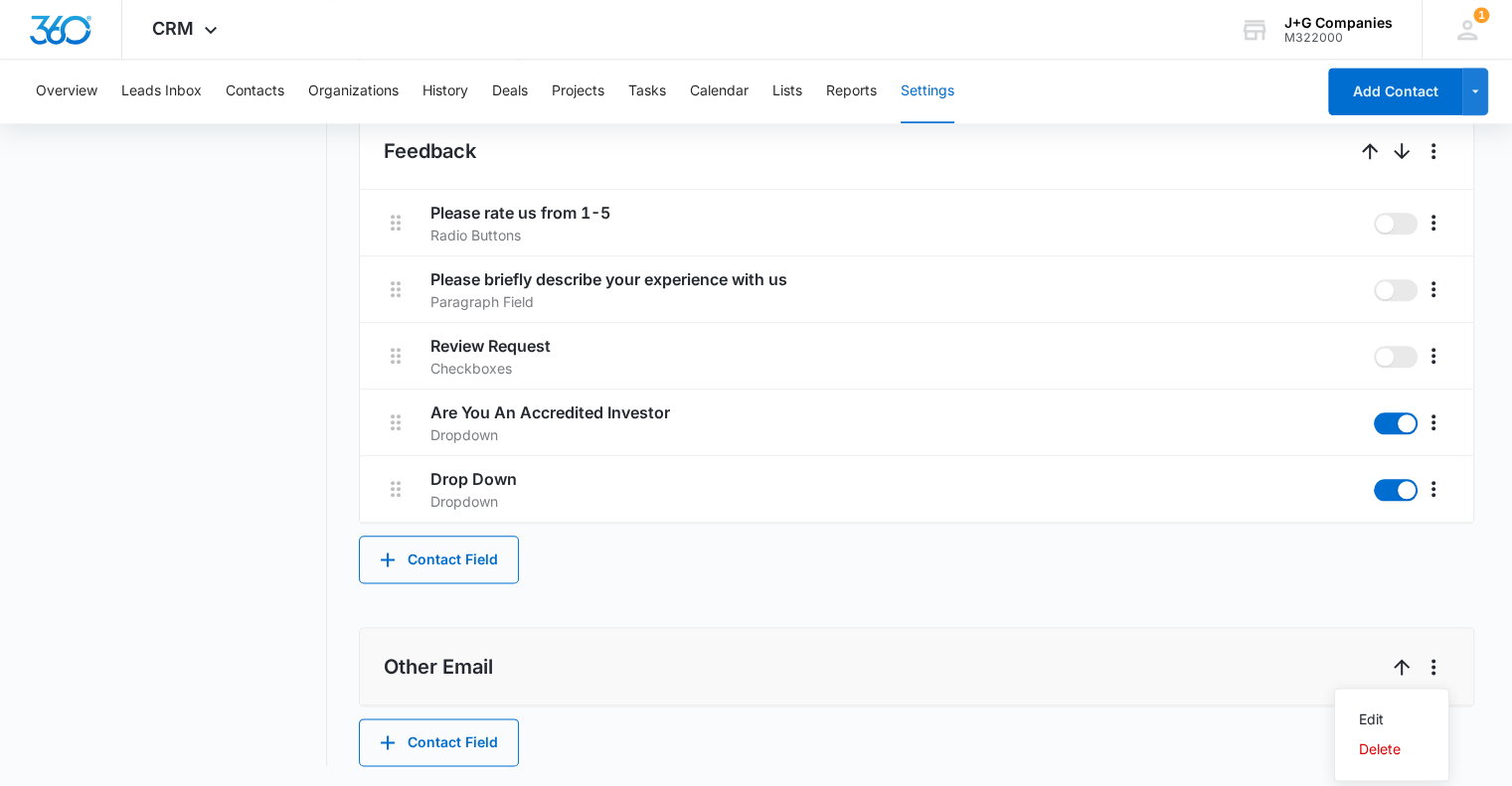 click on "Other Email Edit Delete" at bounding box center (917, 667) 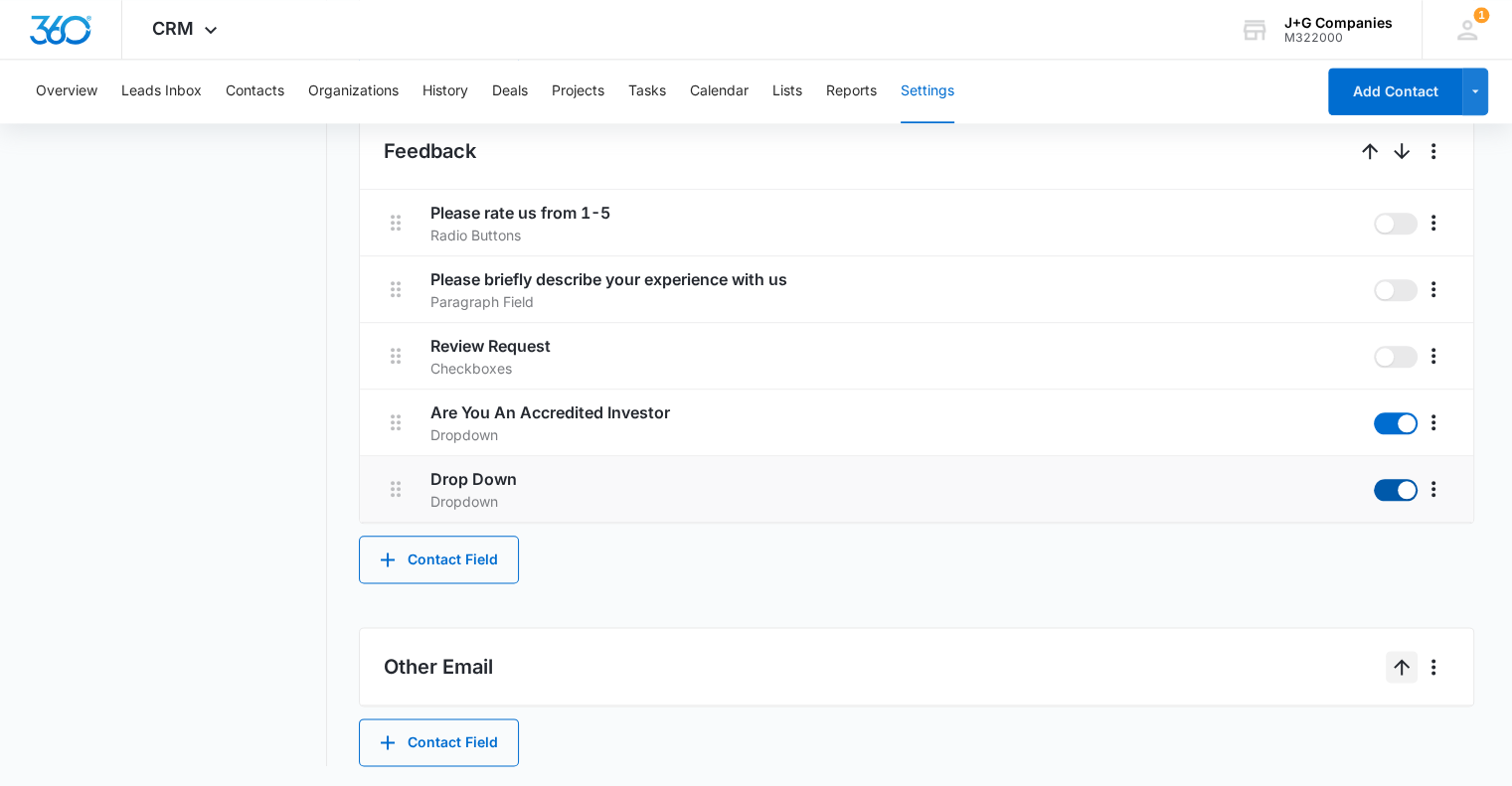 click 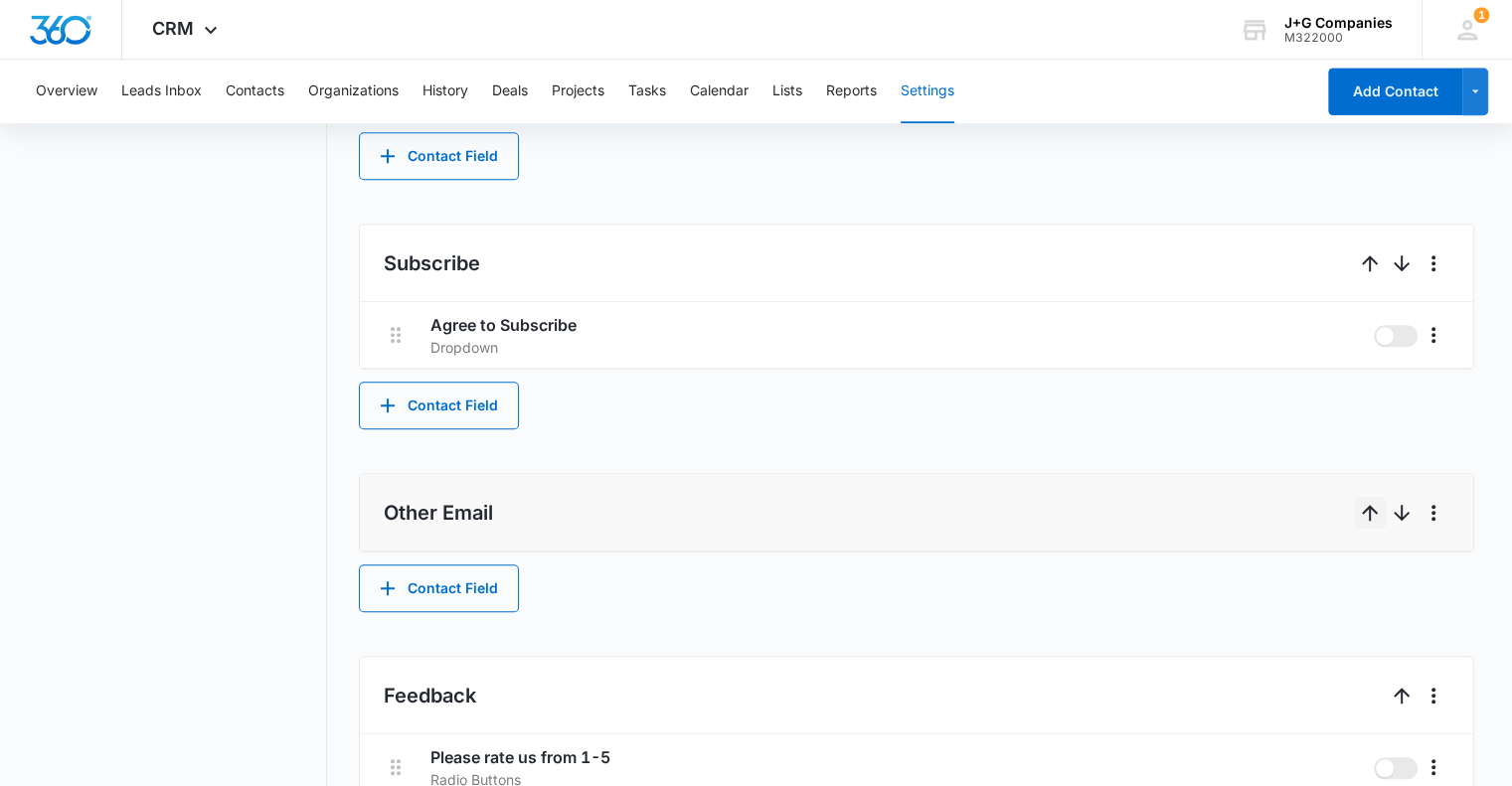 scroll, scrollTop: 1896, scrollLeft: 0, axis: vertical 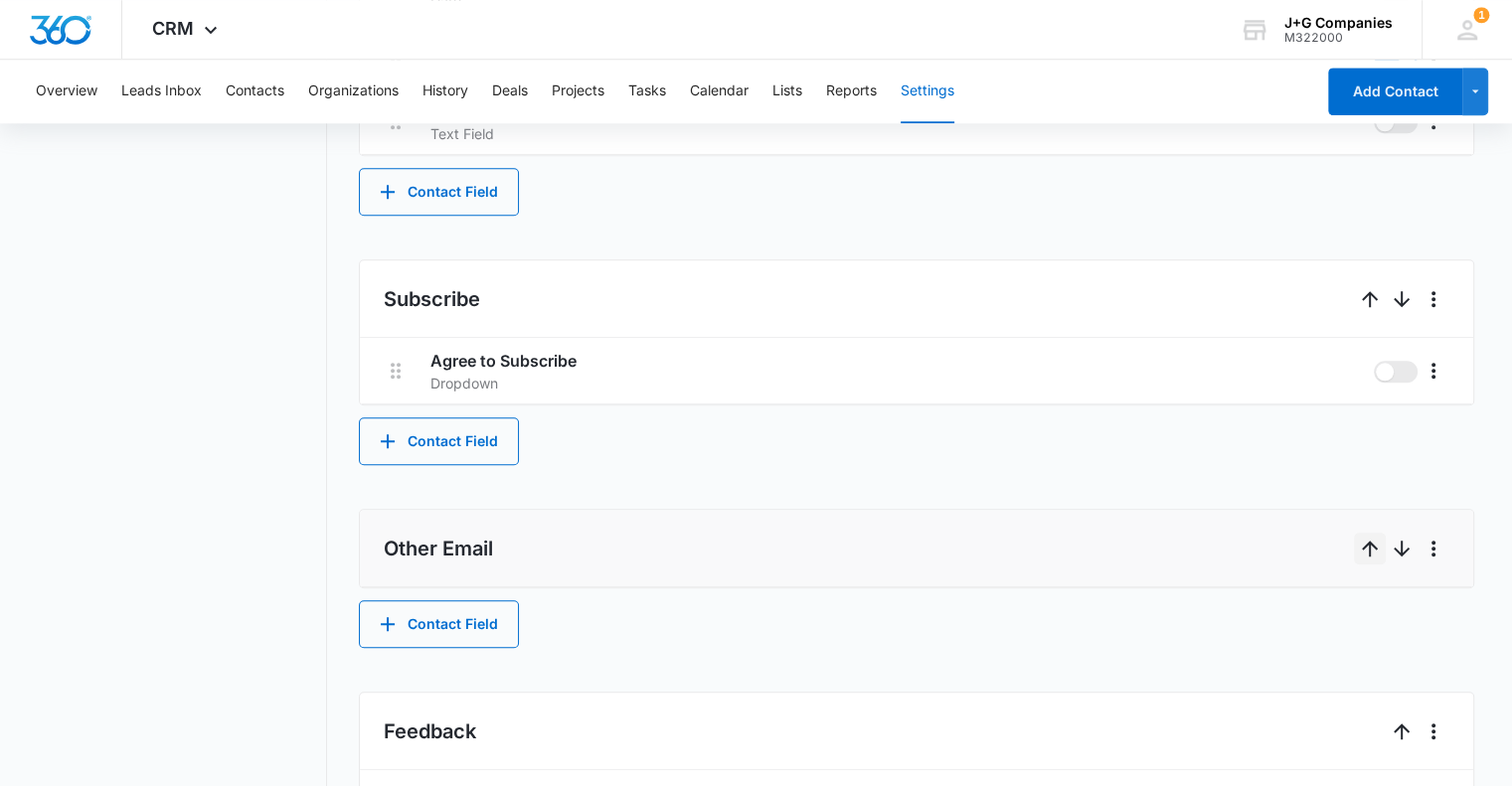 click 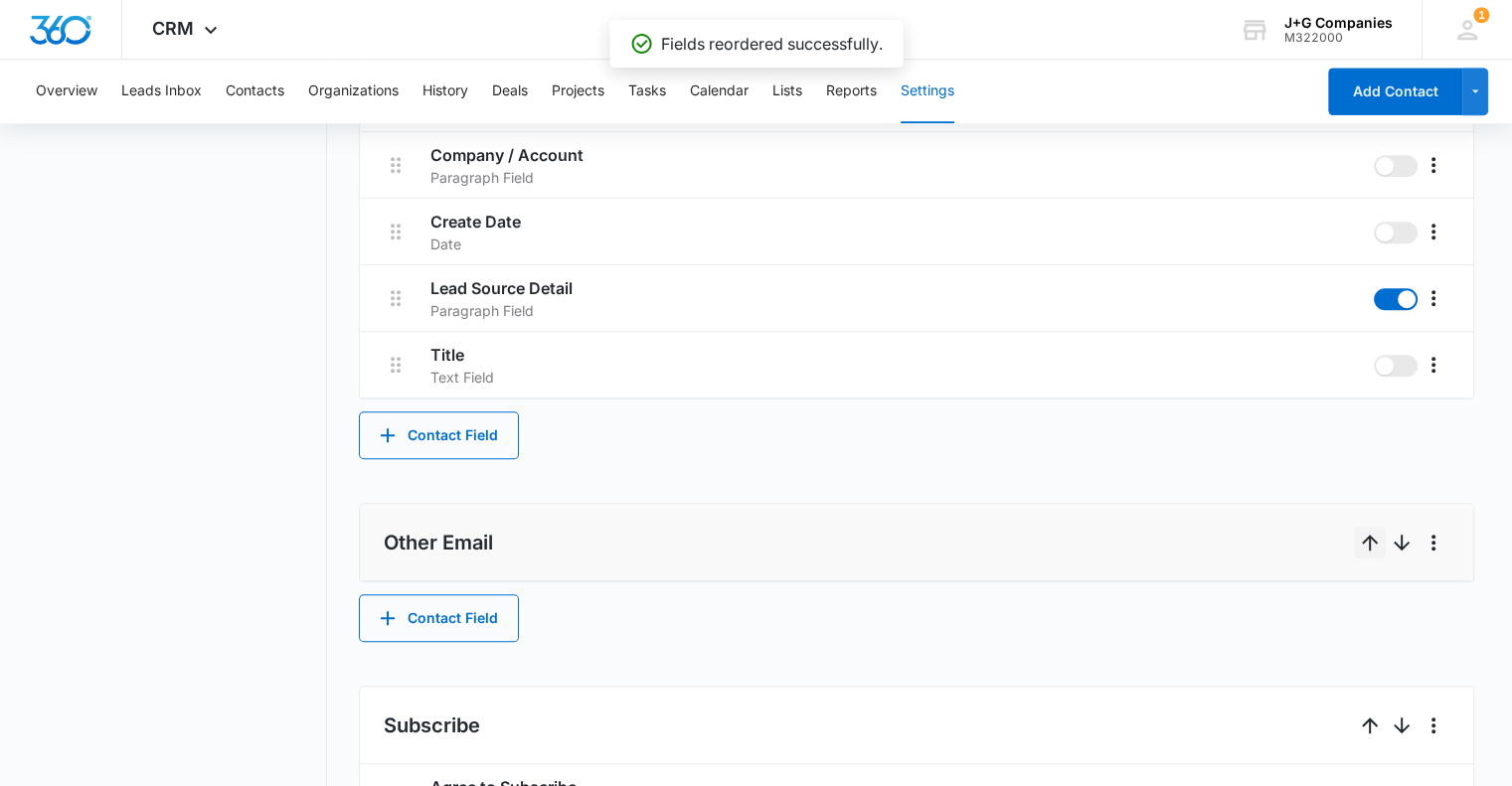 scroll, scrollTop: 1598, scrollLeft: 0, axis: vertical 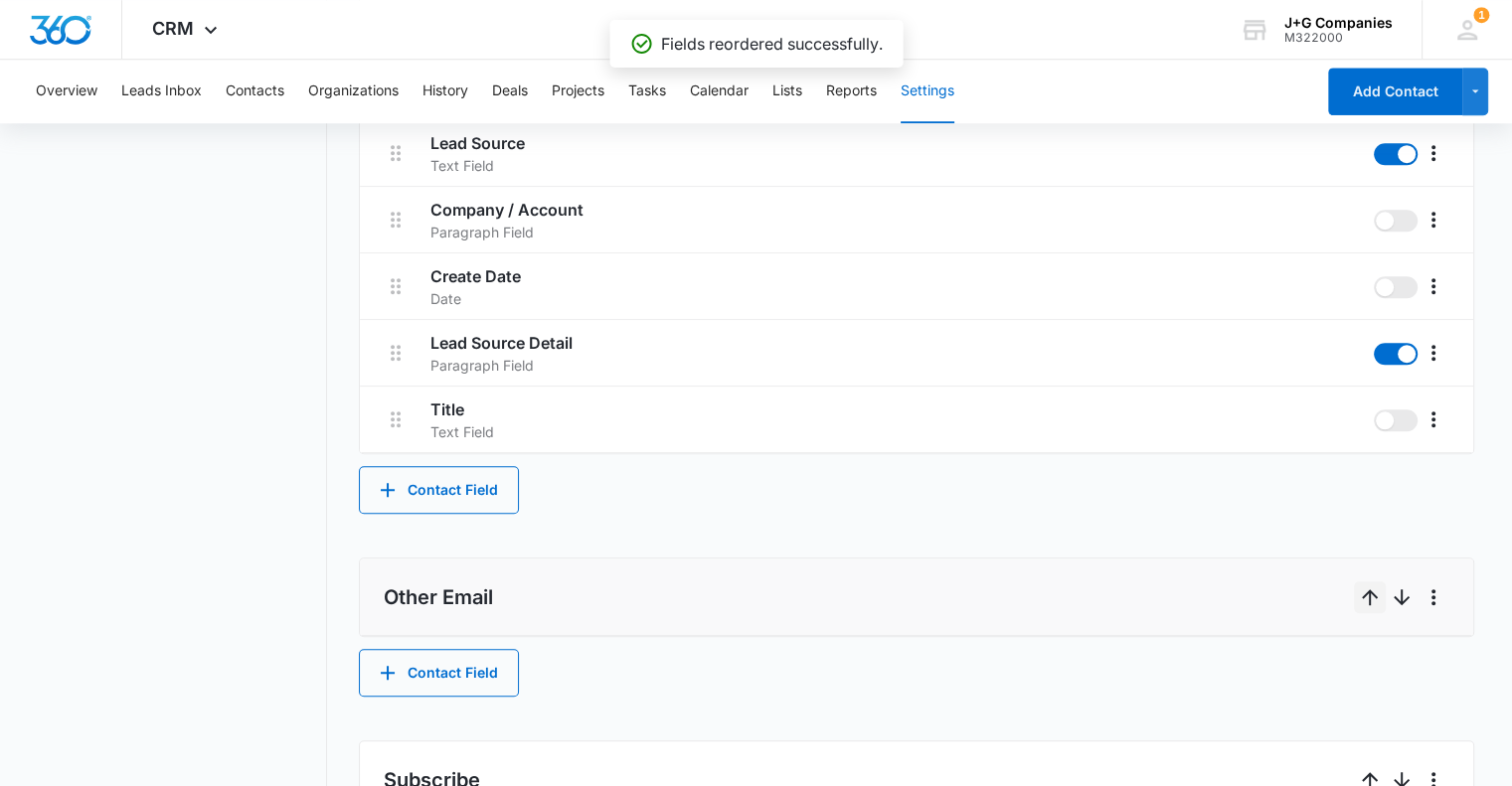 click 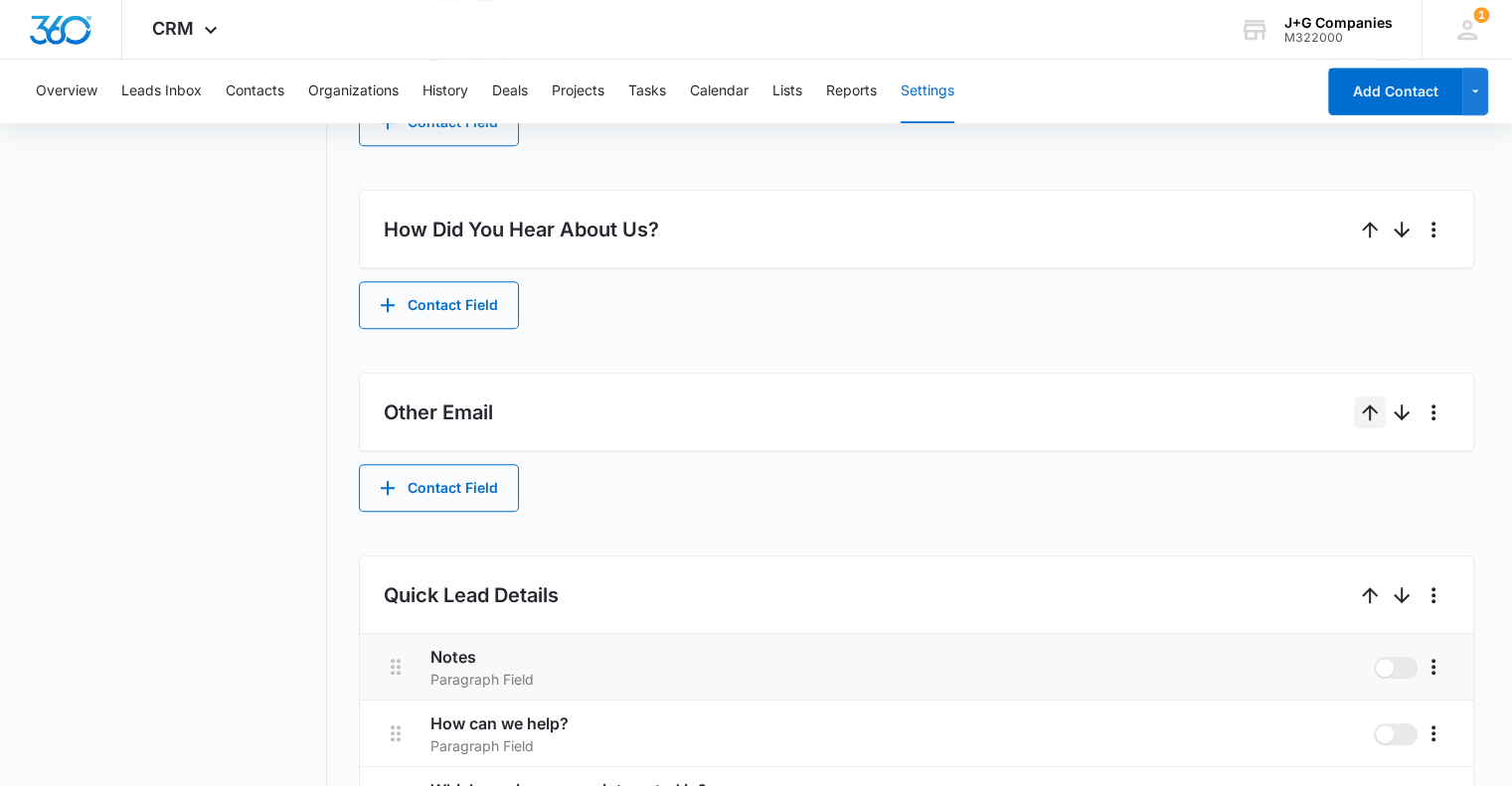 scroll, scrollTop: 1101, scrollLeft: 0, axis: vertical 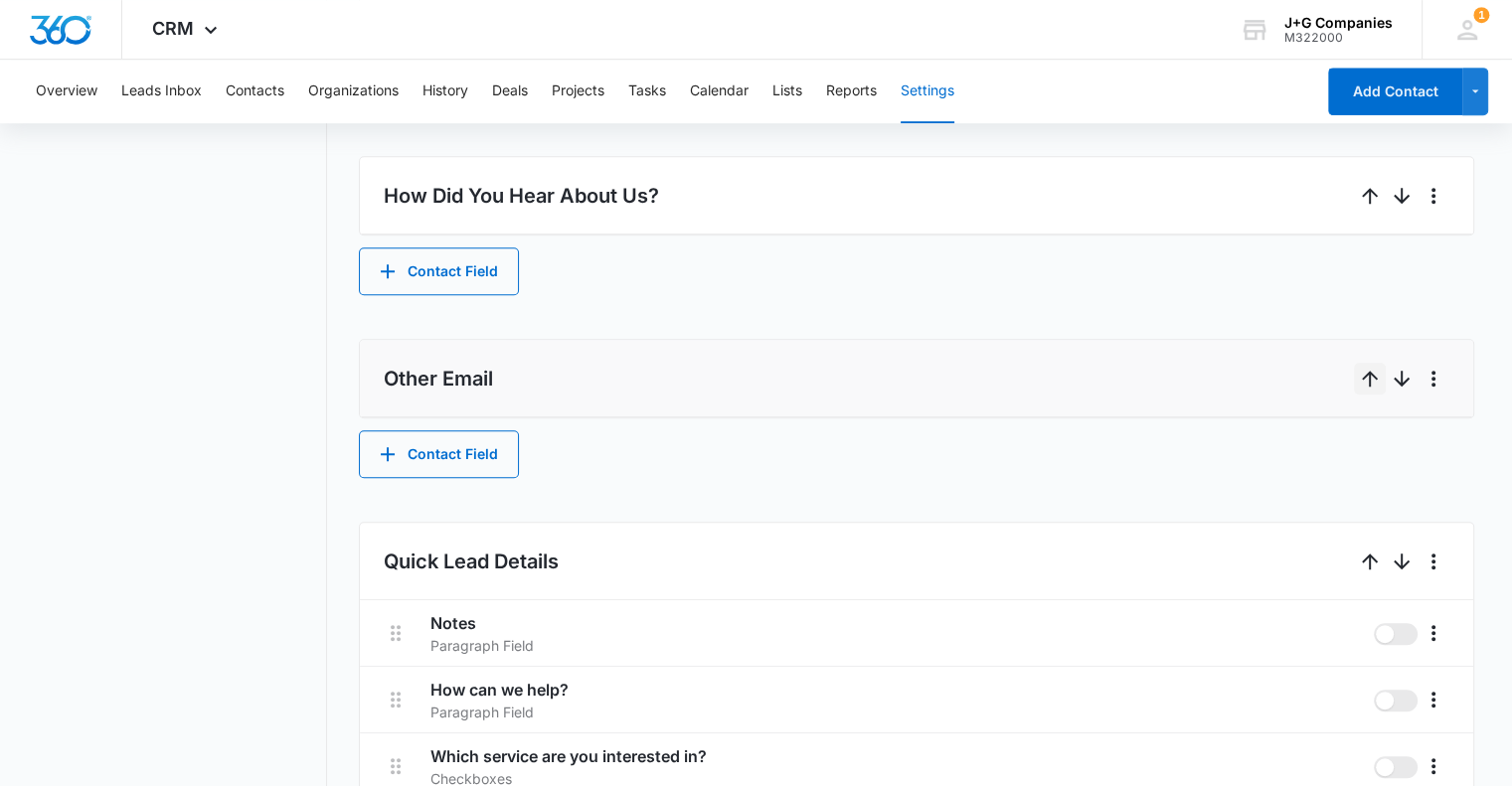click 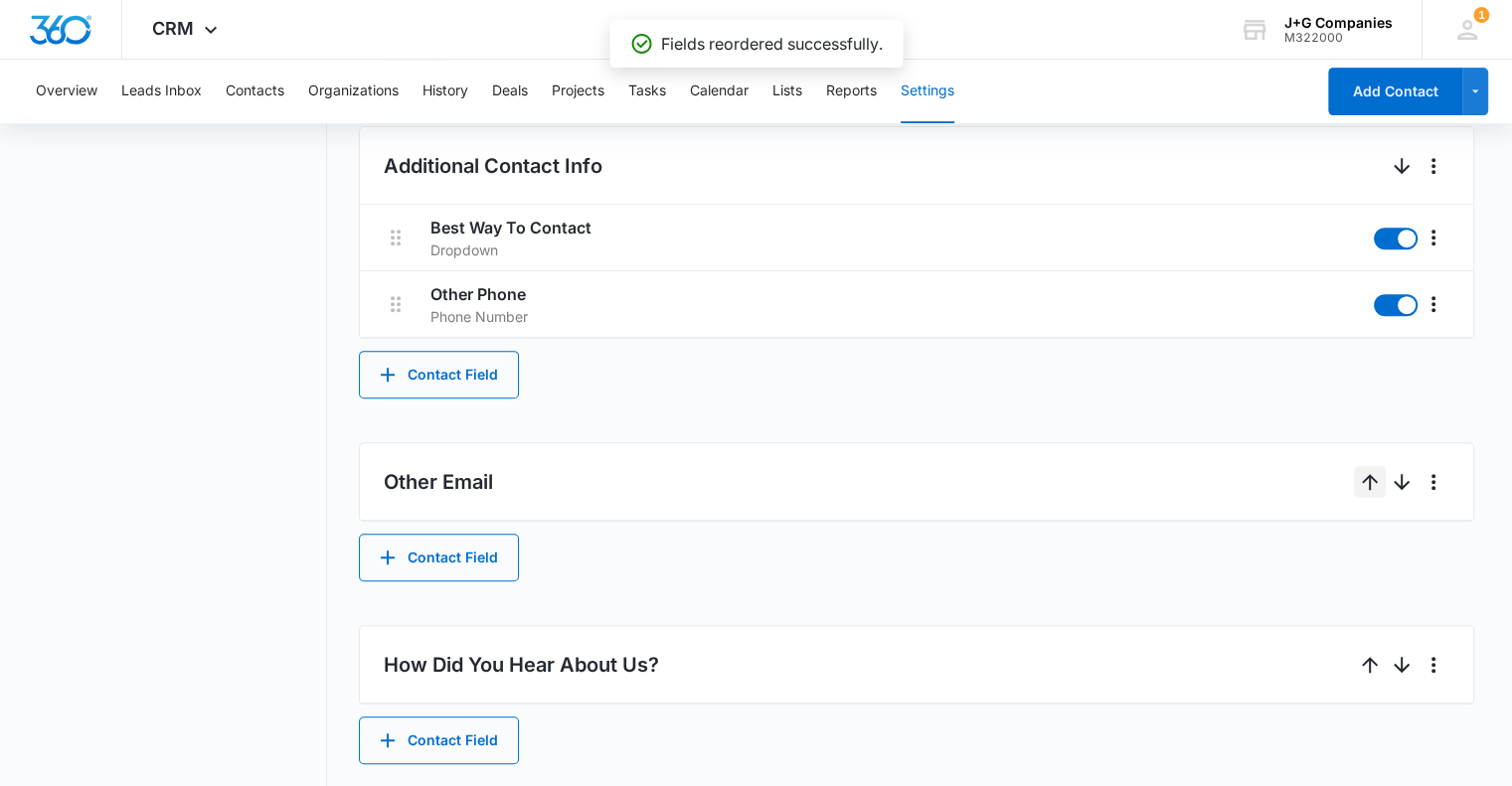 scroll, scrollTop: 803, scrollLeft: 0, axis: vertical 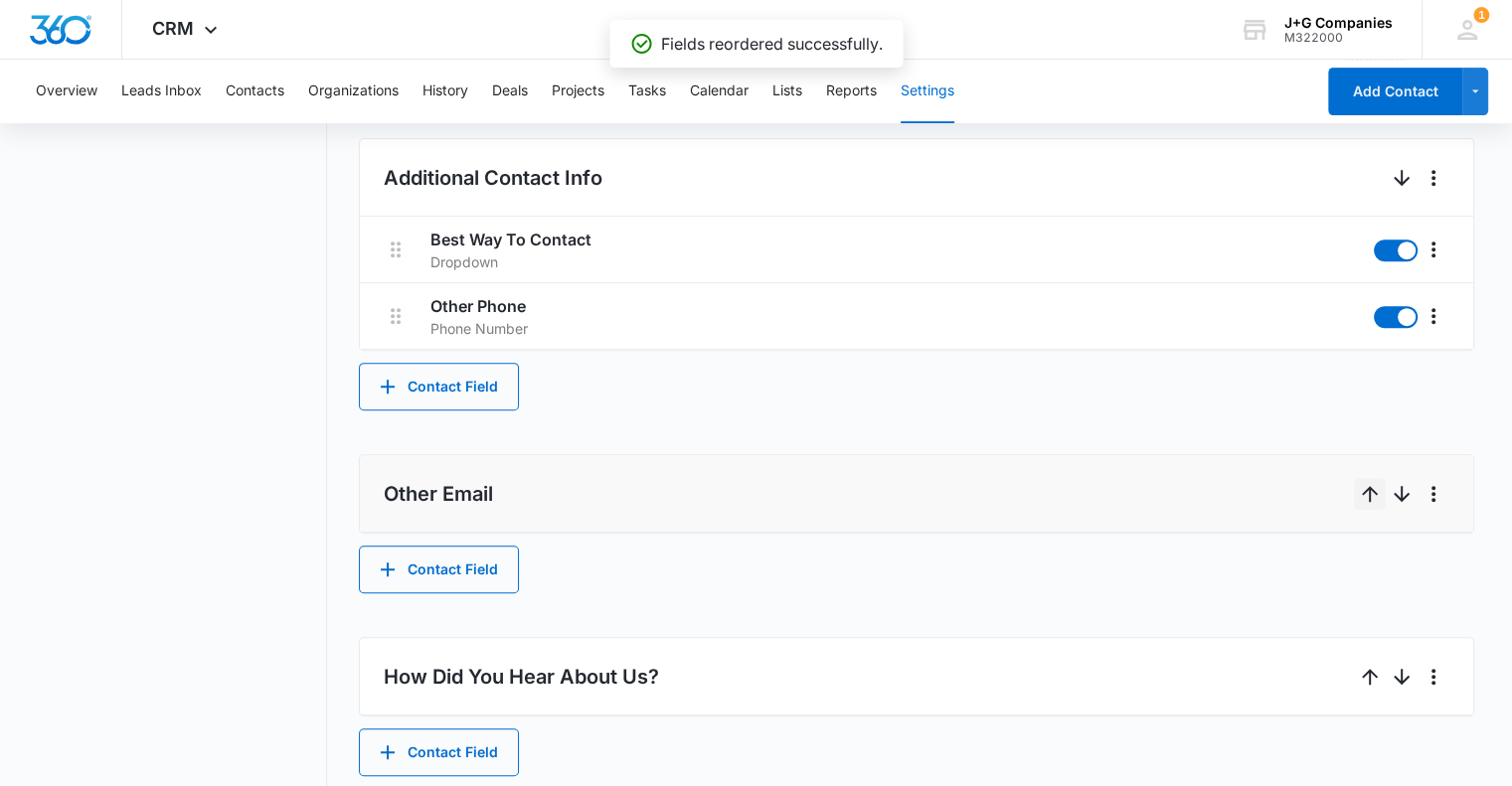 click 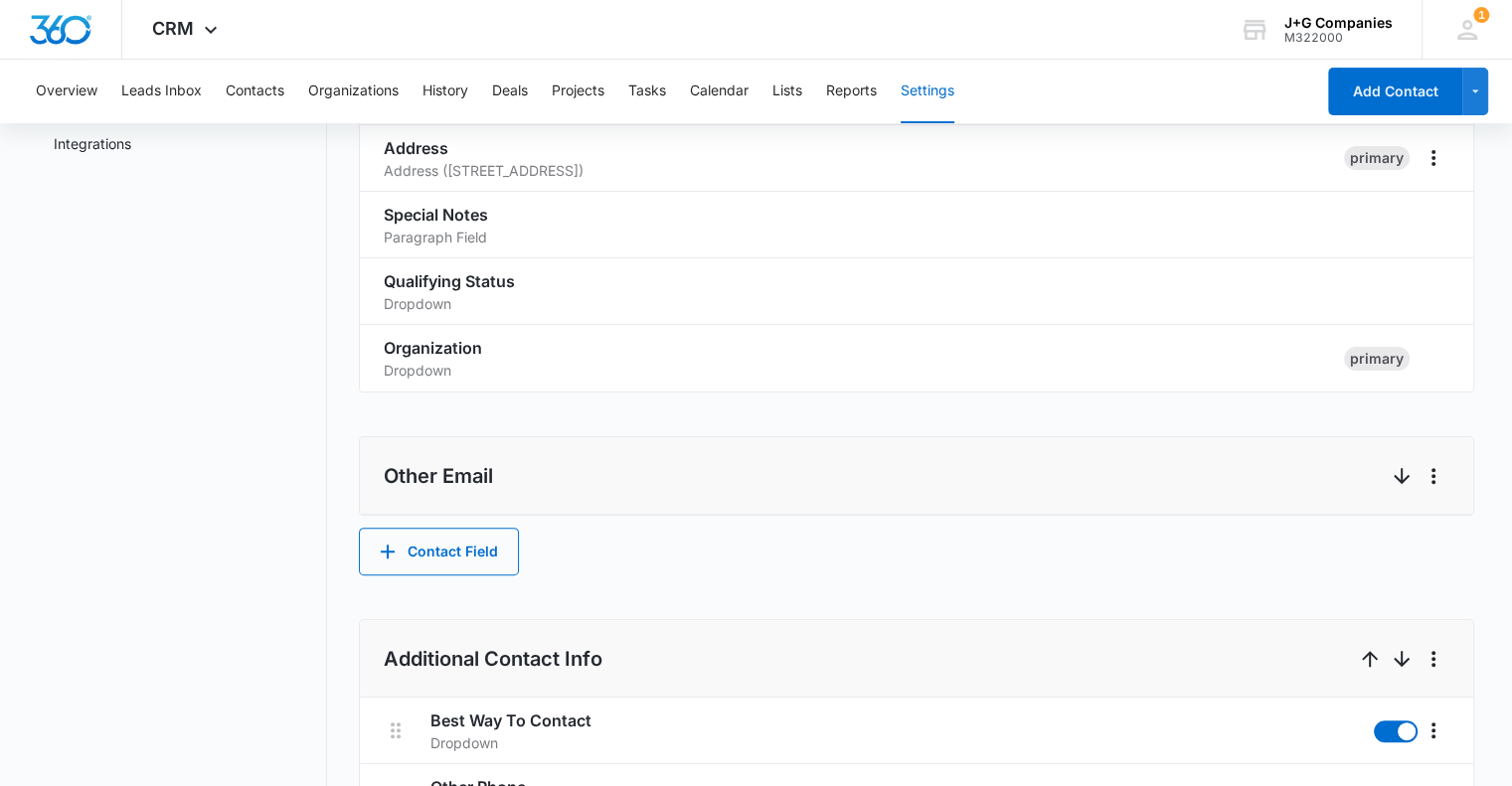 scroll, scrollTop: 405, scrollLeft: 0, axis: vertical 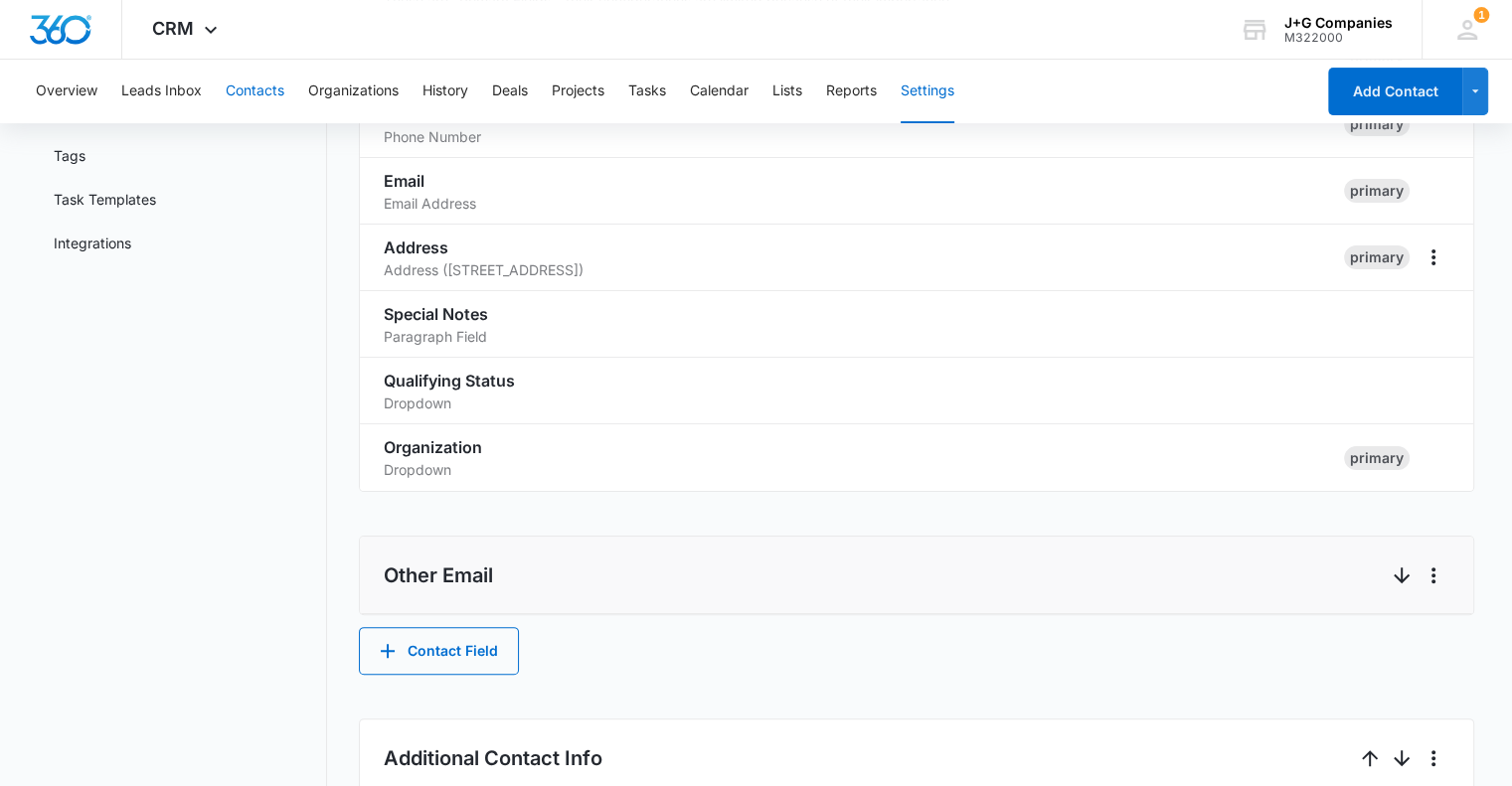 click on "Contacts" at bounding box center [254, 91] 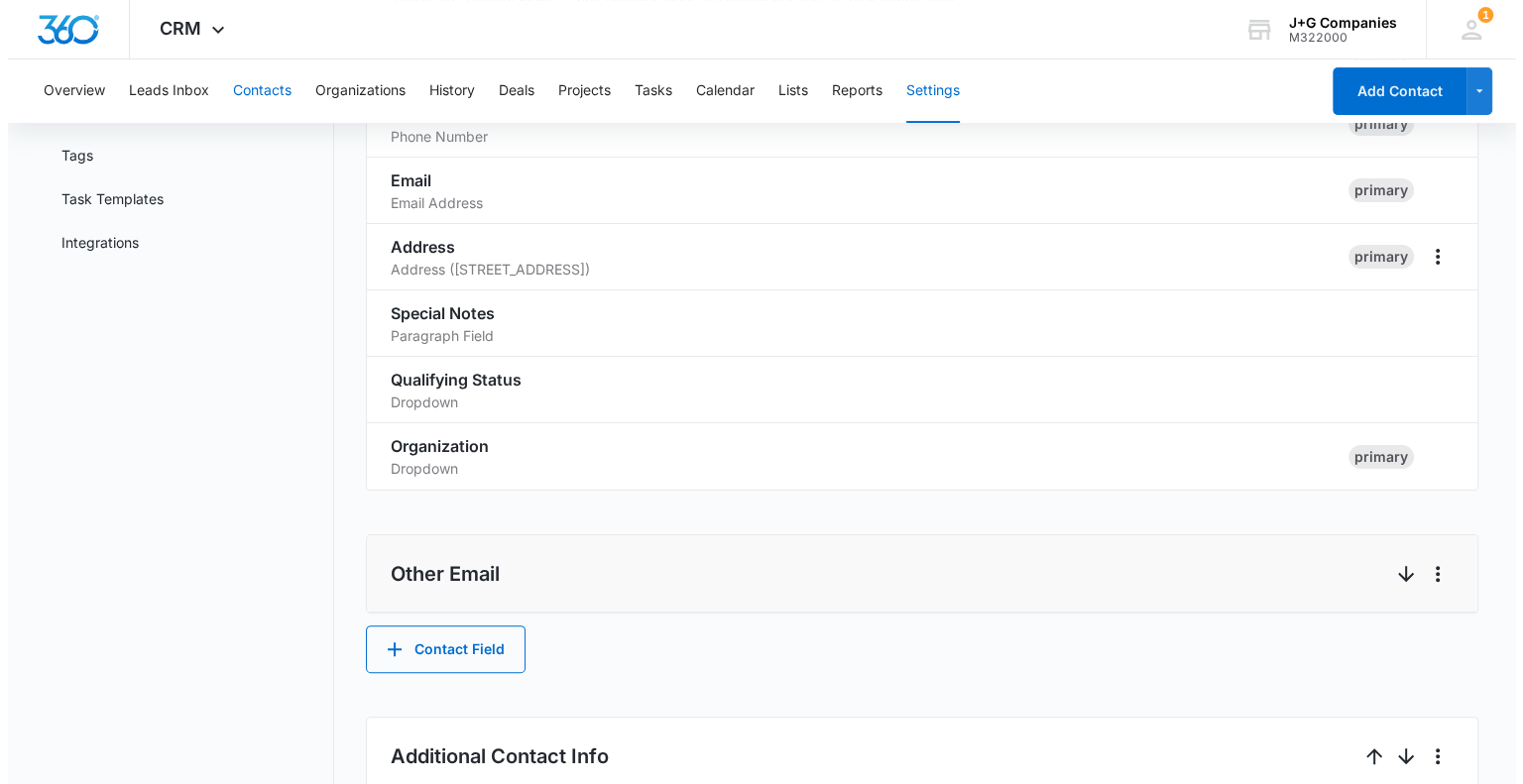 scroll, scrollTop: 0, scrollLeft: 0, axis: both 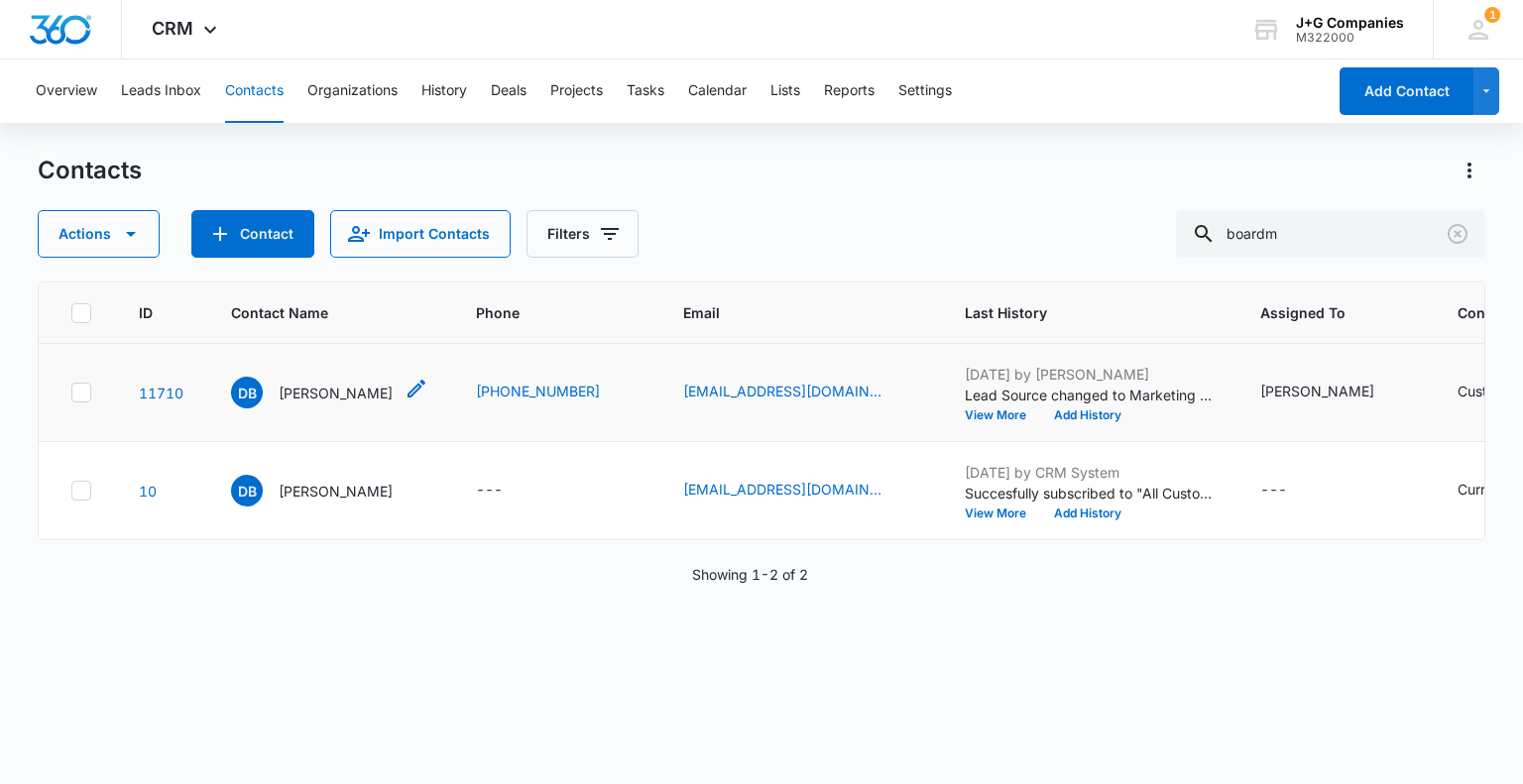 click on "[PERSON_NAME]" at bounding box center [335, 392] 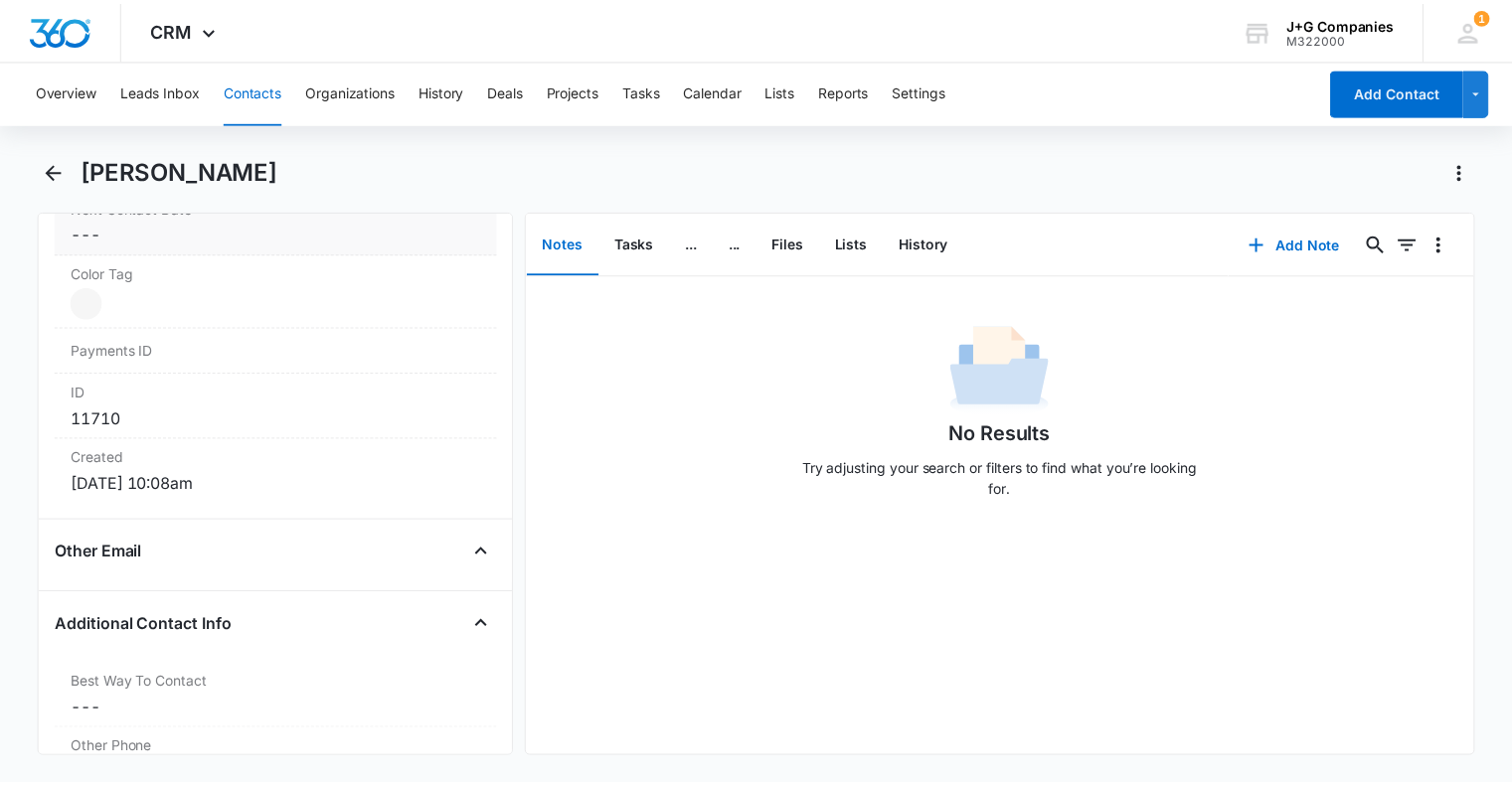 scroll, scrollTop: 1192, scrollLeft: 0, axis: vertical 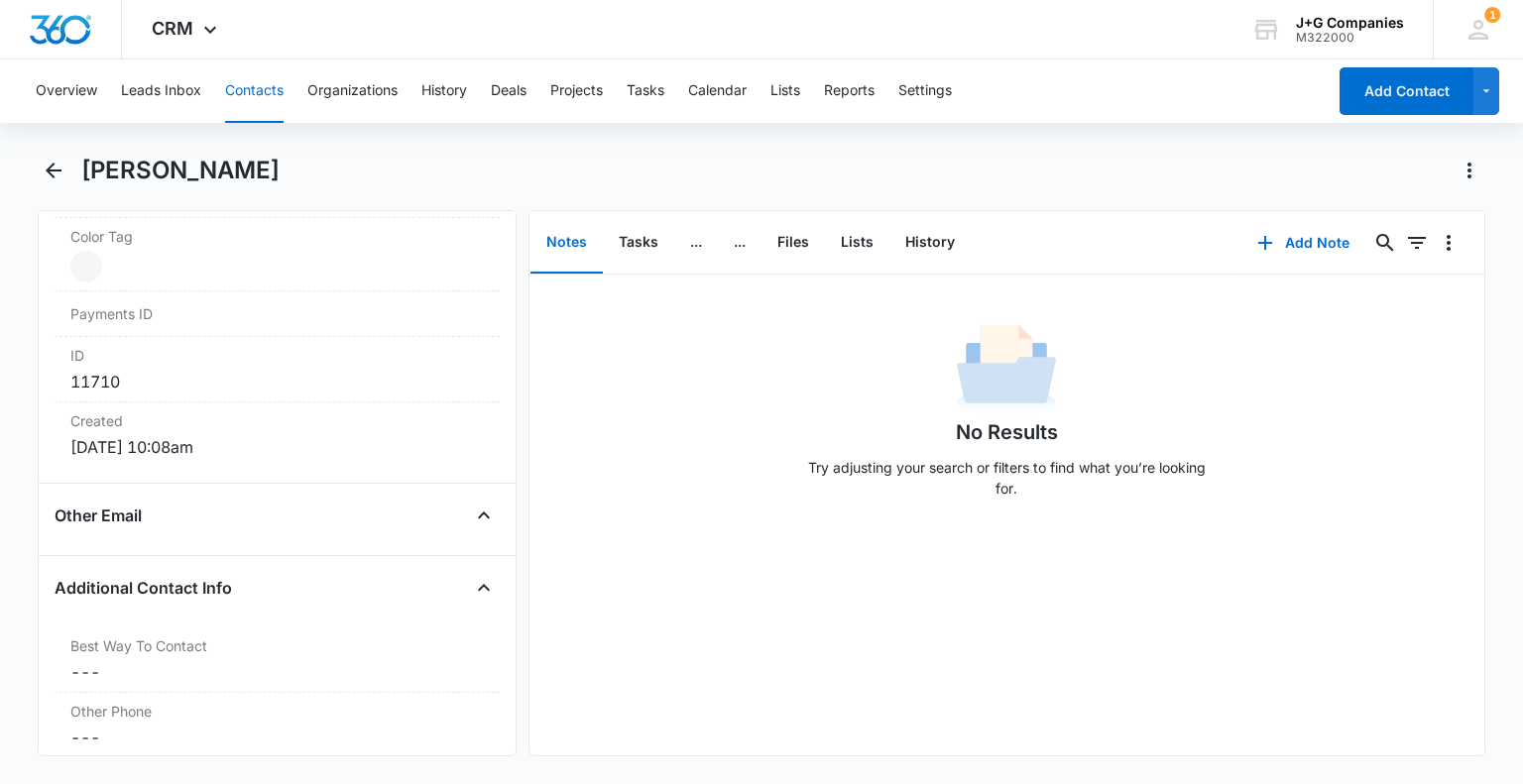 click on "Other Email" at bounding box center (277, 515) 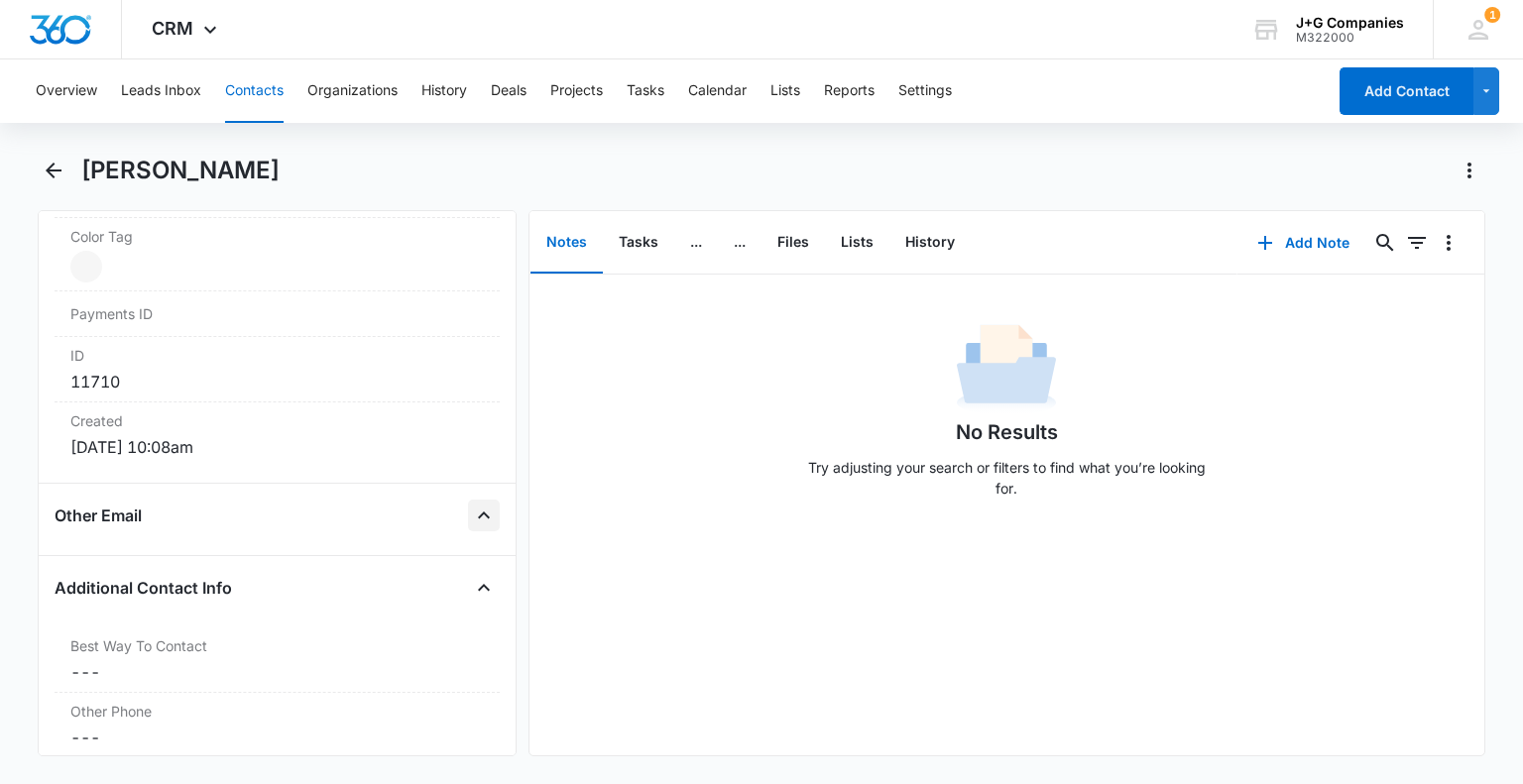 click 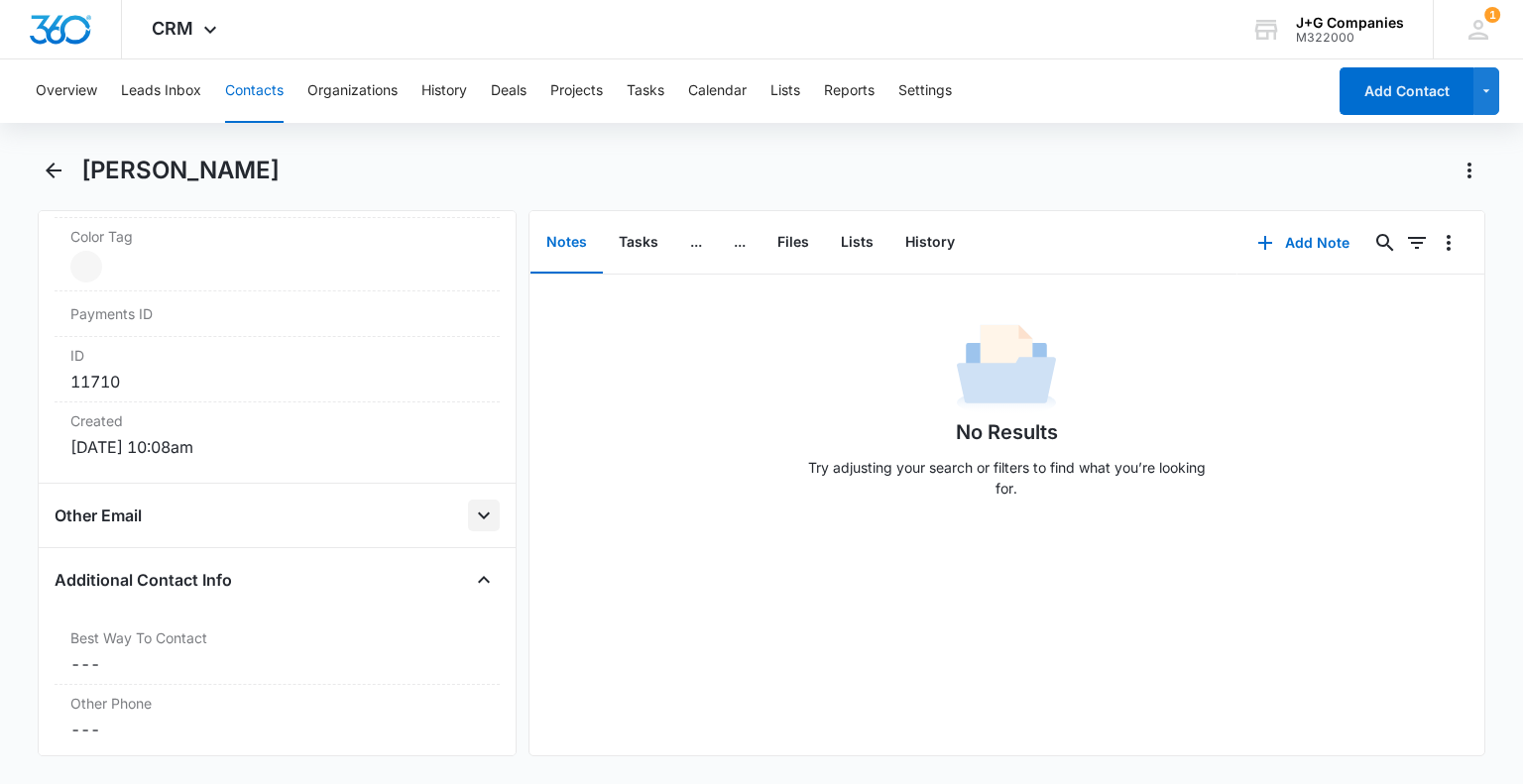 click 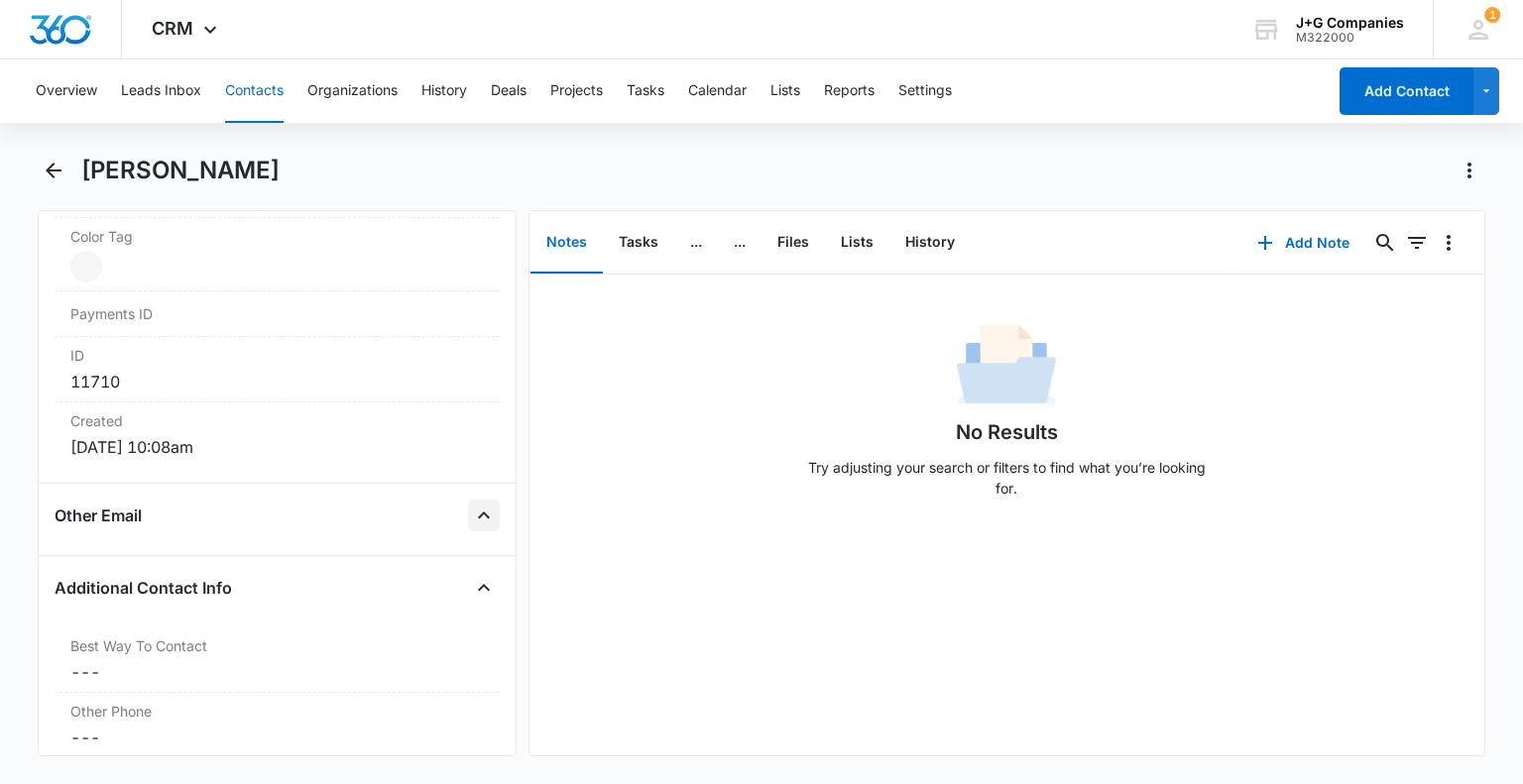 click on "Other Email" at bounding box center [98, 515] 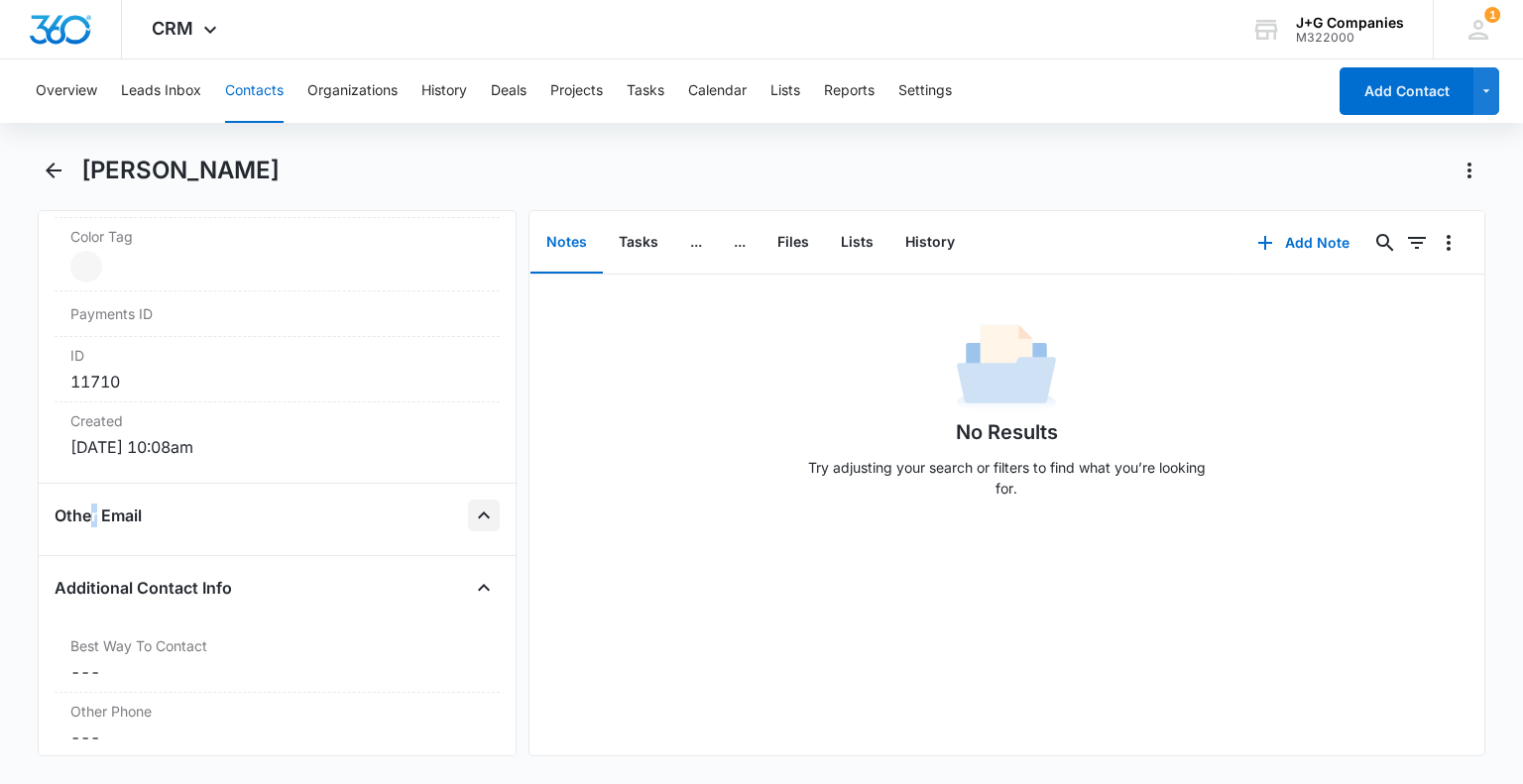 click on "Other Email" at bounding box center [98, 515] 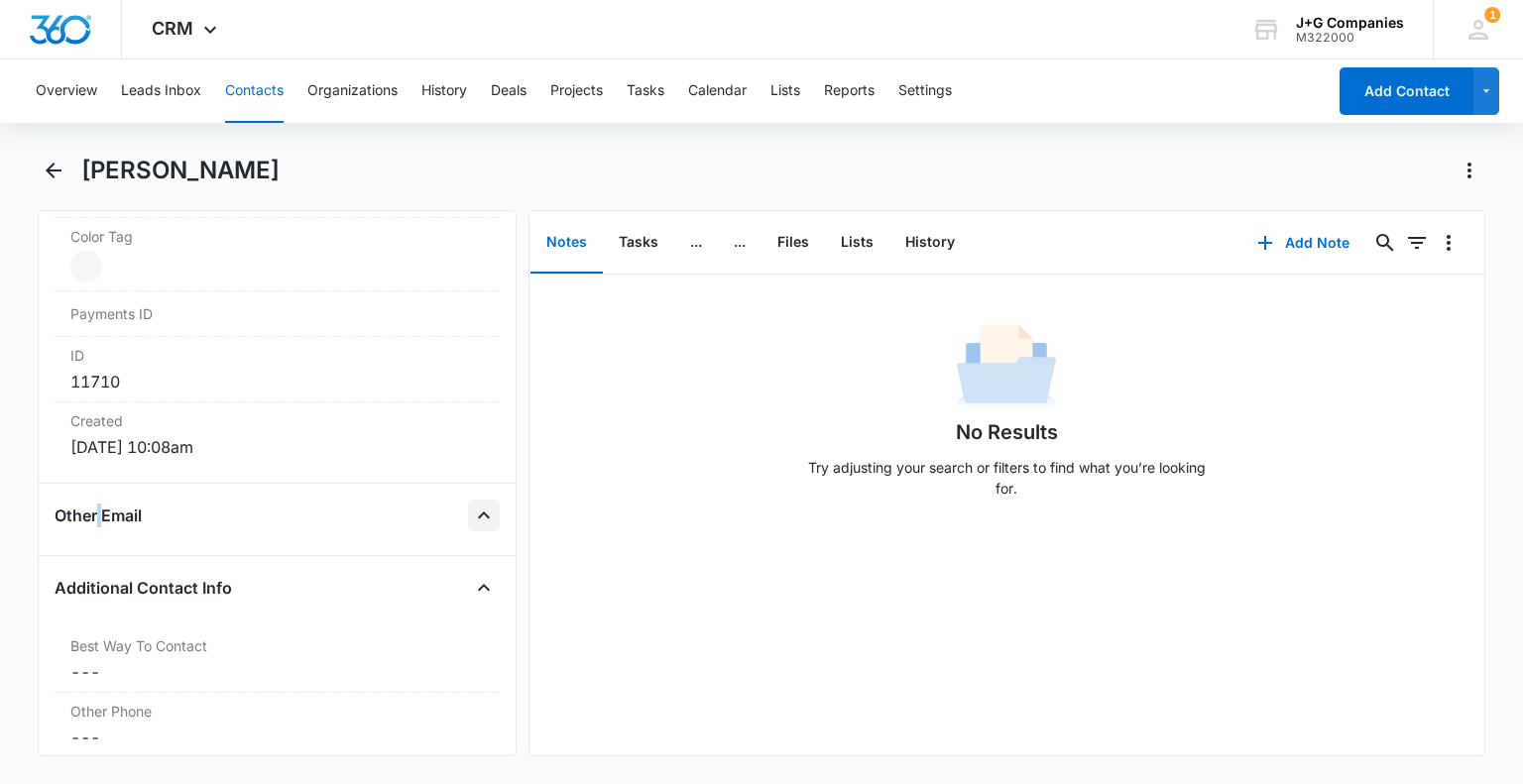 click on "Other Email" at bounding box center (98, 515) 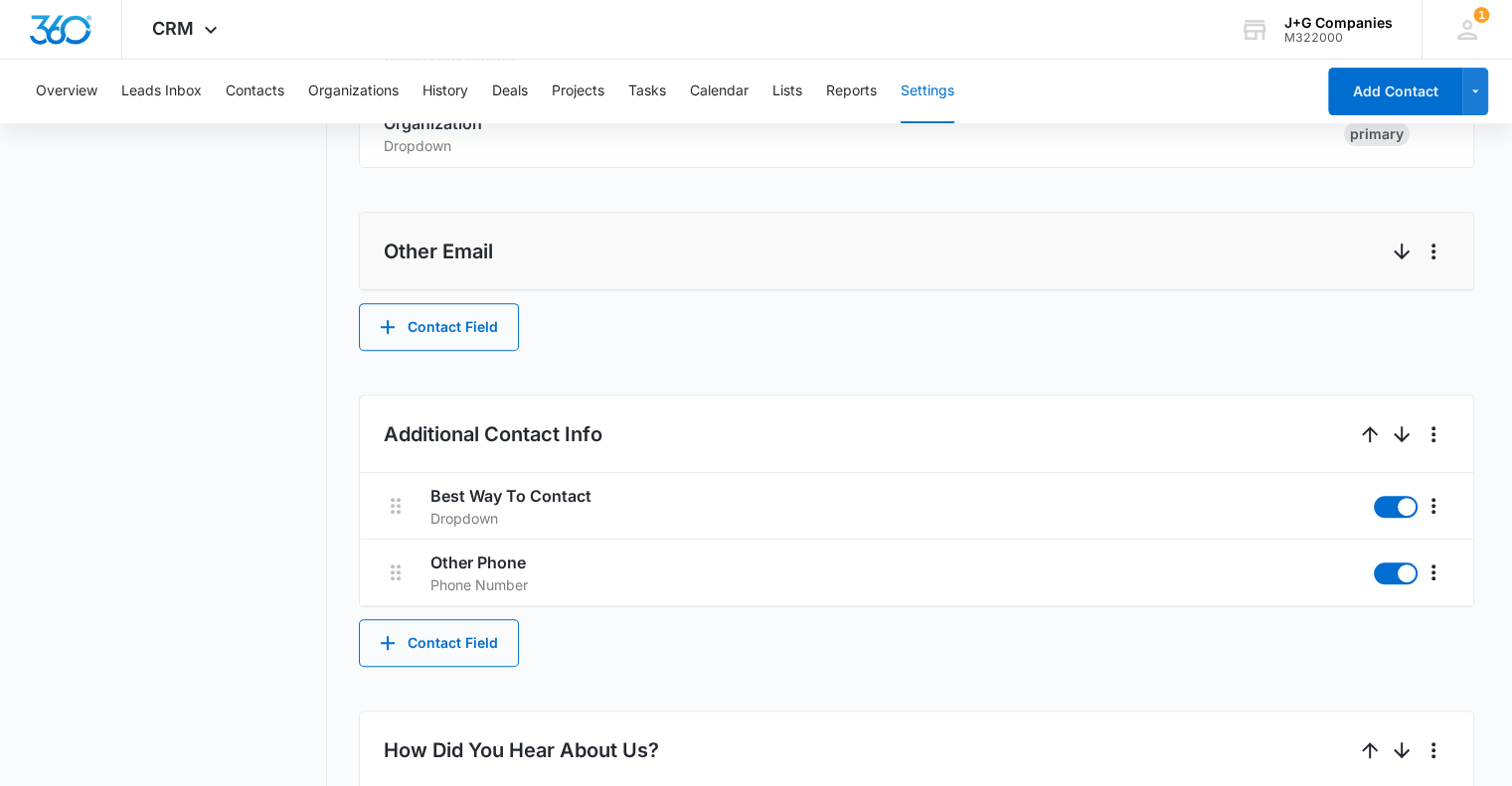 scroll, scrollTop: 696, scrollLeft: 0, axis: vertical 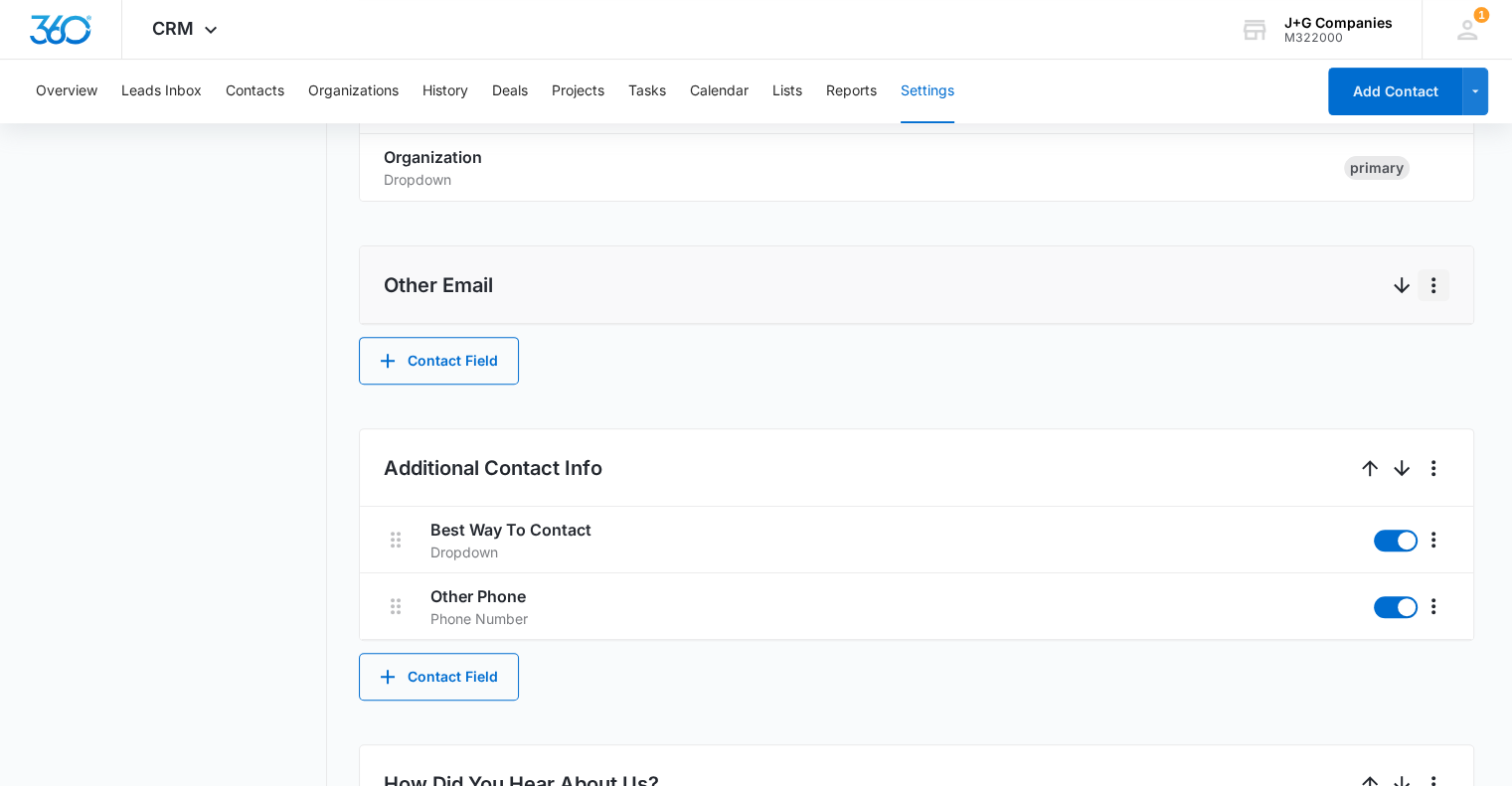 click 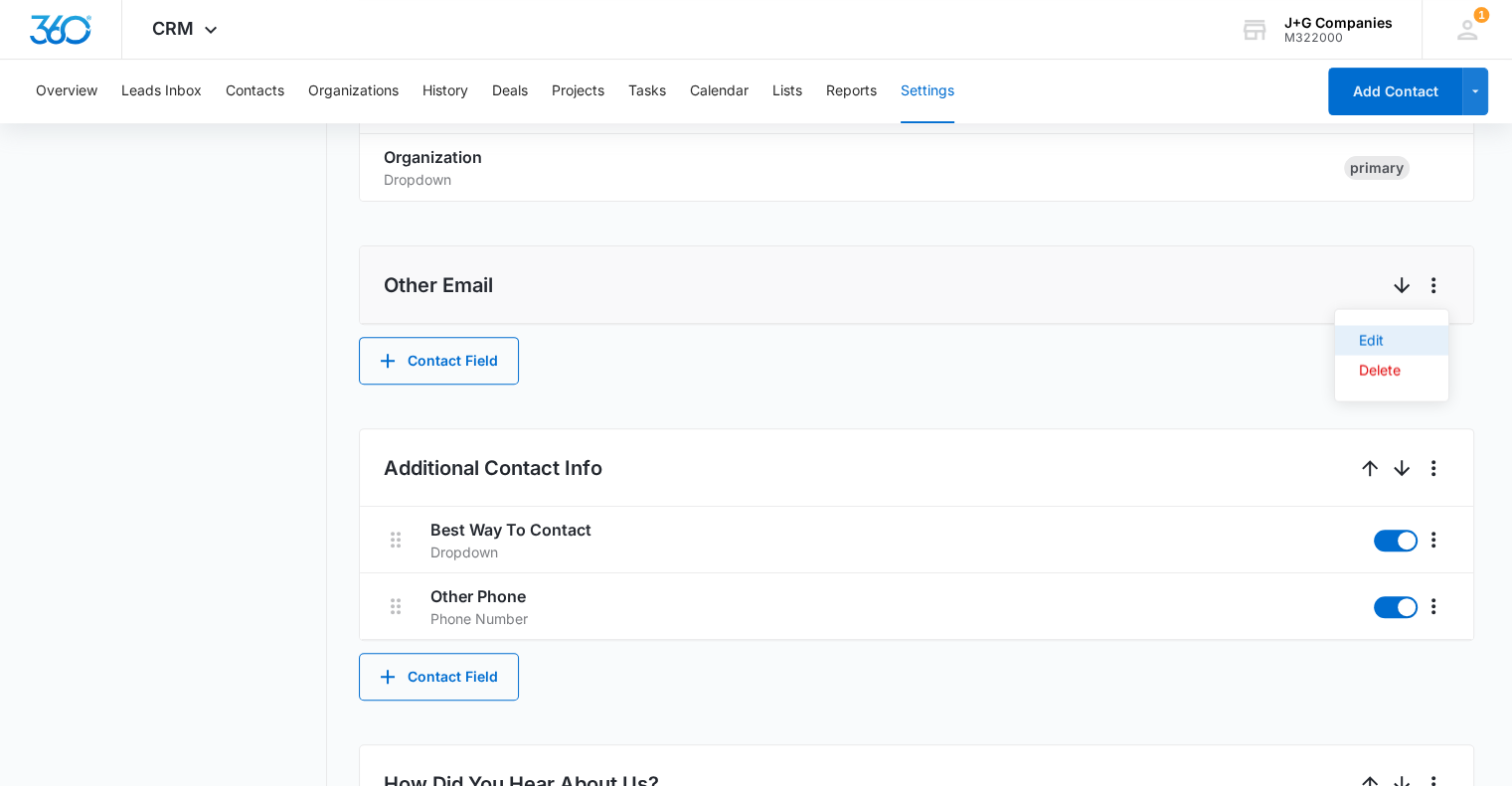 click on "Edit" at bounding box center (1380, 340) 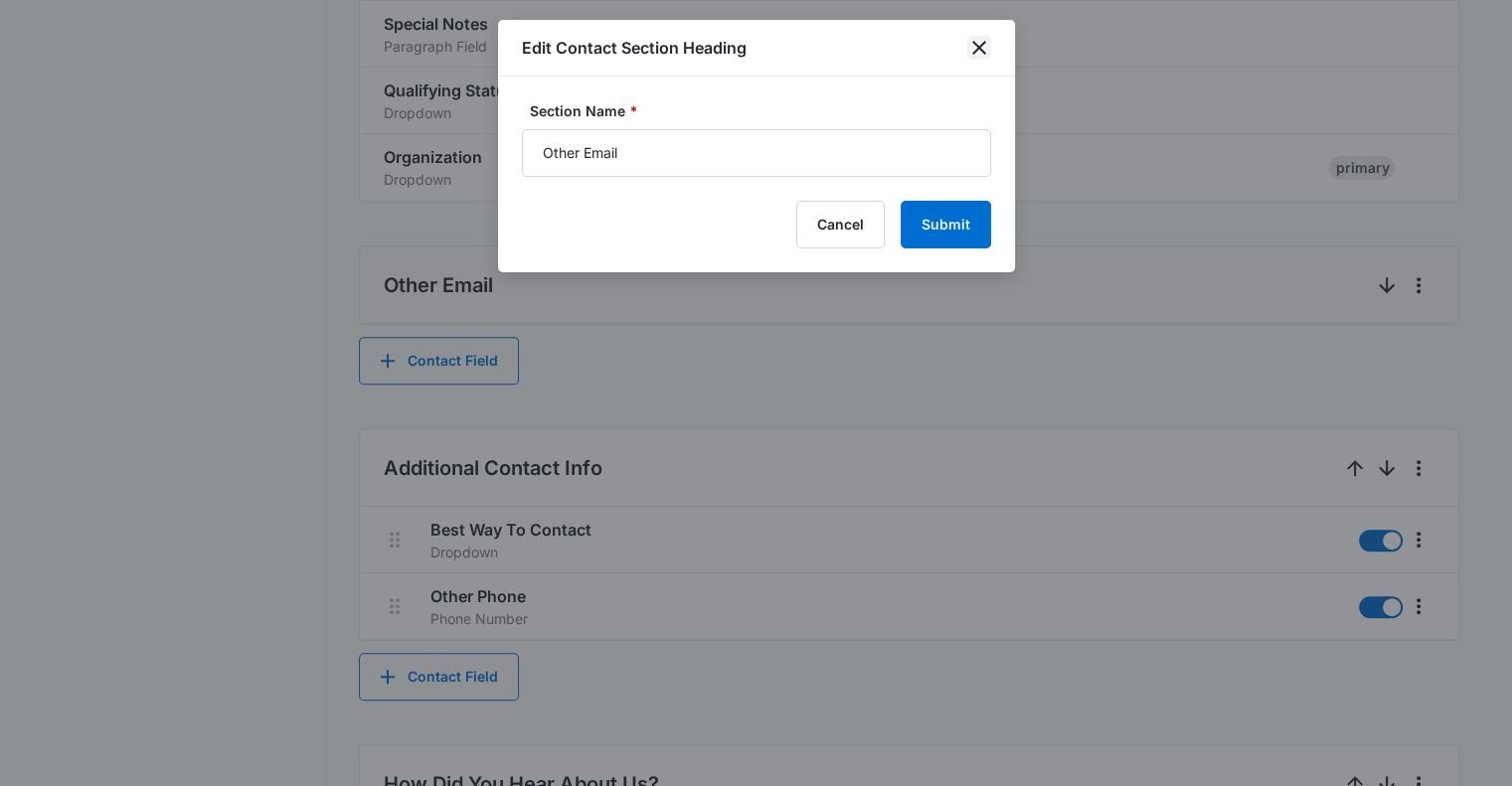 drag, startPoint x: 978, startPoint y: 47, endPoint x: 992, endPoint y: 55, distance: 16.124515 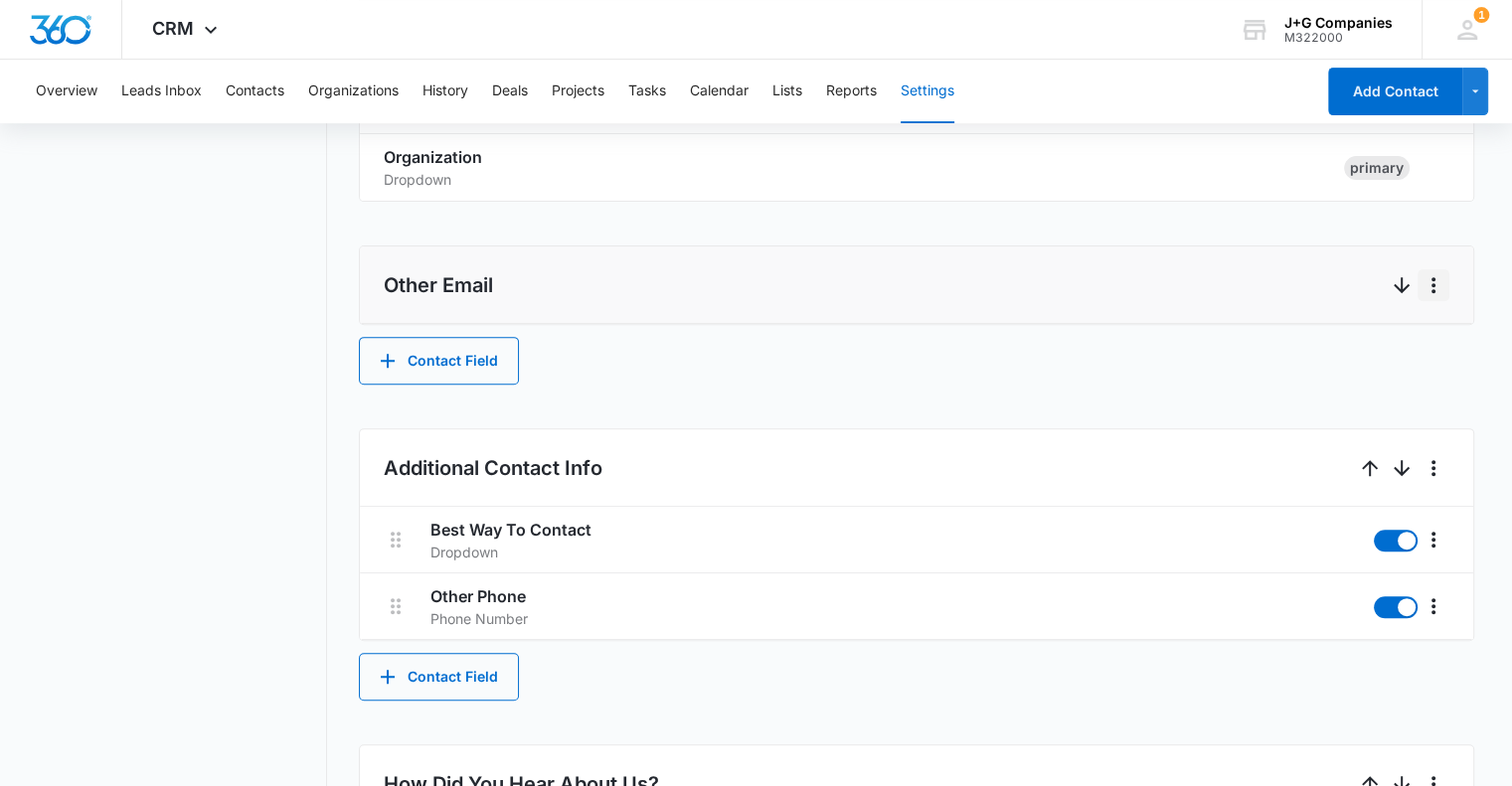 click 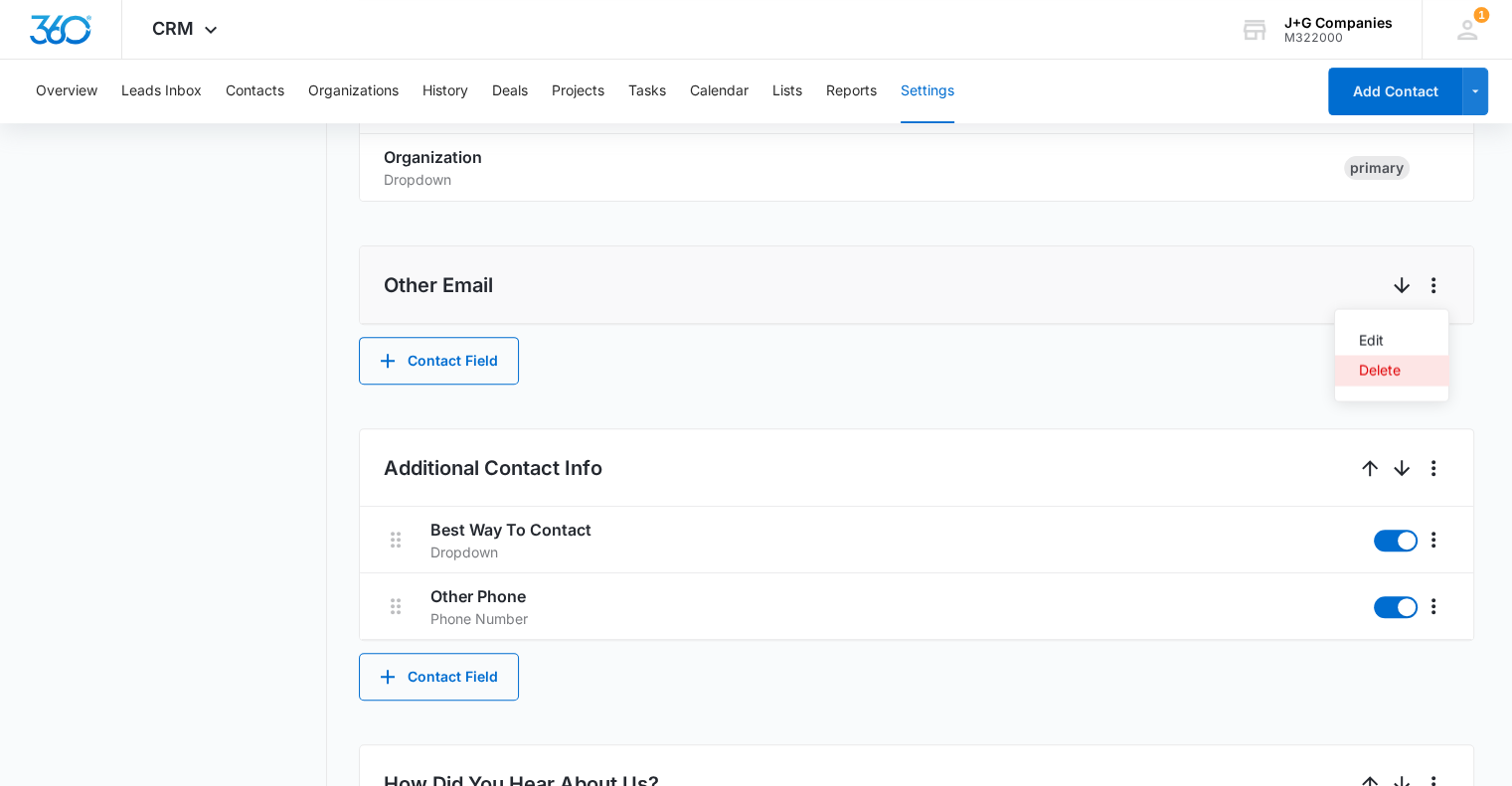 click on "Delete" at bounding box center (1380, 370) 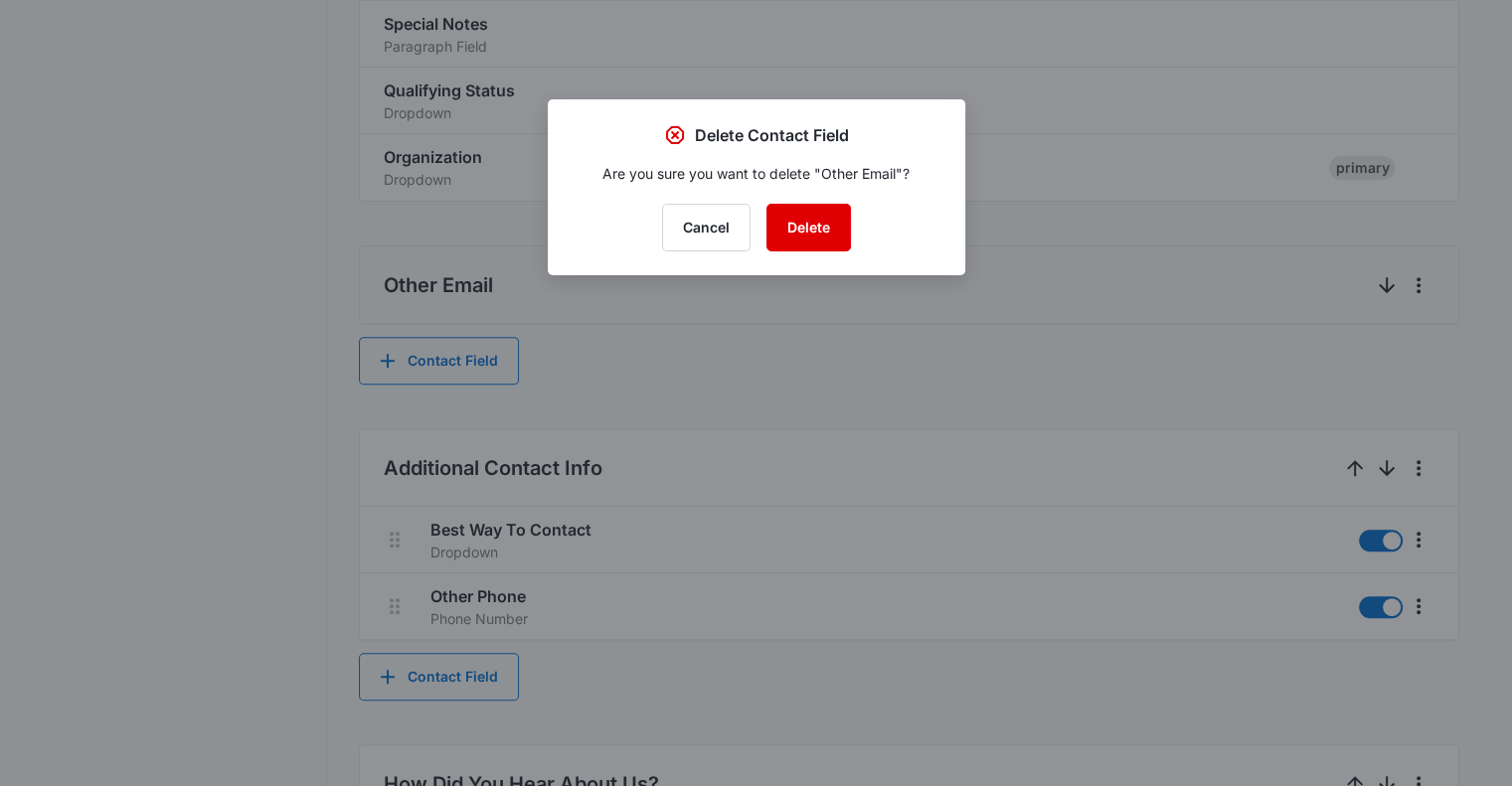 click on "Delete" at bounding box center [808, 228] 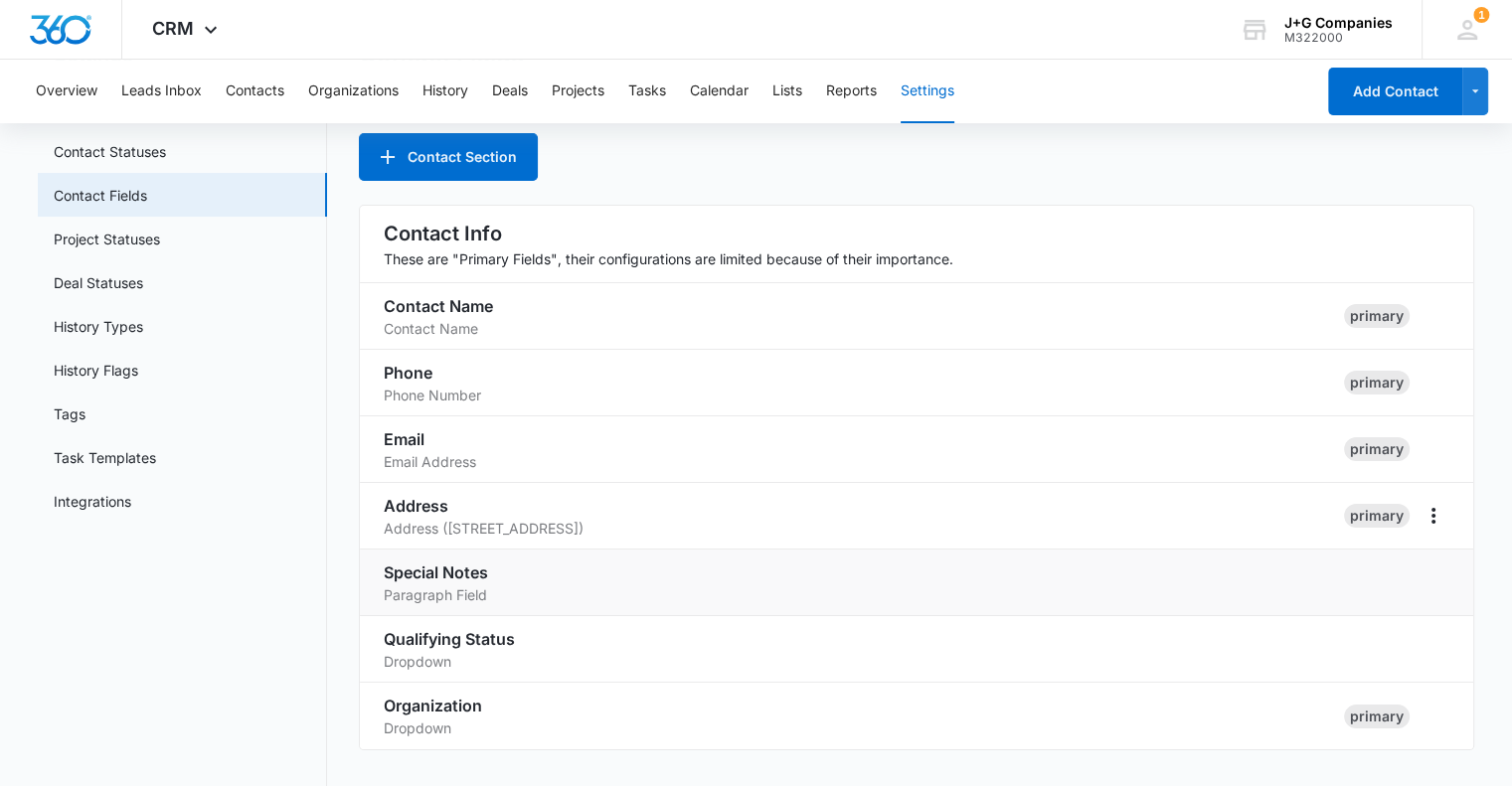 scroll, scrollTop: 99, scrollLeft: 0, axis: vertical 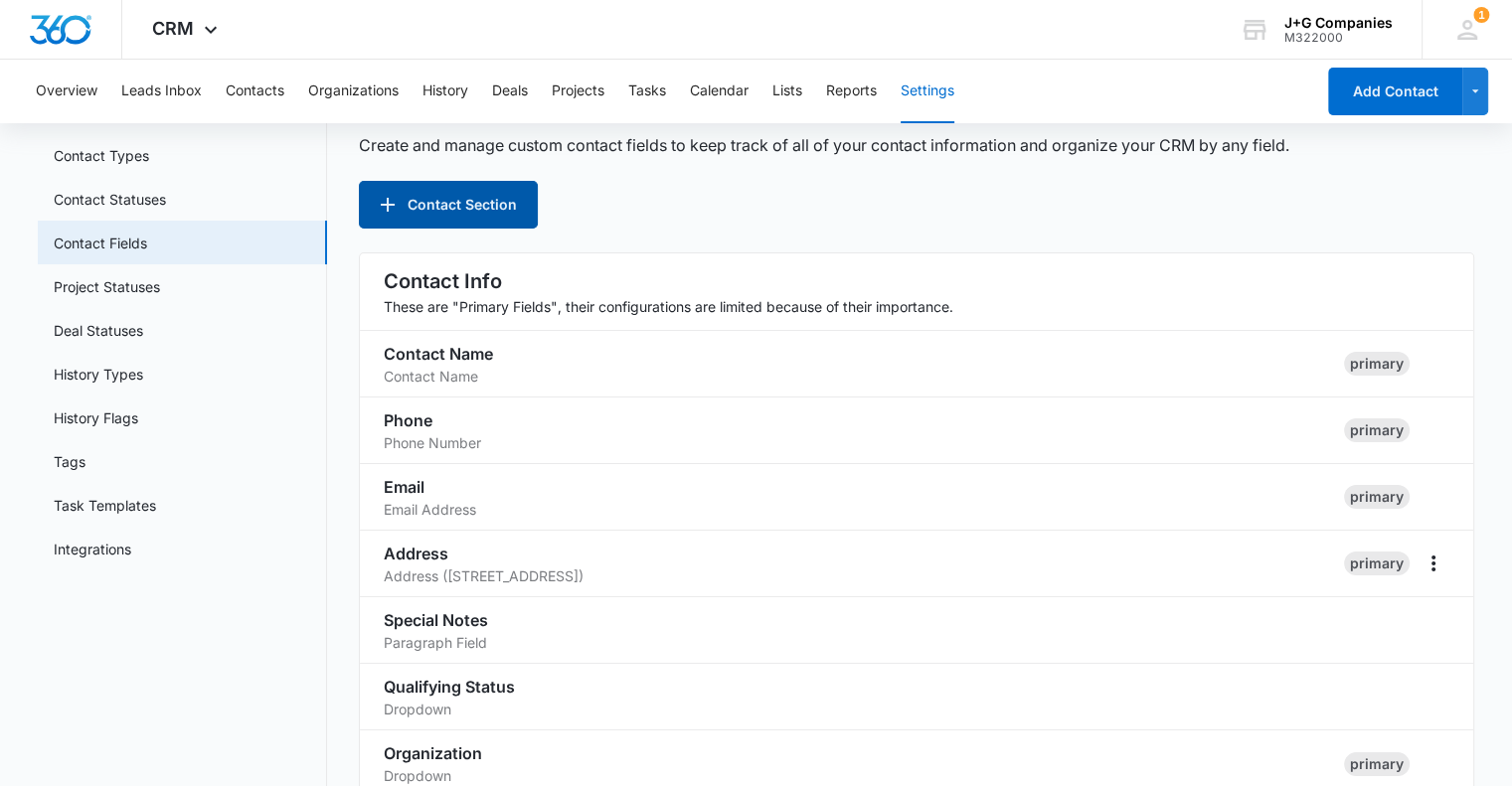 click 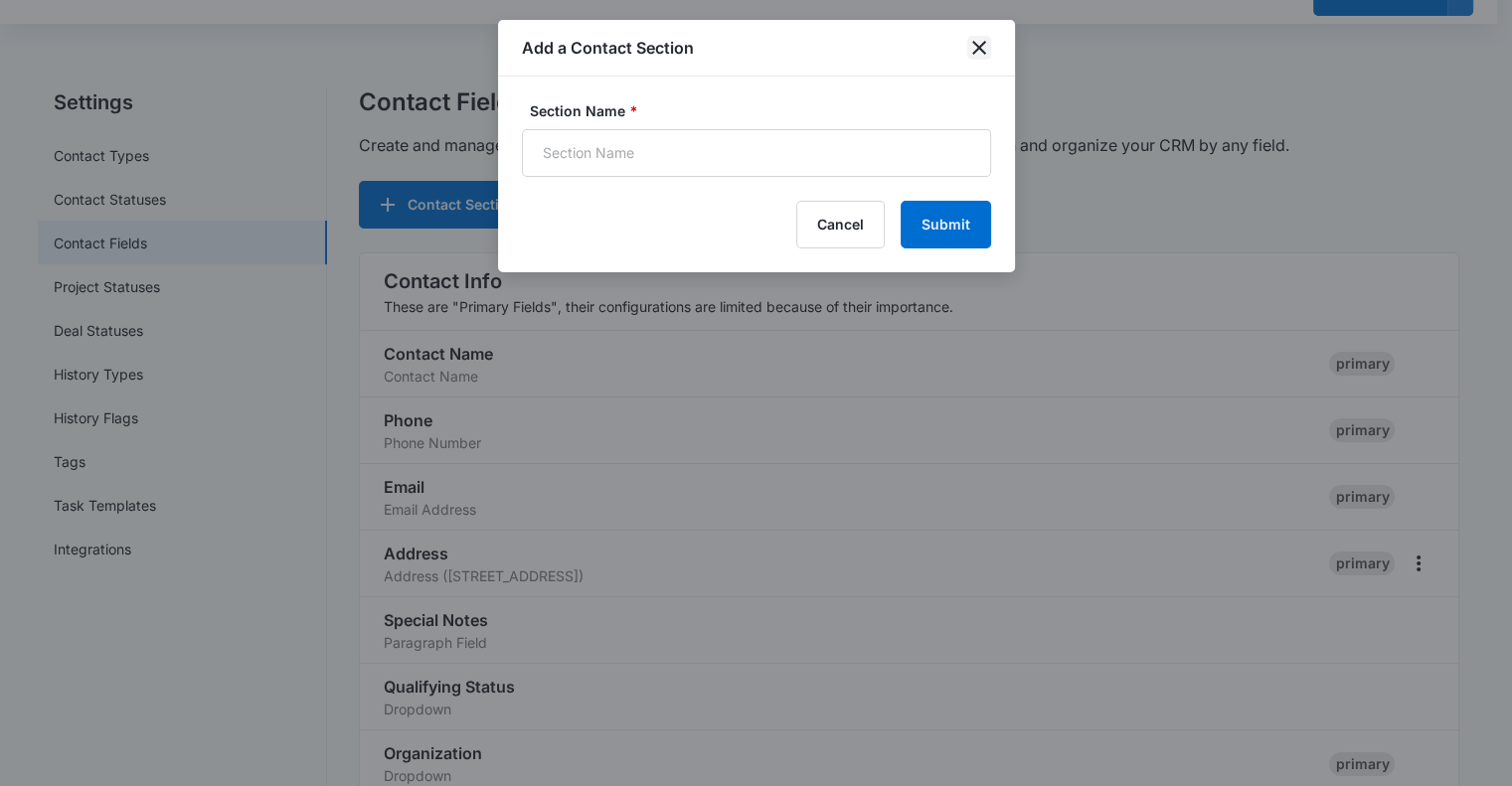 click 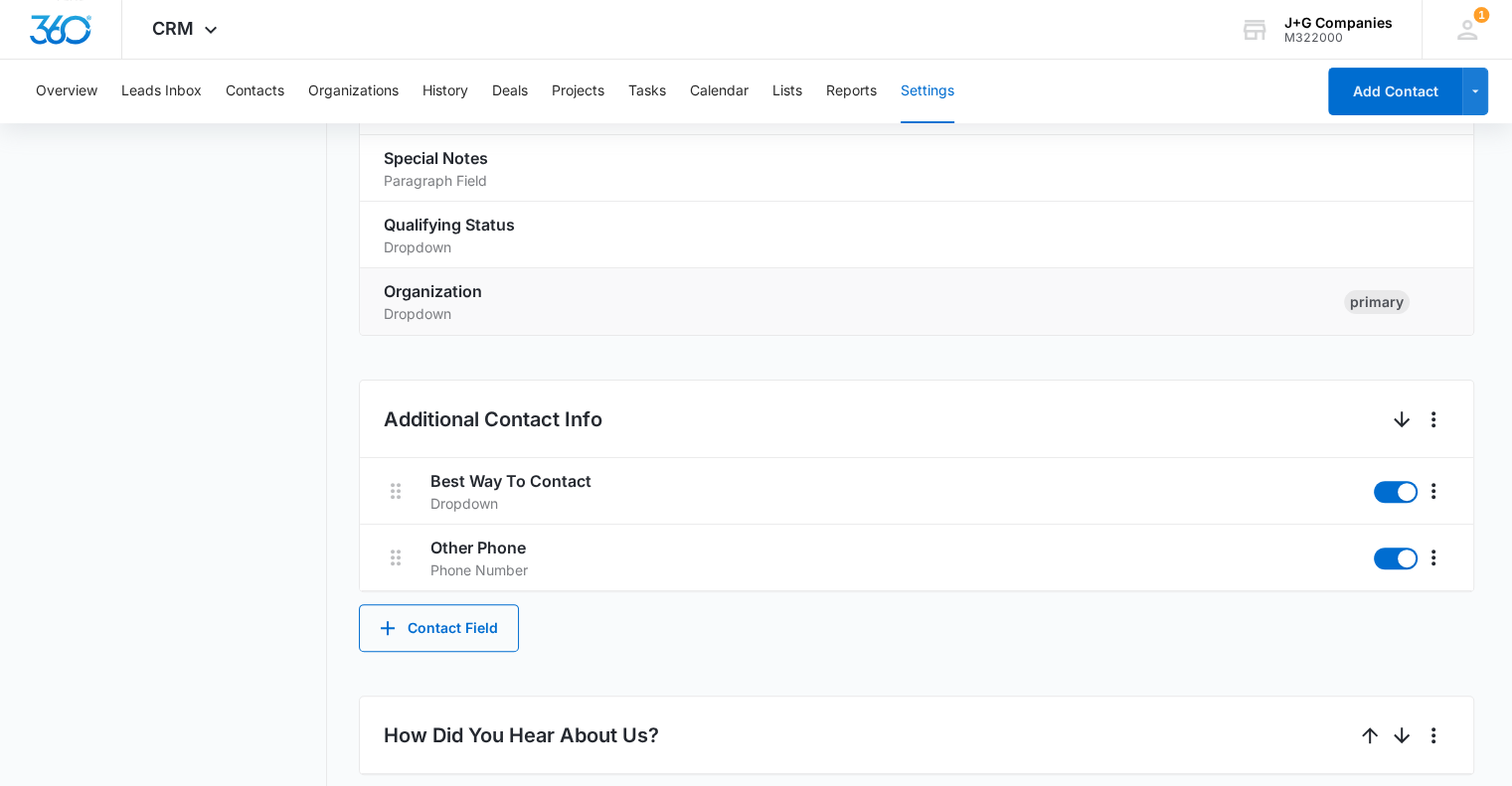 scroll, scrollTop: 596, scrollLeft: 0, axis: vertical 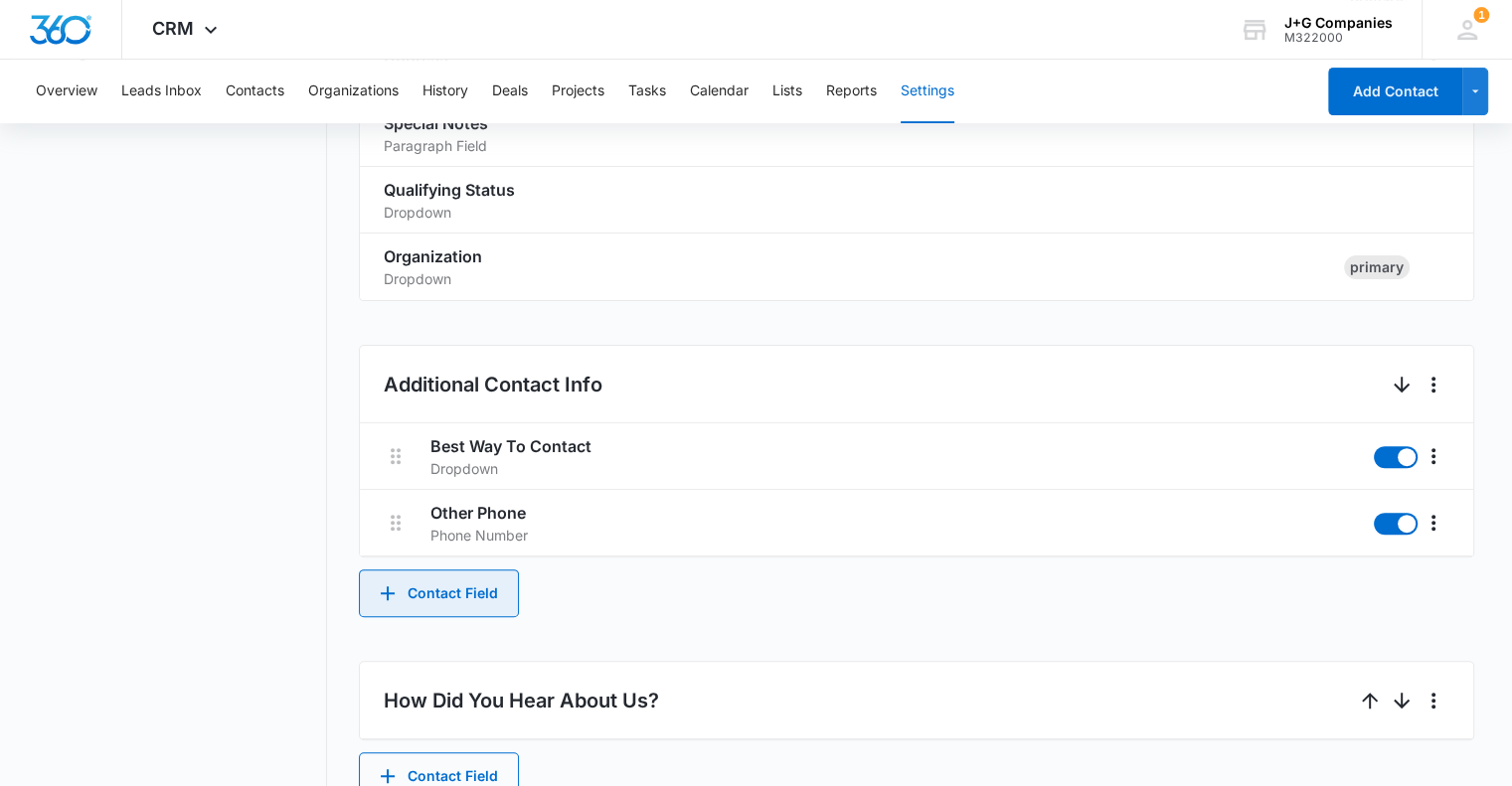 click on "Contact Field" at bounding box center (438, 593) 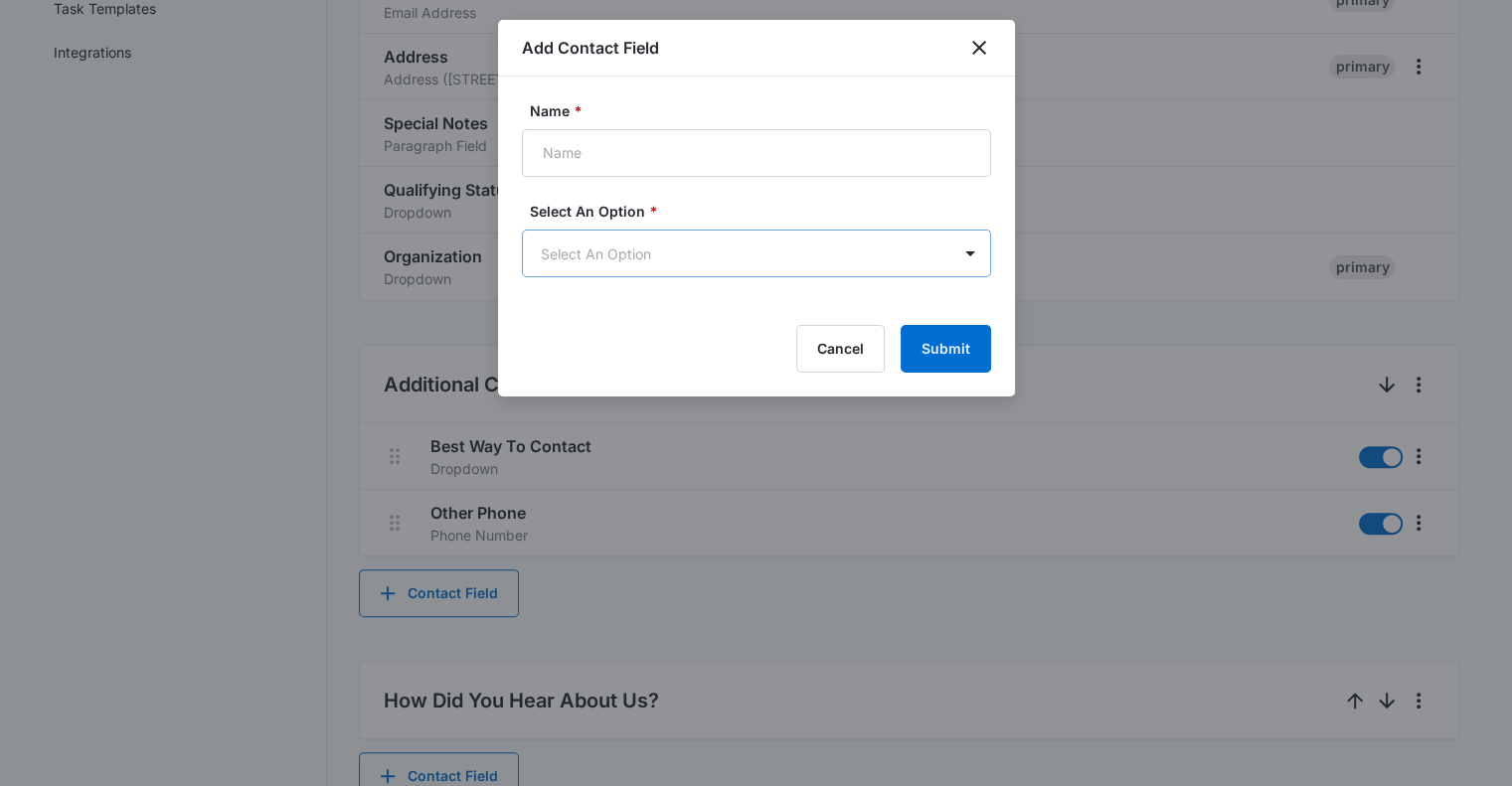 click on "CRM Apps Reputation Forms CRM Email Social Content Intelligence Files Brand Settings J+G Companies M322000 Your Accounts View All 1 KB Kevin Burns kburns@jandgcompanies.com My Profile 1 Notifications Support Logout Terms & Conditions   •   Privacy Policy Overview Leads Inbox Contacts Organizations History Deals Projects Tasks Calendar Lists Reports Settings Add Contact Settings Contact Types Contact Statuses Contact Fields Project Statuses Deal Statuses History Types History Flags Tags Task Templates Integrations Contact Fields Create and manage custom contact fields to keep track of all of your contact information and organize your CRM by any field. Contact Section Contact Info These are "Primary Fields",  their configurations are limited because of their importance. Contact Name Contact Name primary Phone Phone Number primary Email Email Address primary Address Address (Street, Street 2, City, ST, Zip, Country) primary Special Notes Paragraph Field Qualifying Status Dropdown Organization Dropdown Notes" at bounding box center (756, 854) 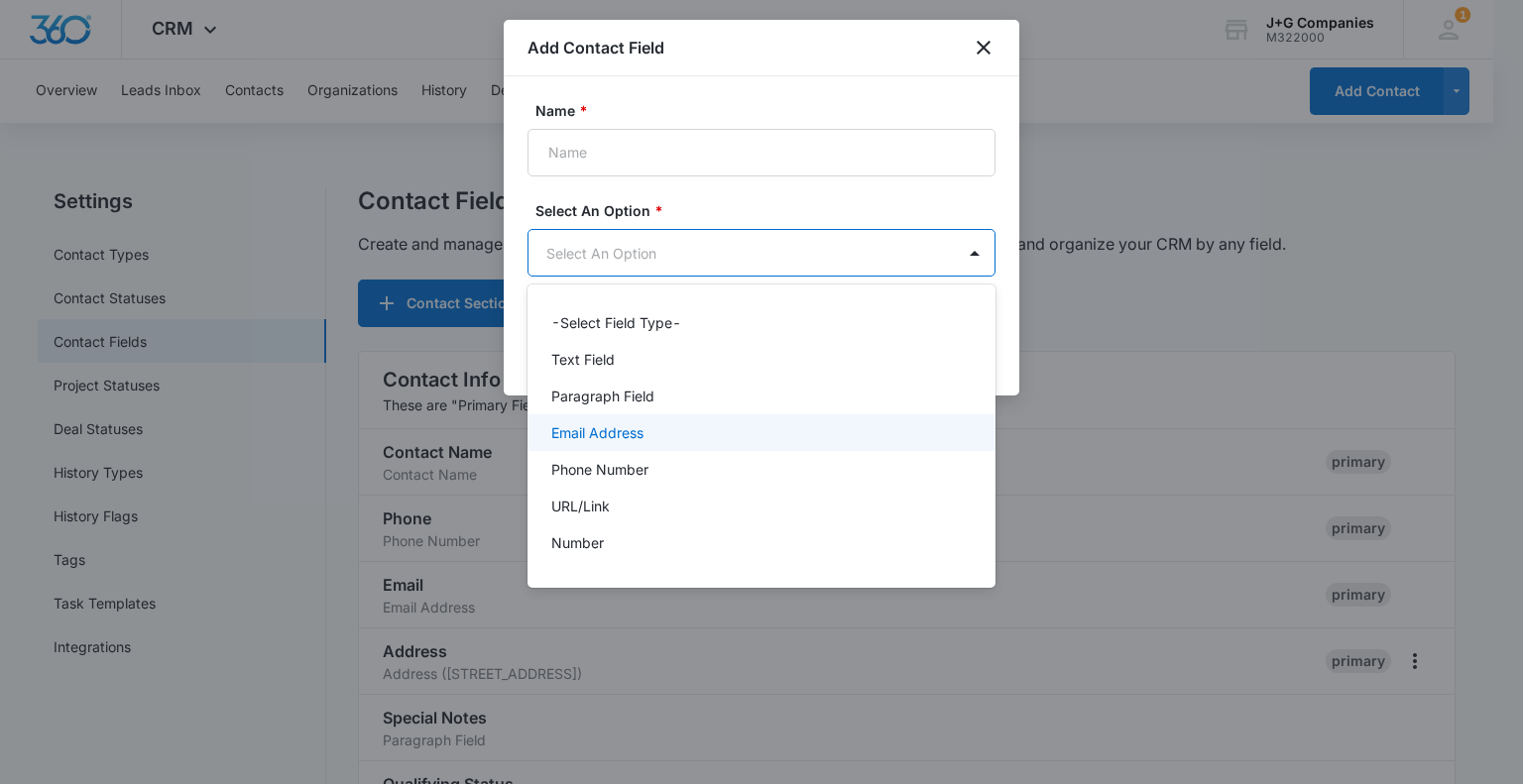click on "Email Address" at bounding box center (597, 432) 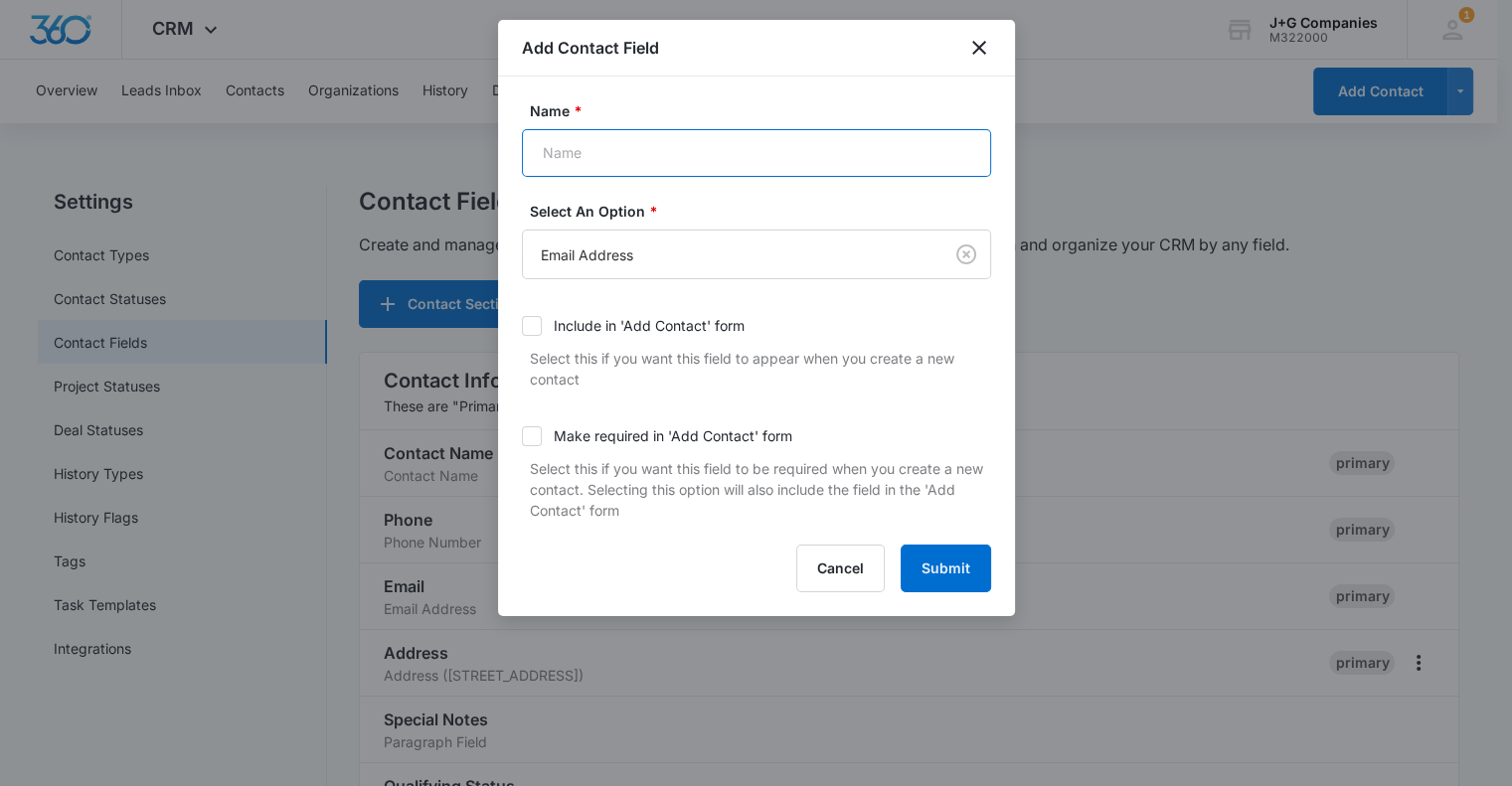 click on "Name *" at bounding box center [756, 153] 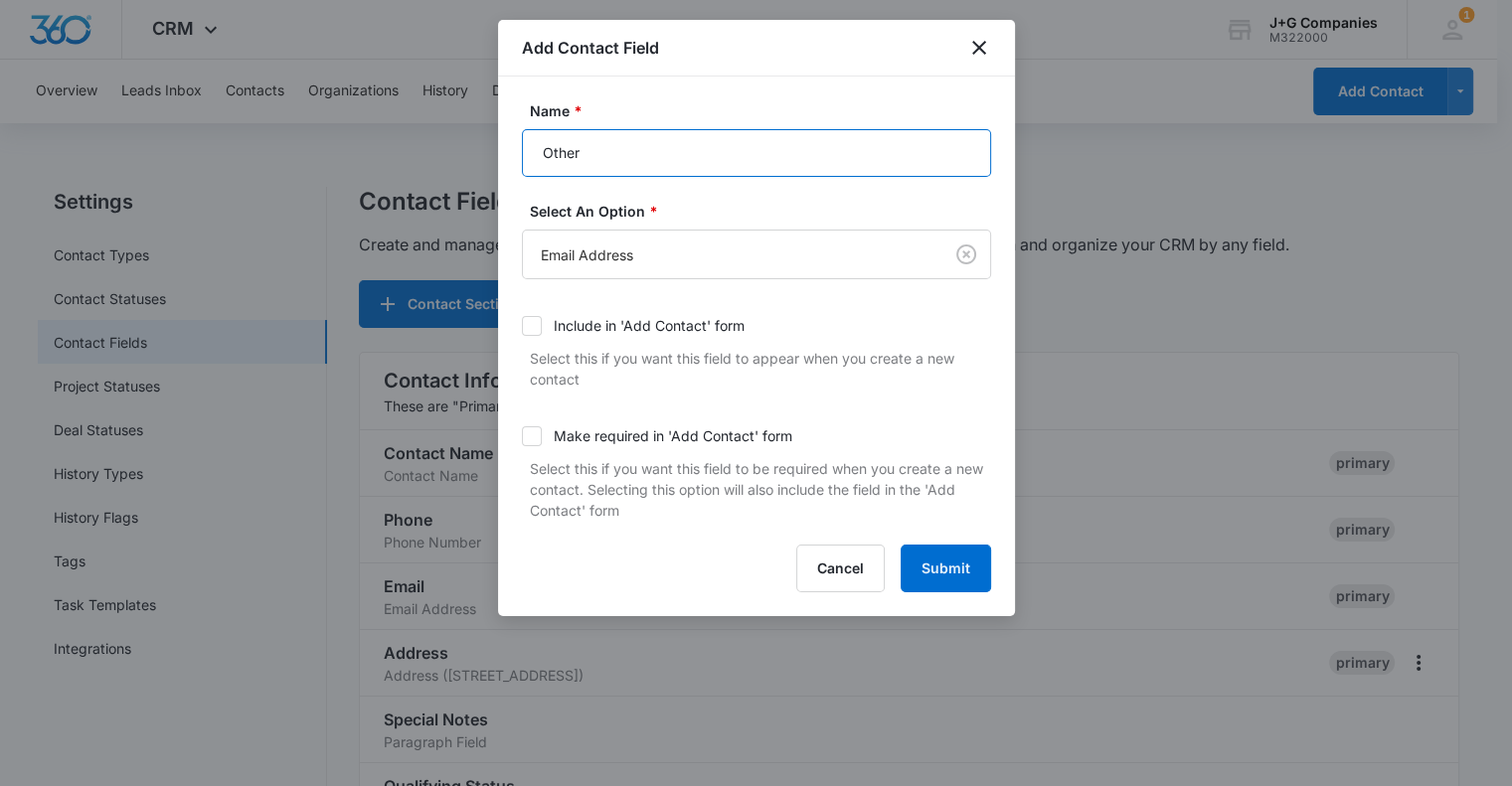 type on "Other Email" 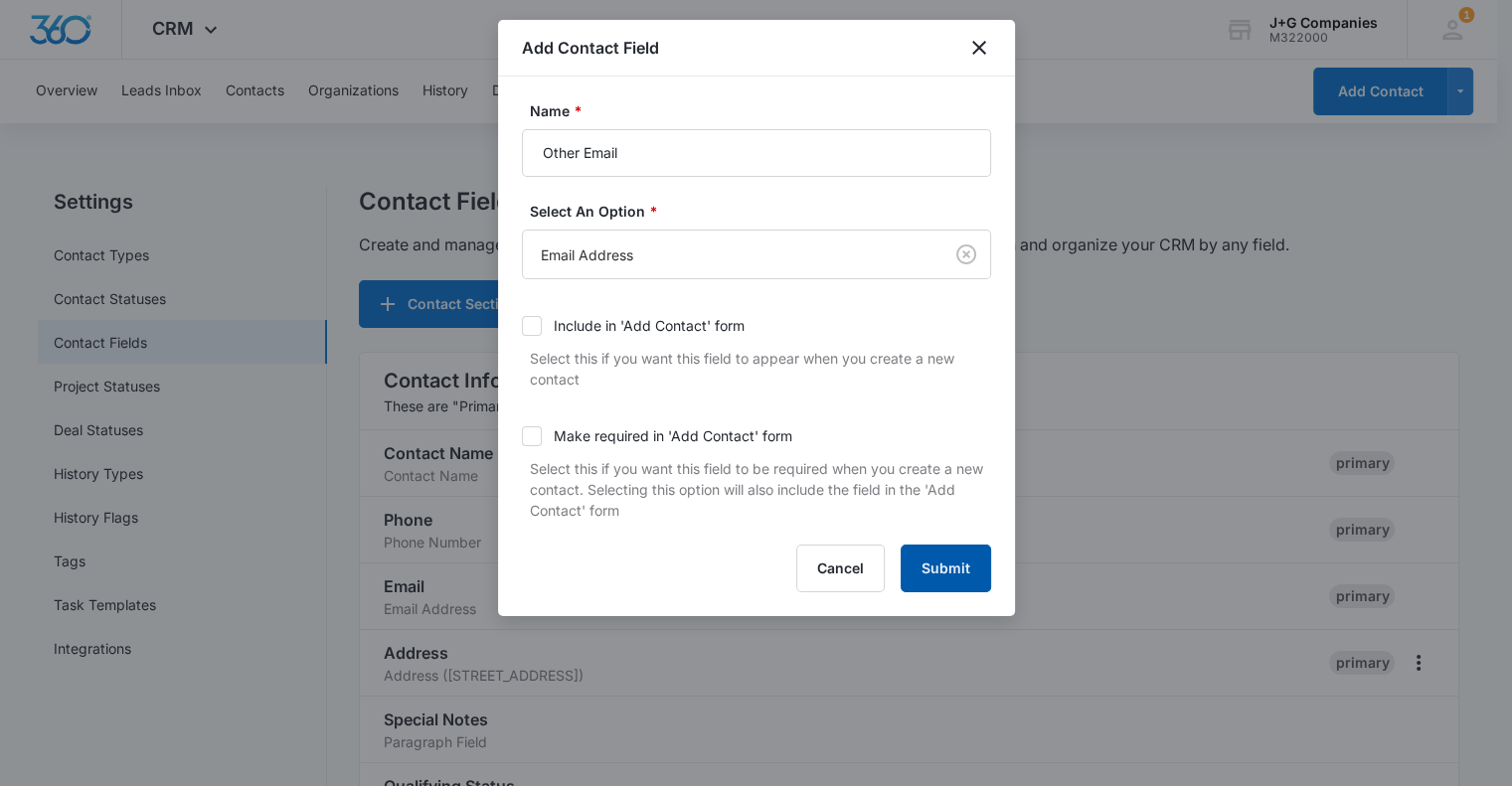 click on "Submit" at bounding box center [945, 568] 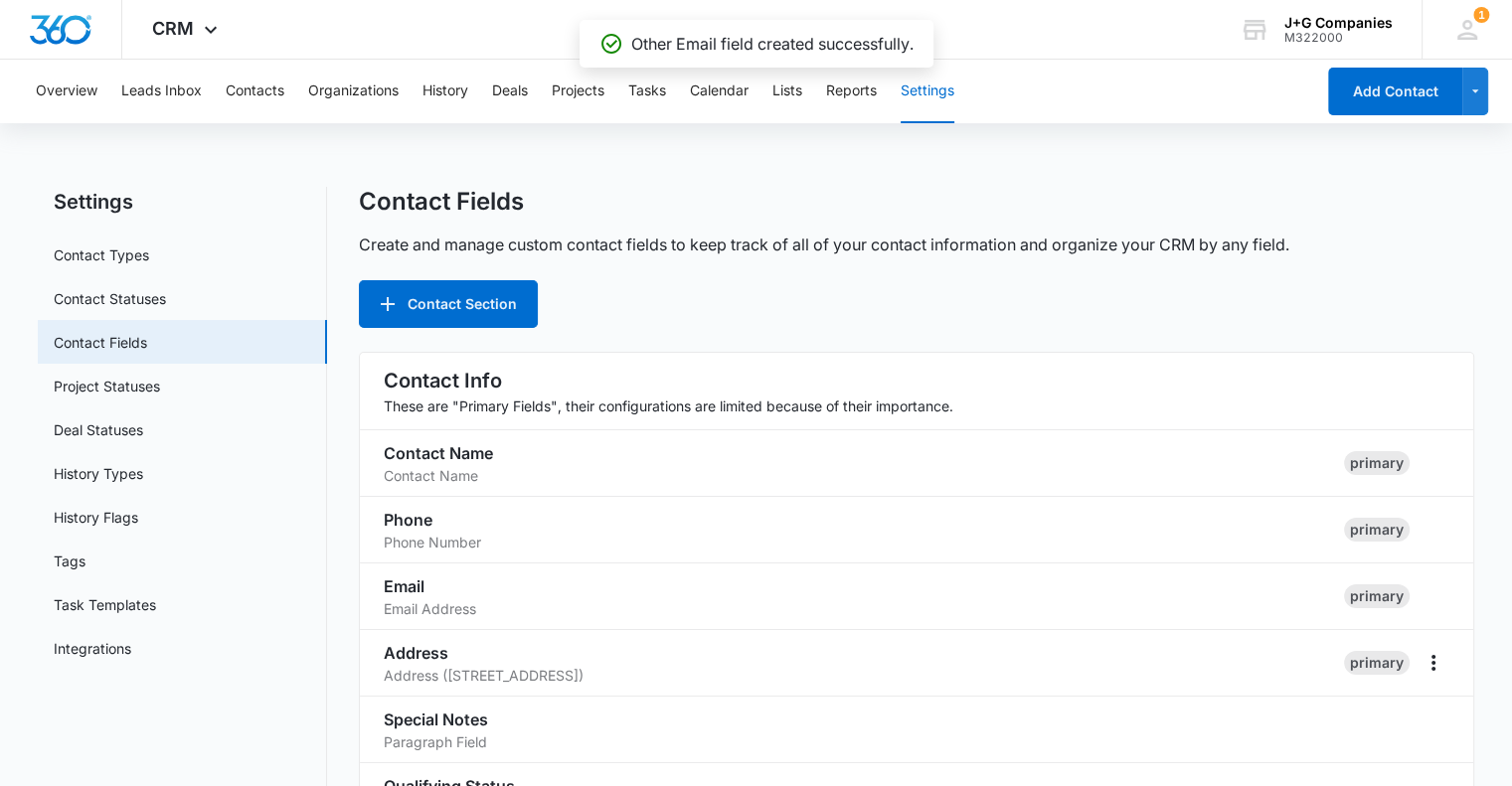 scroll, scrollTop: 863, scrollLeft: 0, axis: vertical 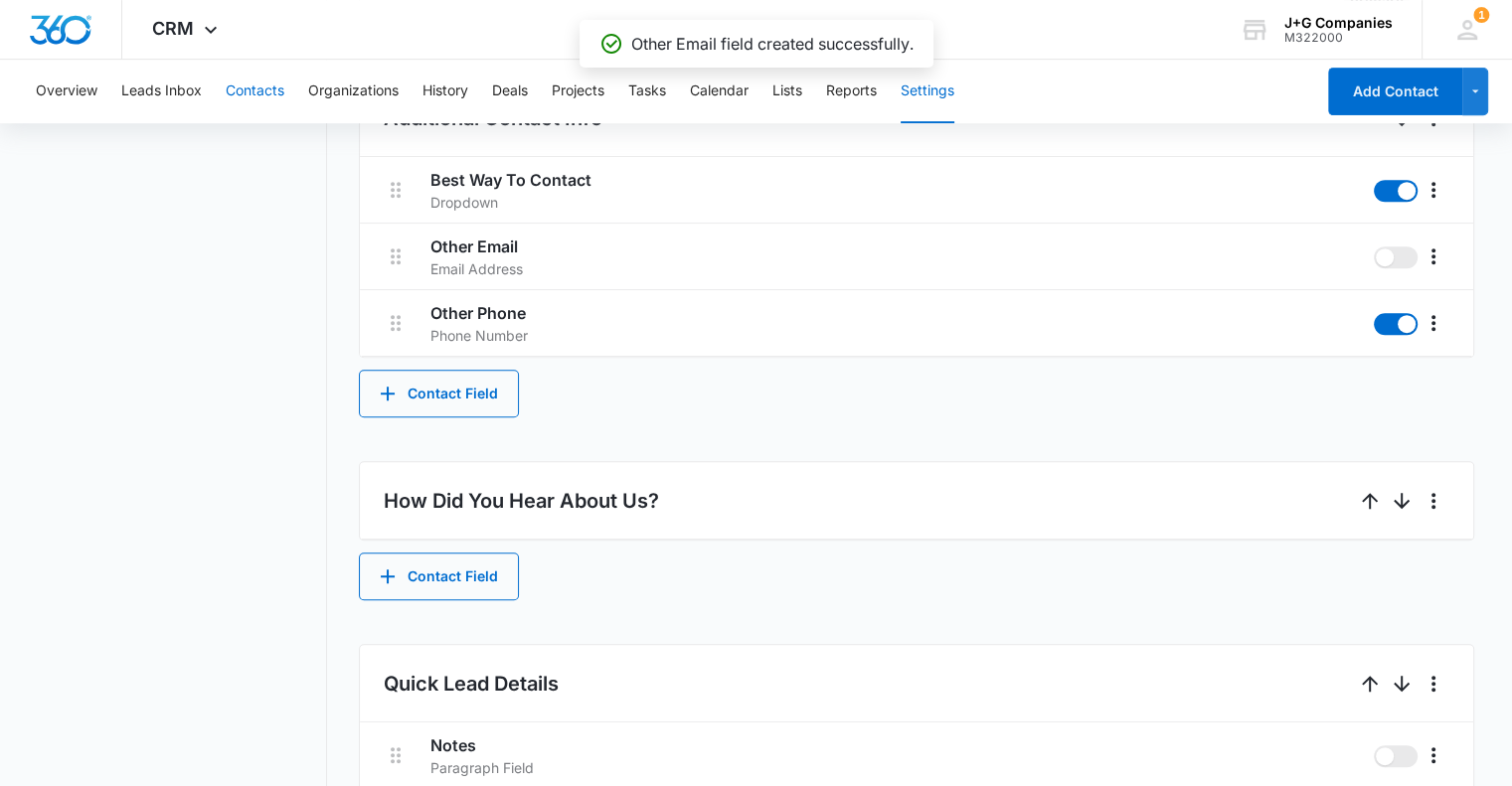 click on "Contacts" at bounding box center [254, 91] 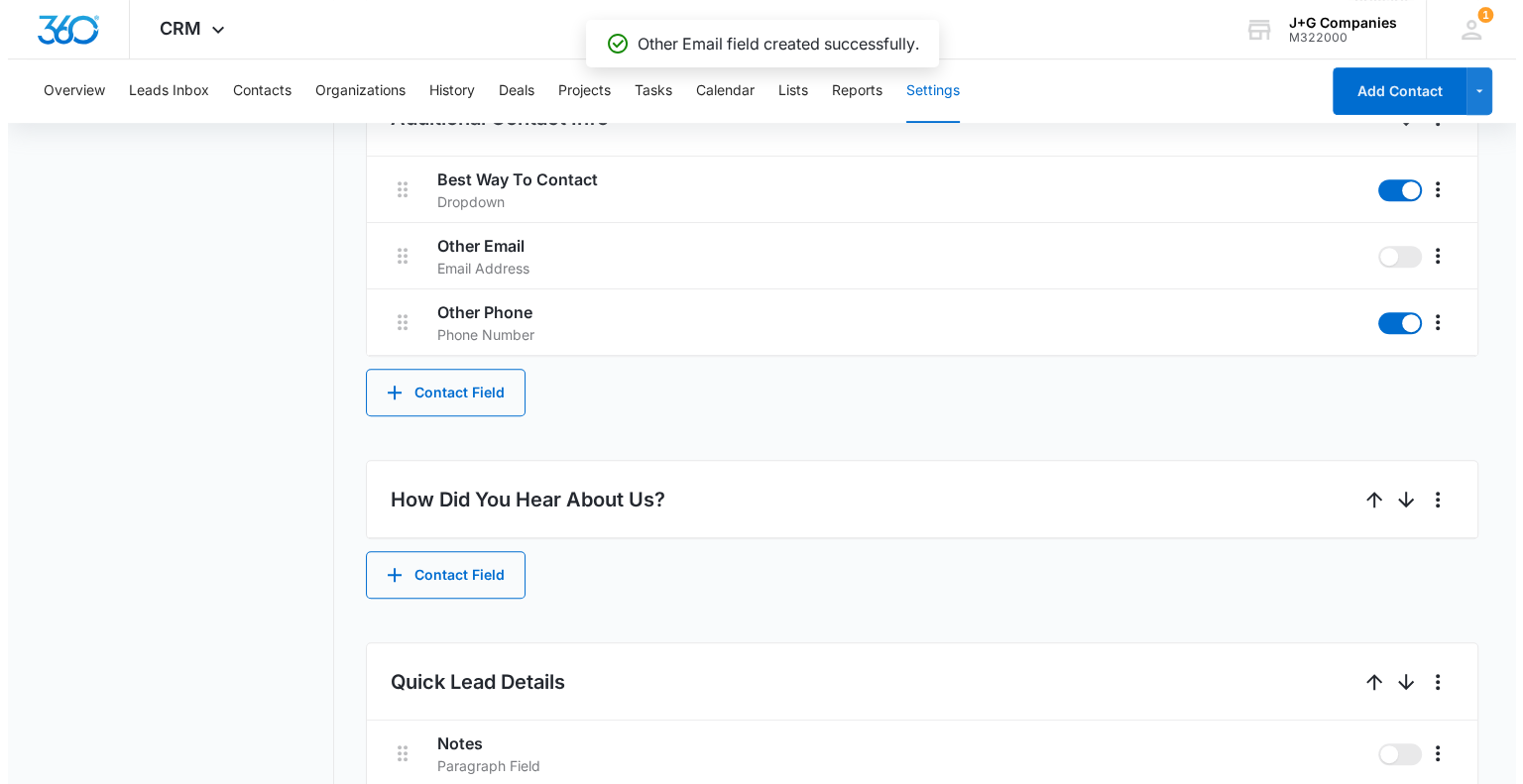 scroll, scrollTop: 0, scrollLeft: 0, axis: both 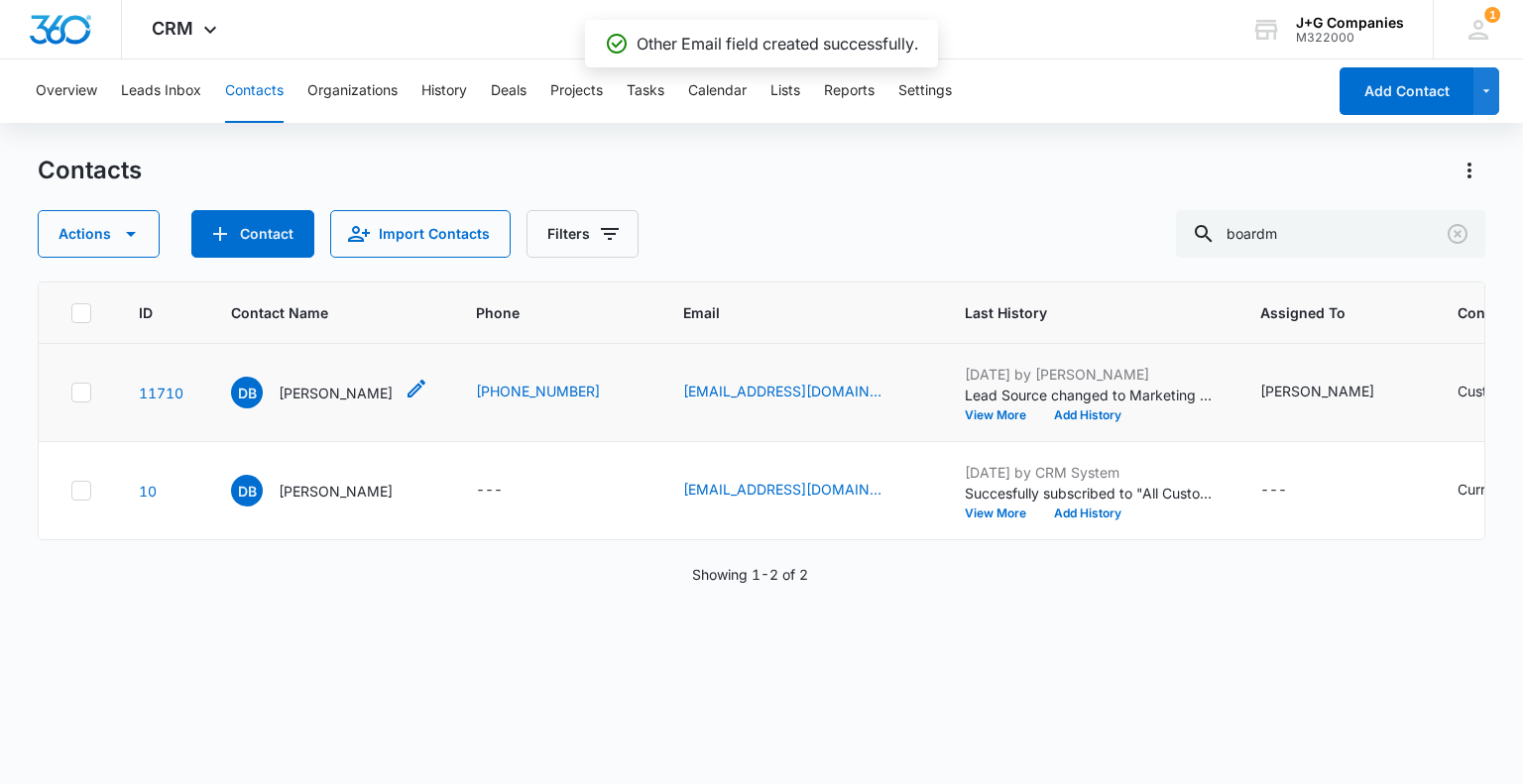 click on "[PERSON_NAME]" at bounding box center [335, 392] 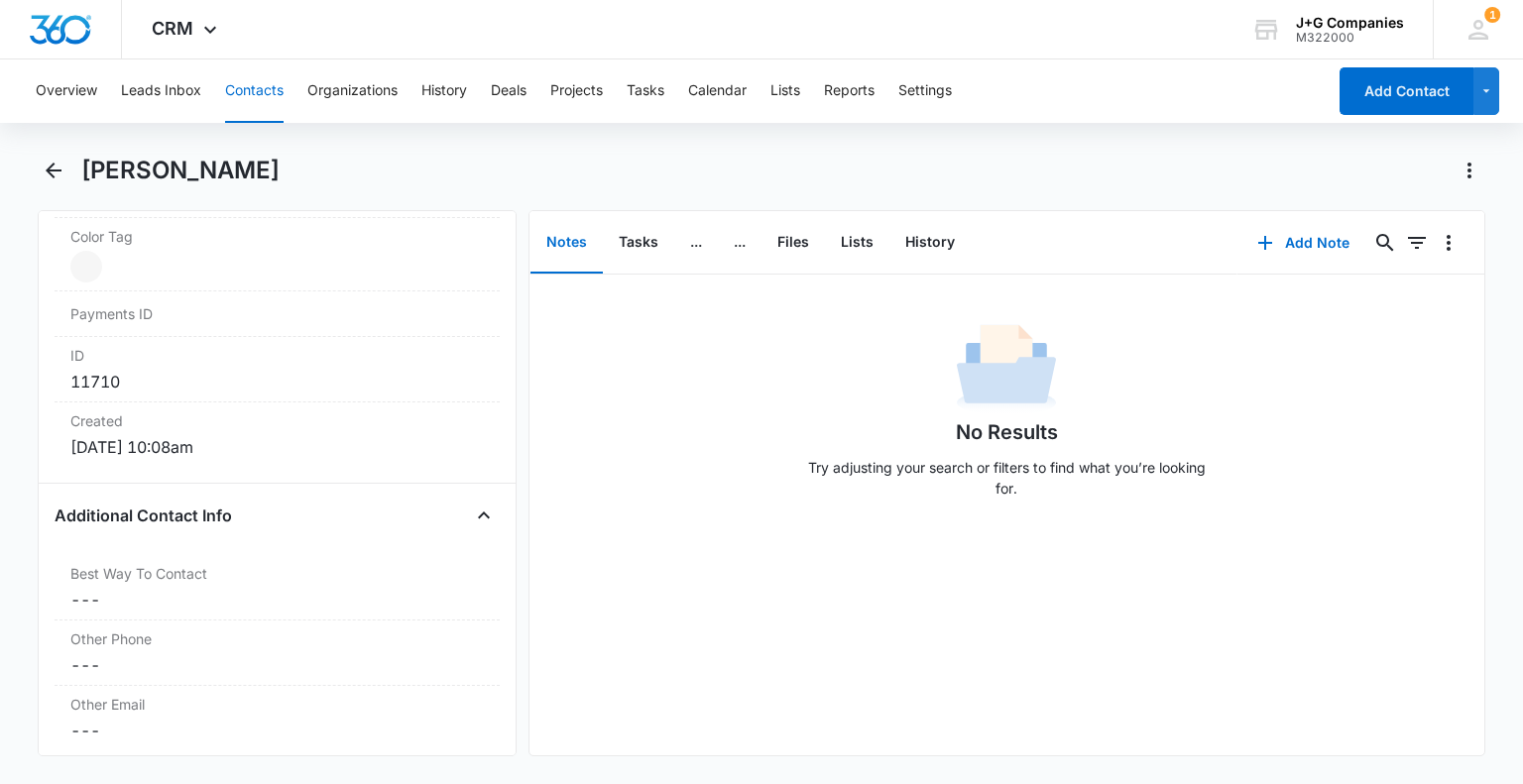 scroll, scrollTop: 1288, scrollLeft: 0, axis: vertical 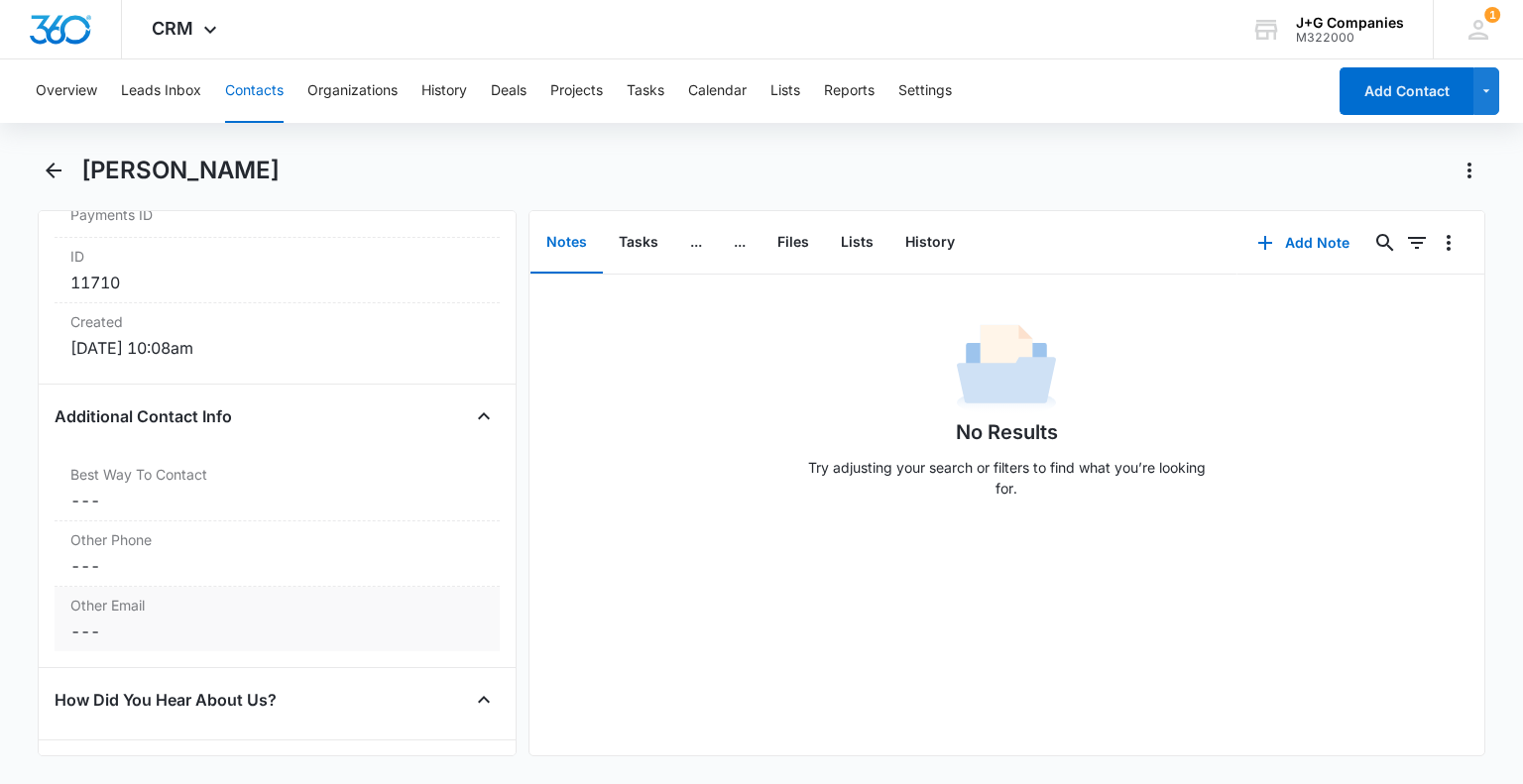 click on "Cancel Save Changes ---" at bounding box center (277, 631) 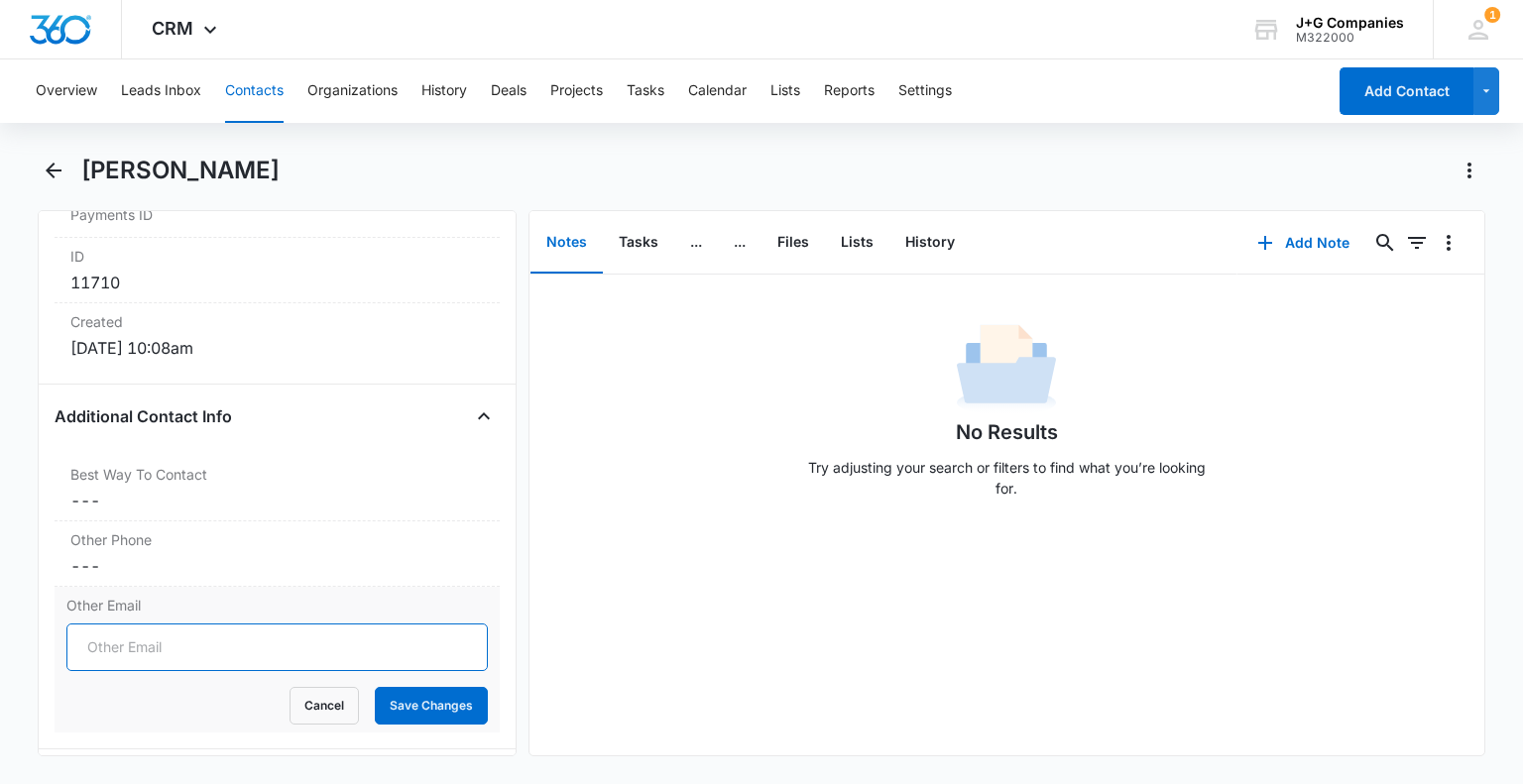paste on "danboardman@culturelighting.com" 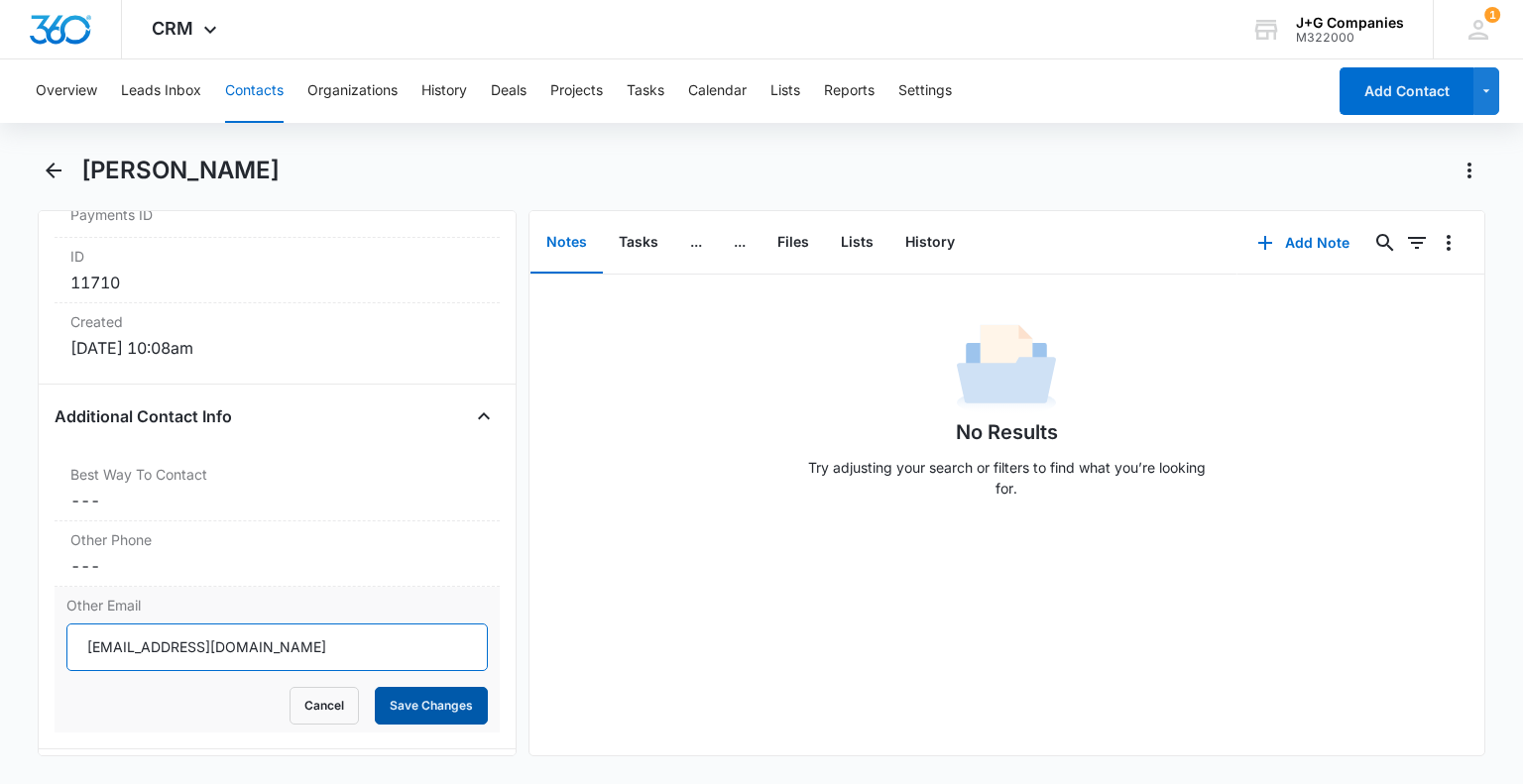 type on "danboardman@culturelighting.com" 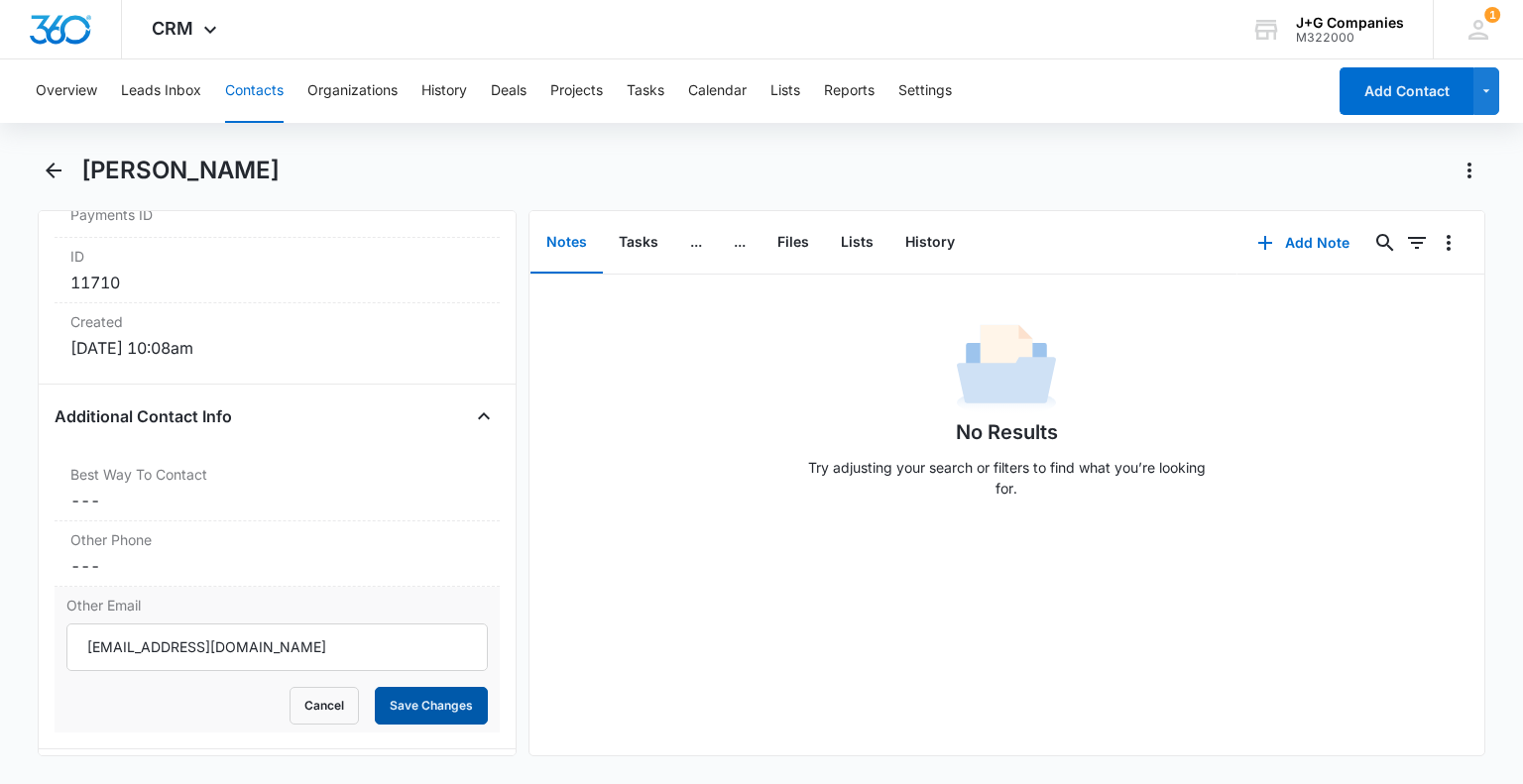 click on "Save Changes" at bounding box center [431, 706] 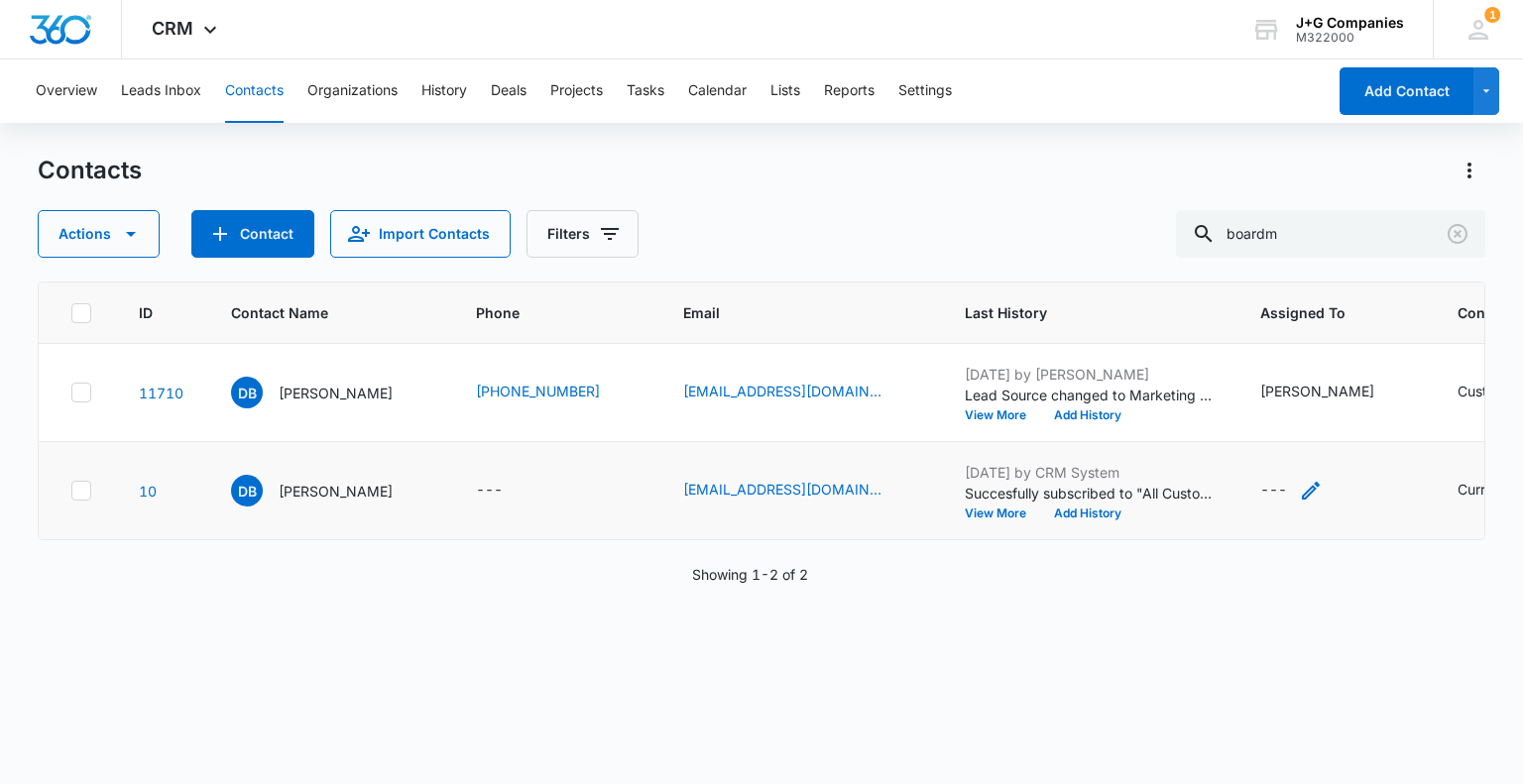 click on "---" at bounding box center (1273, 491) 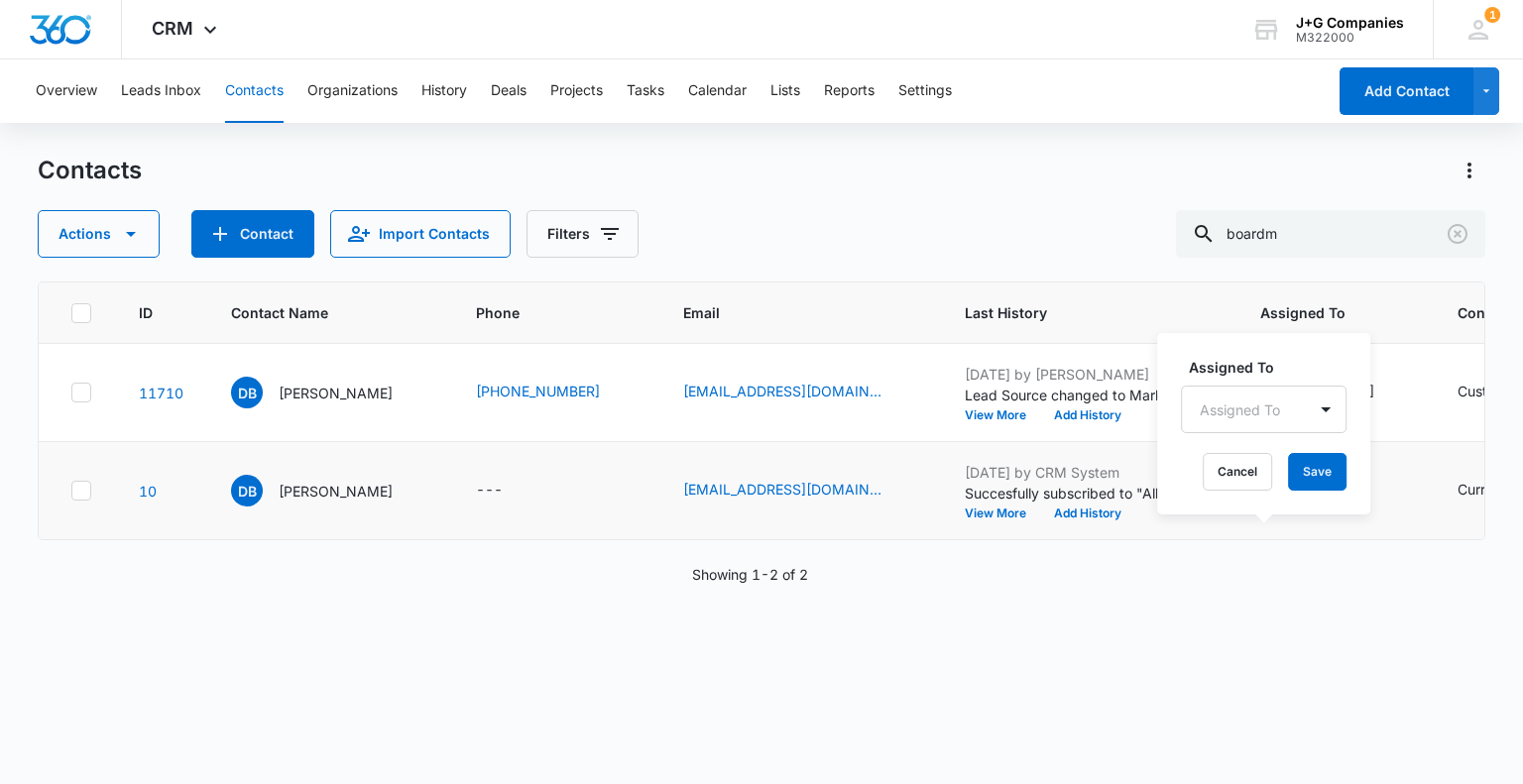 click 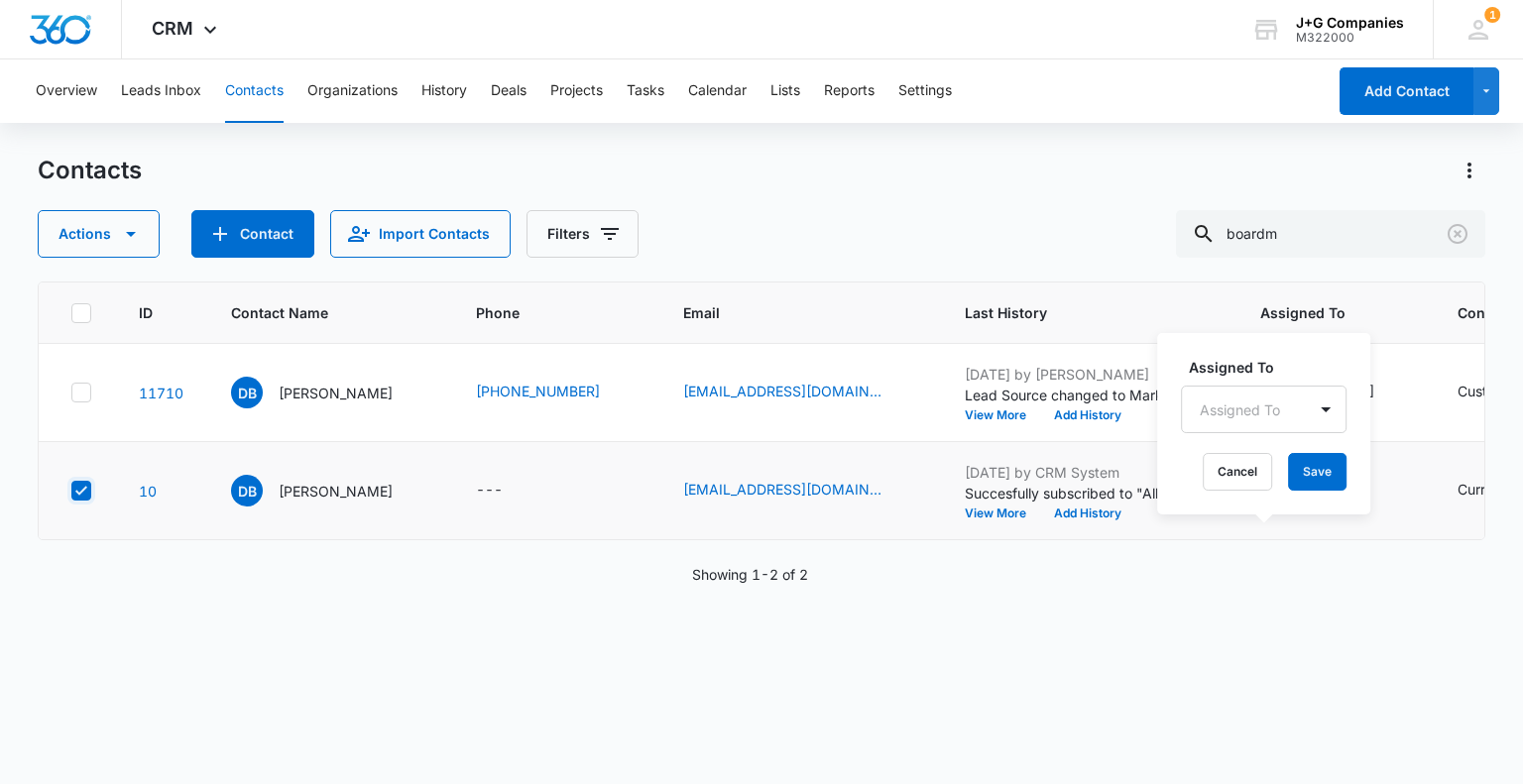 checkbox on "true" 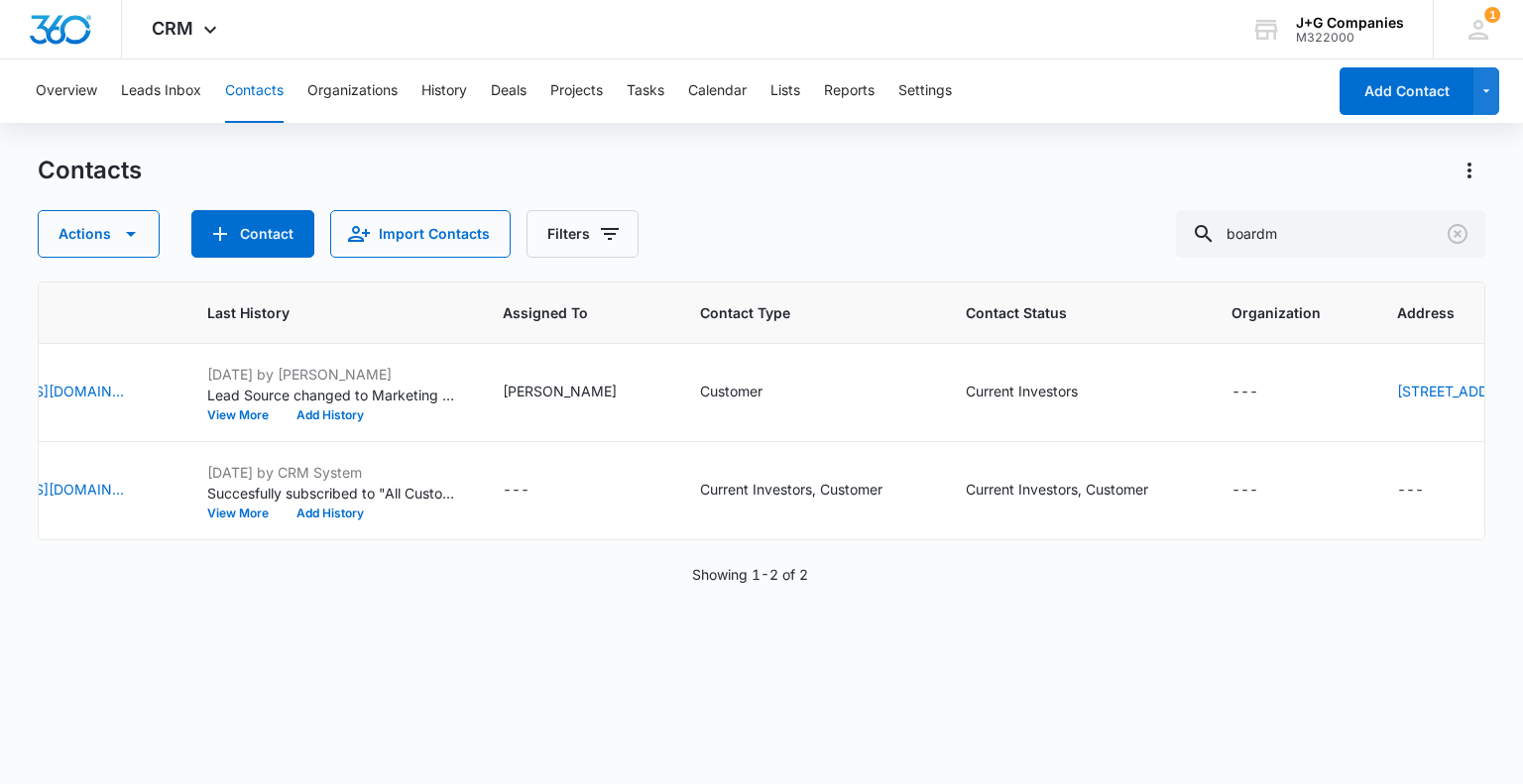 scroll, scrollTop: 0, scrollLeft: 789, axis: horizontal 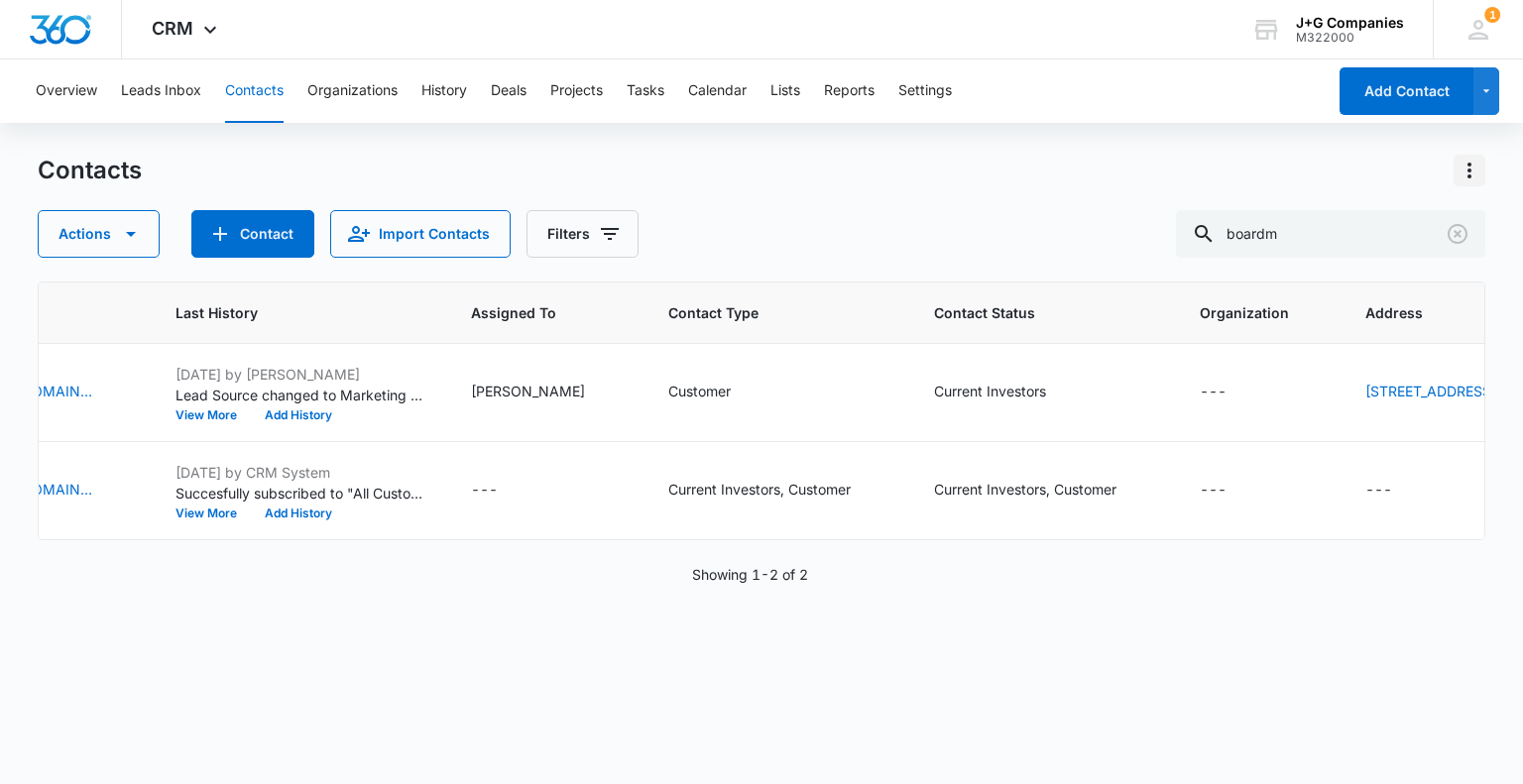 click 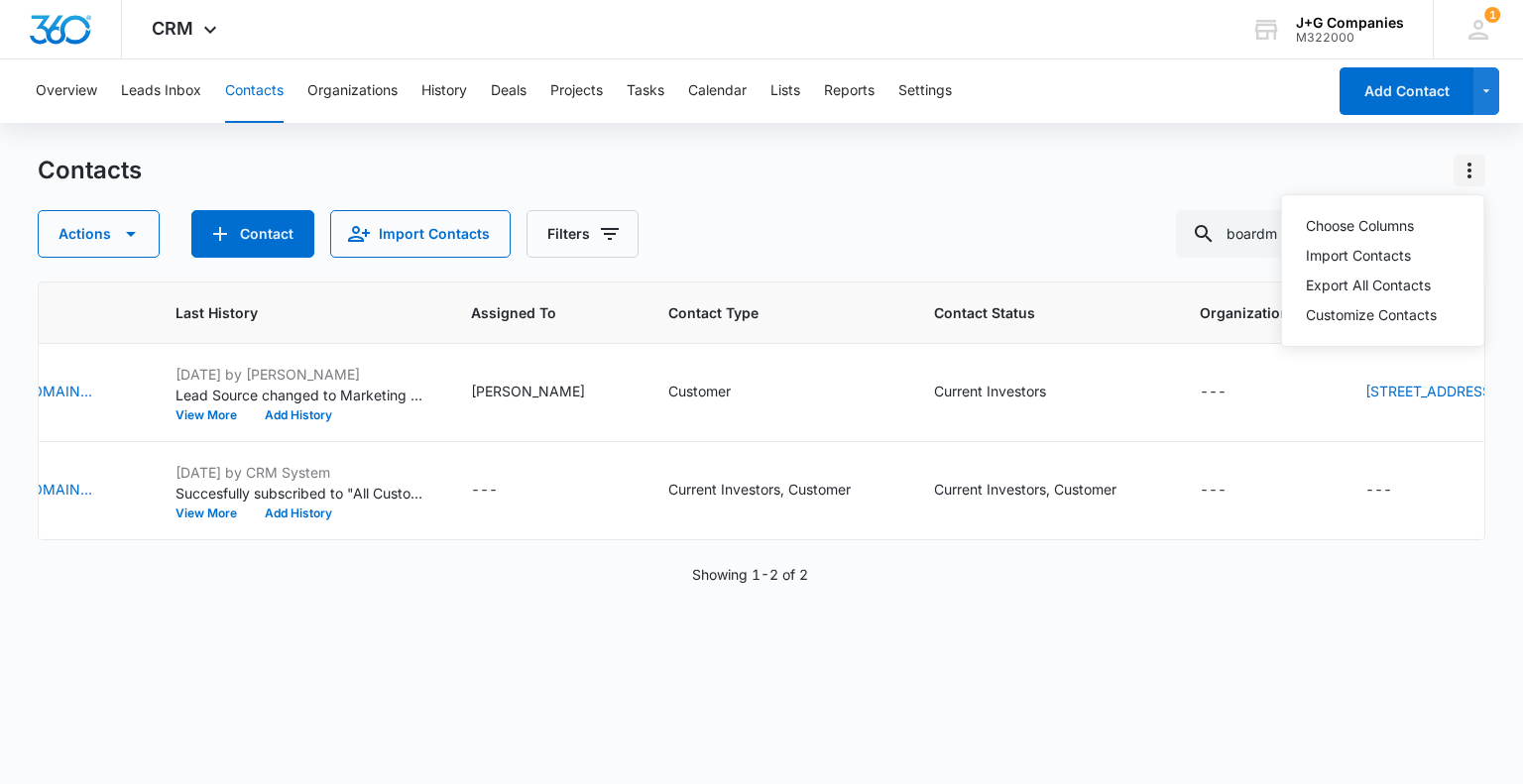 click 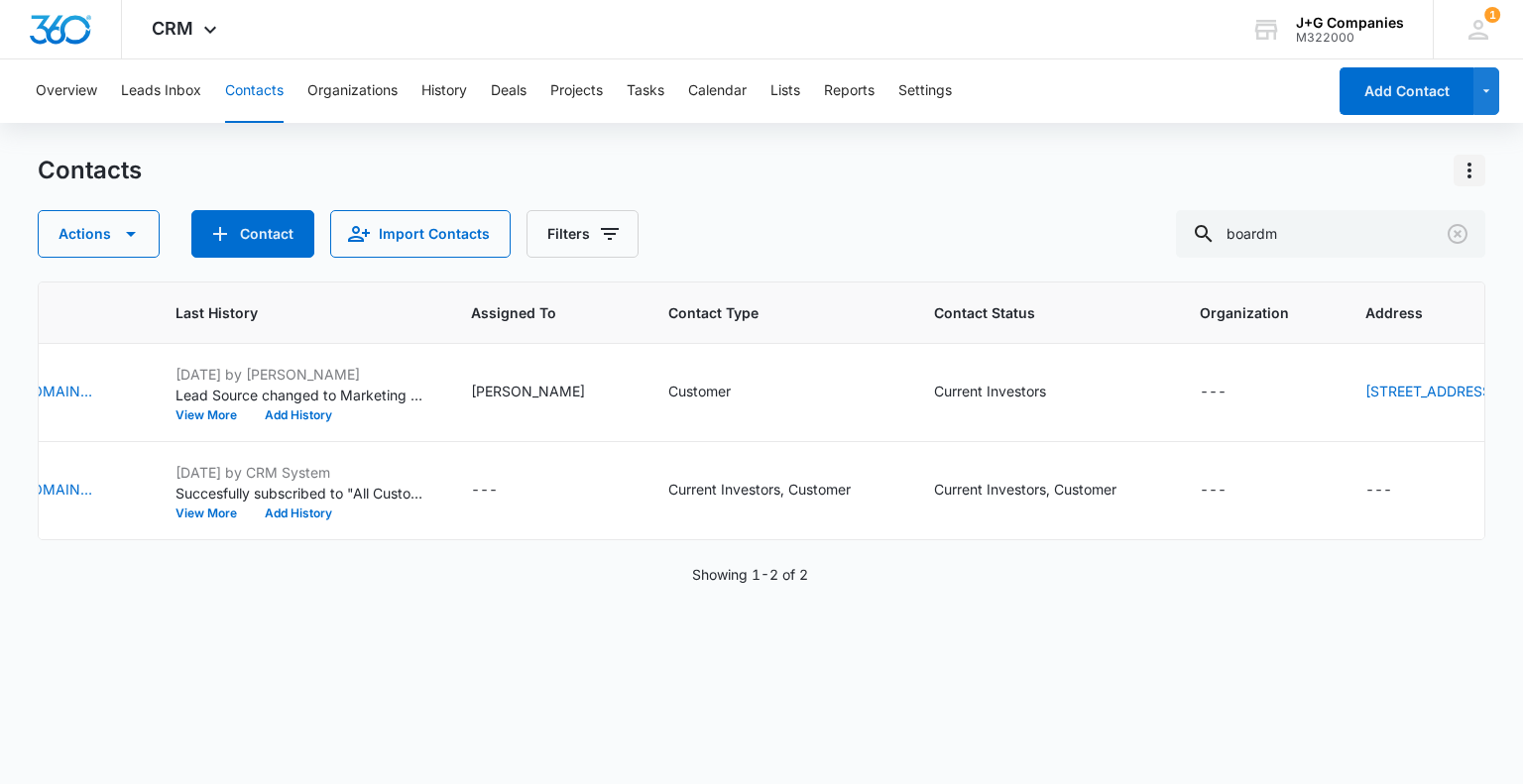 click 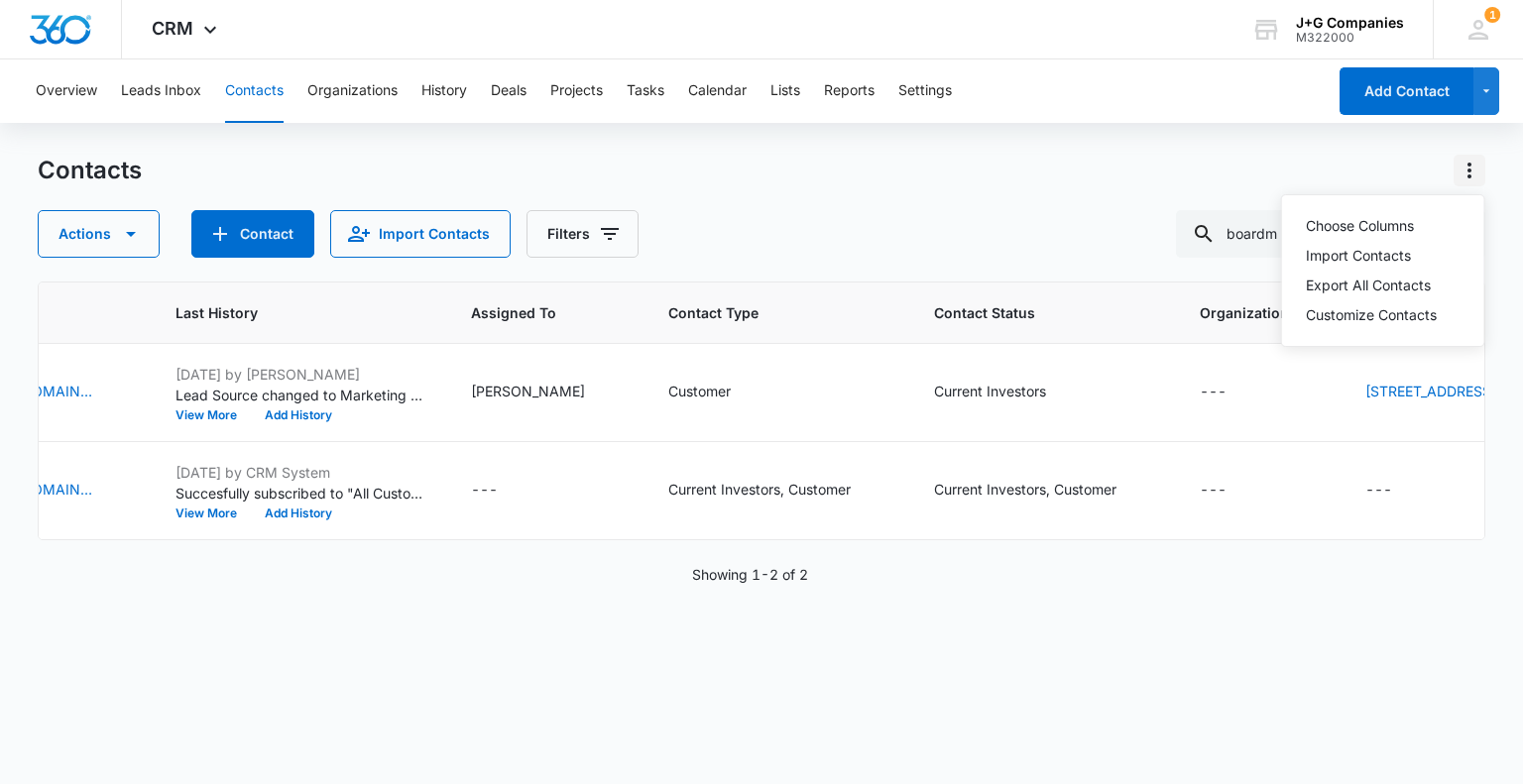 click 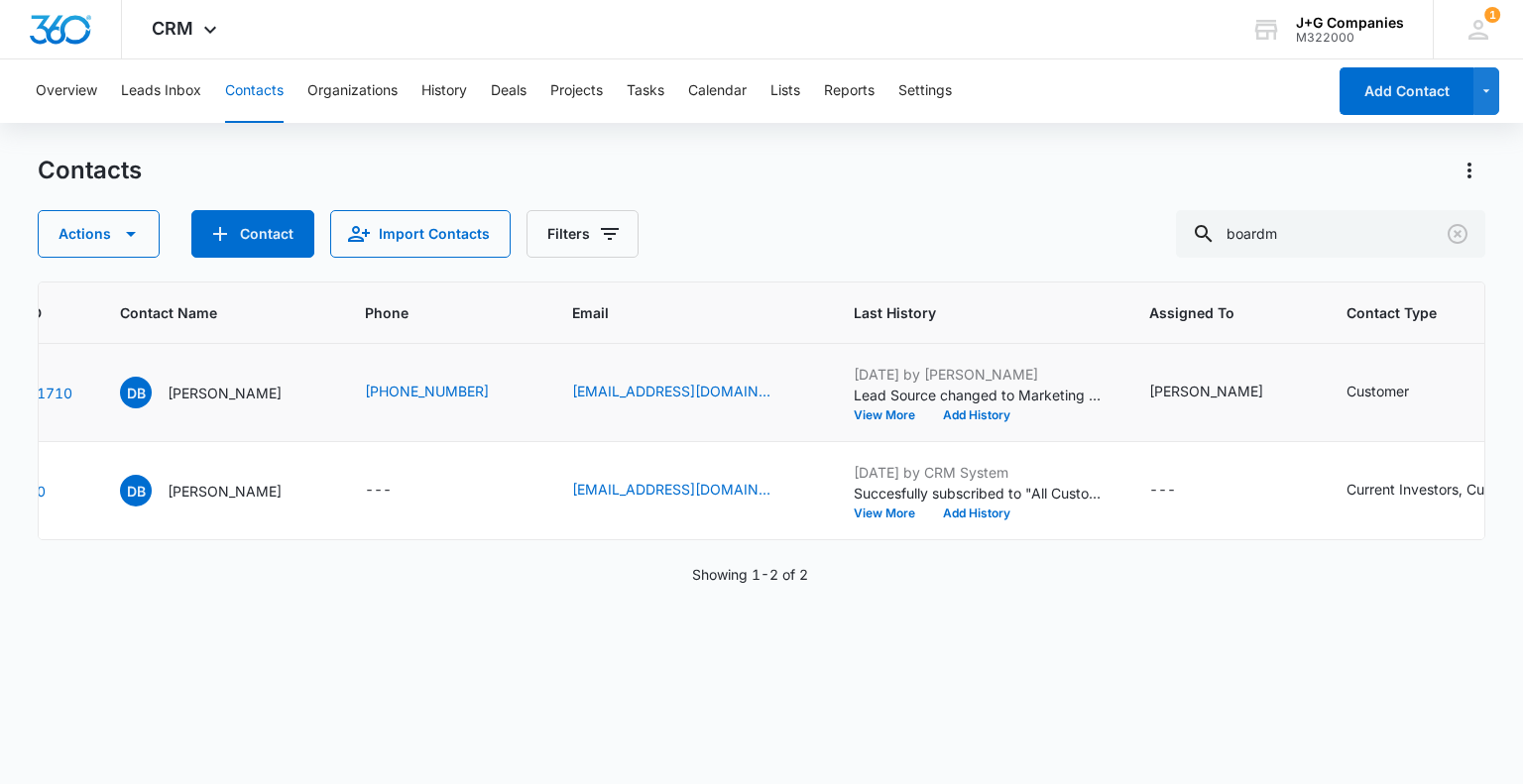 scroll, scrollTop: 0, scrollLeft: 0, axis: both 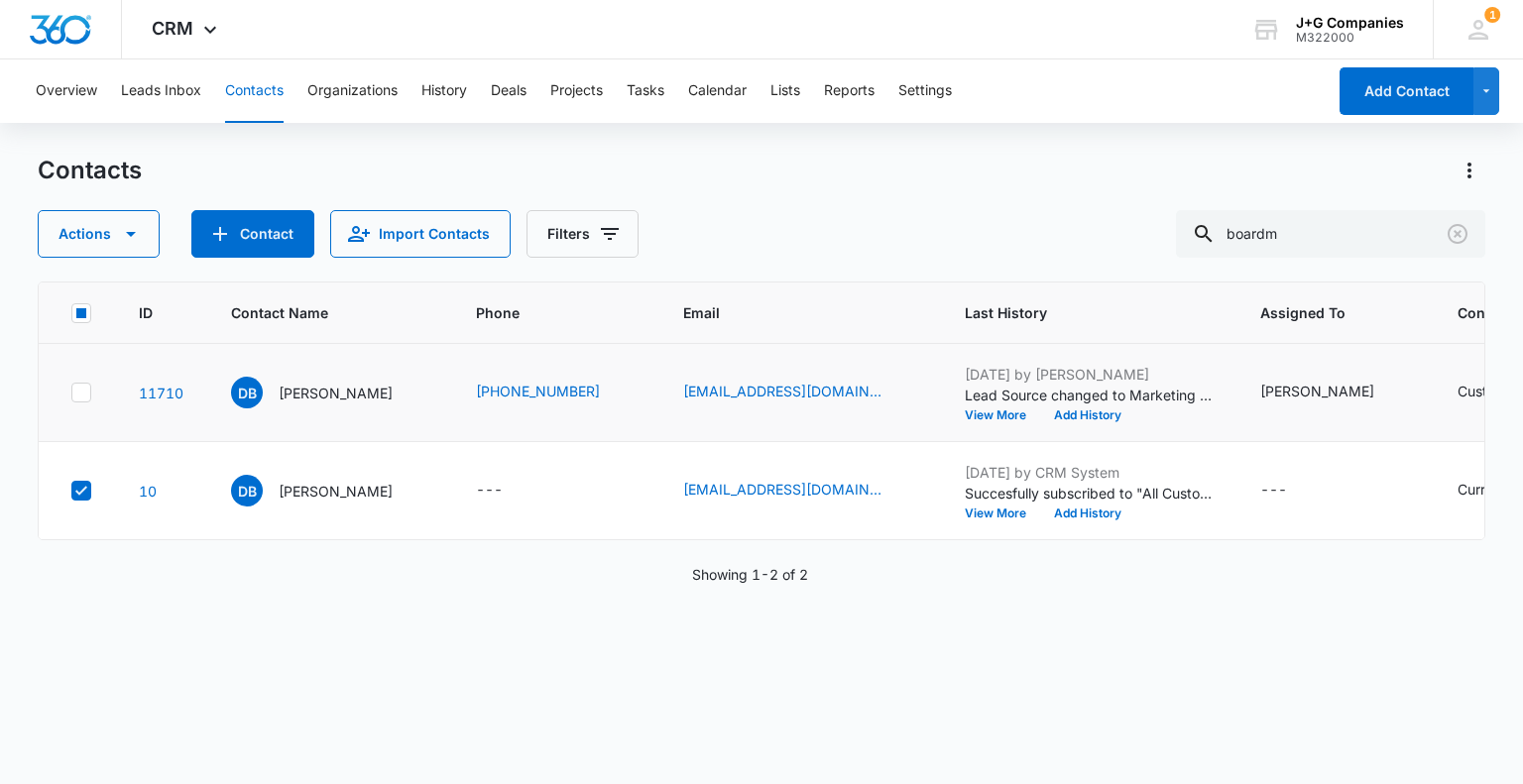 drag, startPoint x: 742, startPoint y: 534, endPoint x: 244, endPoint y: 477, distance: 501.25143 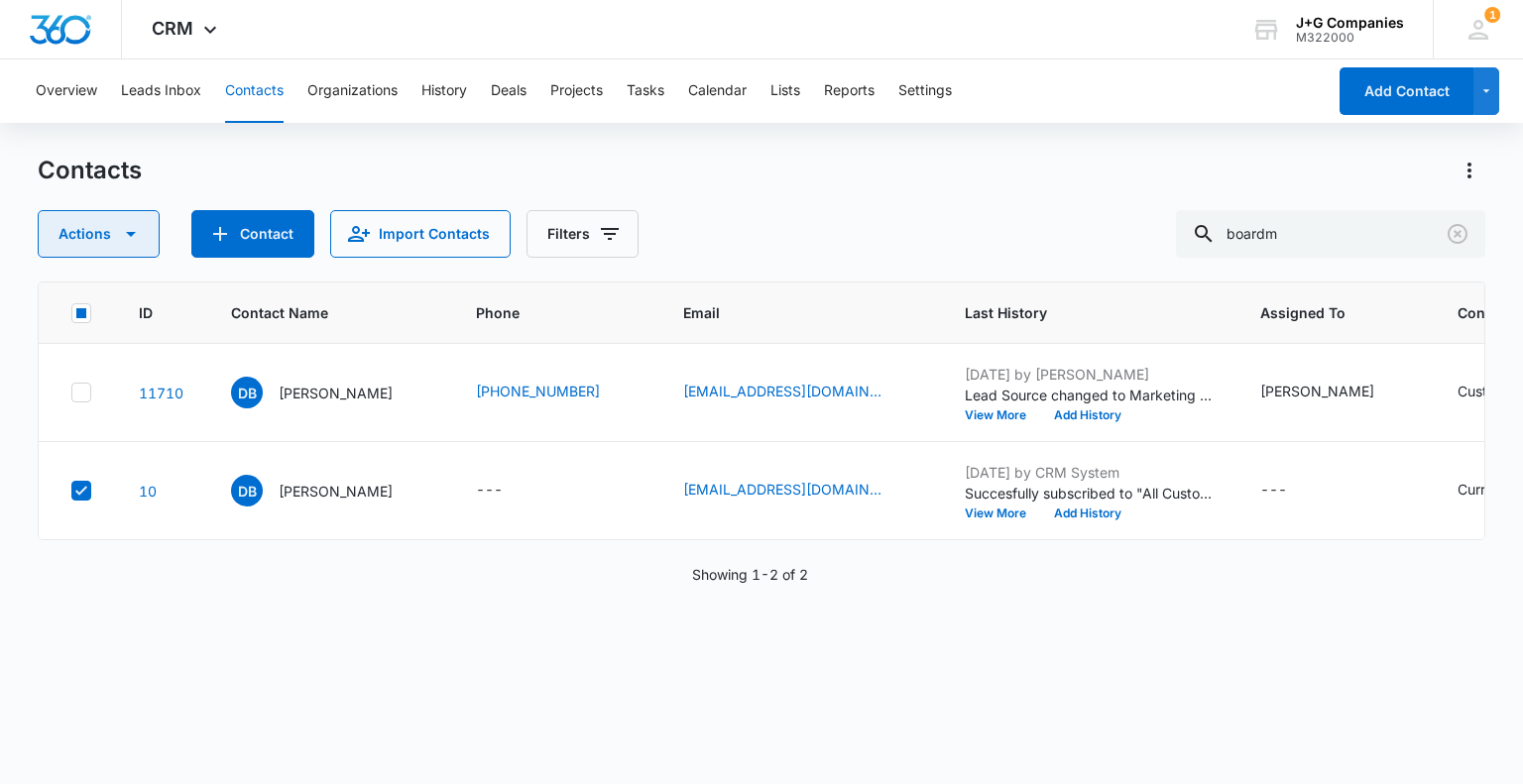 click on "Actions" at bounding box center (98, 234) 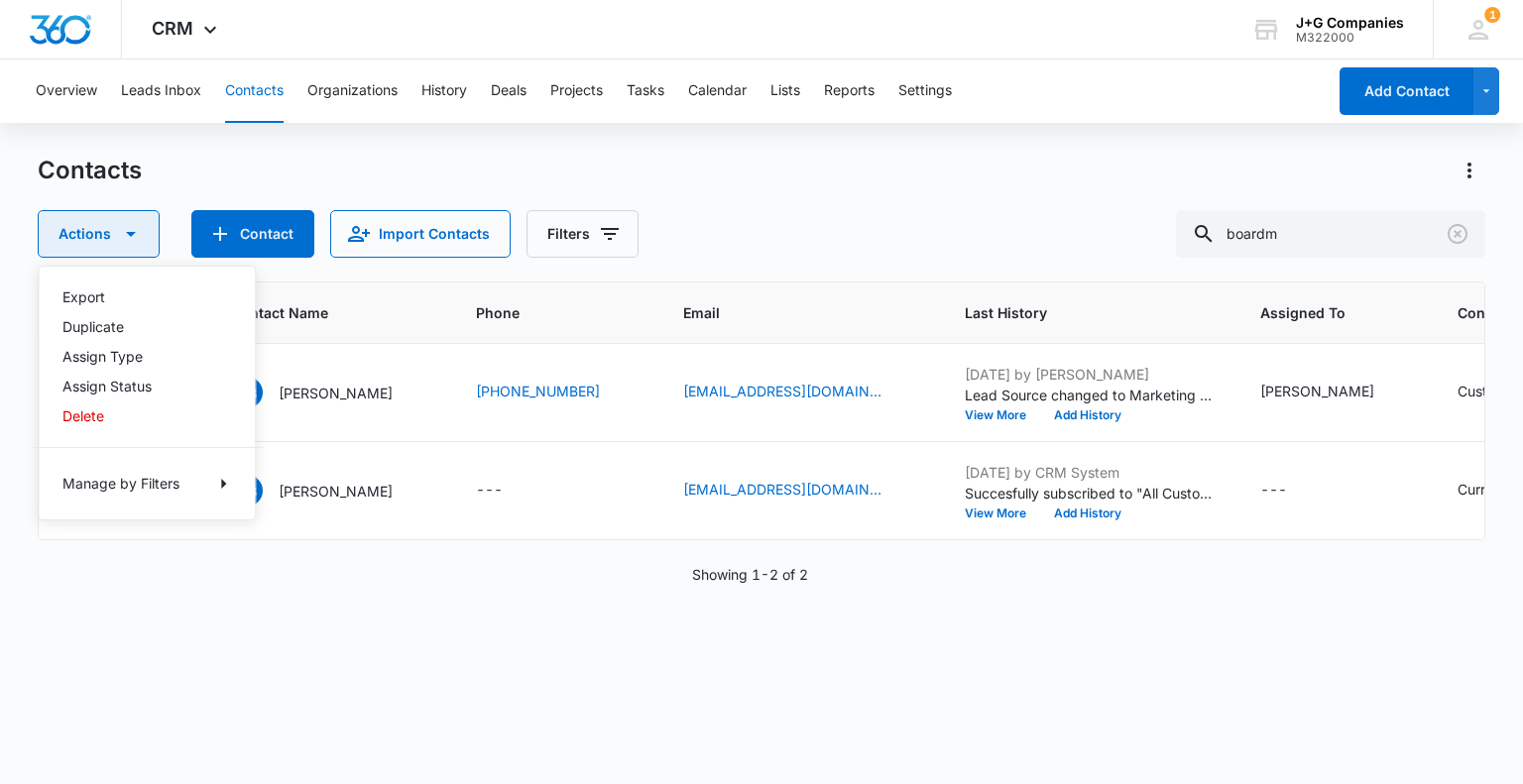 click on "Actions" at bounding box center (98, 234) 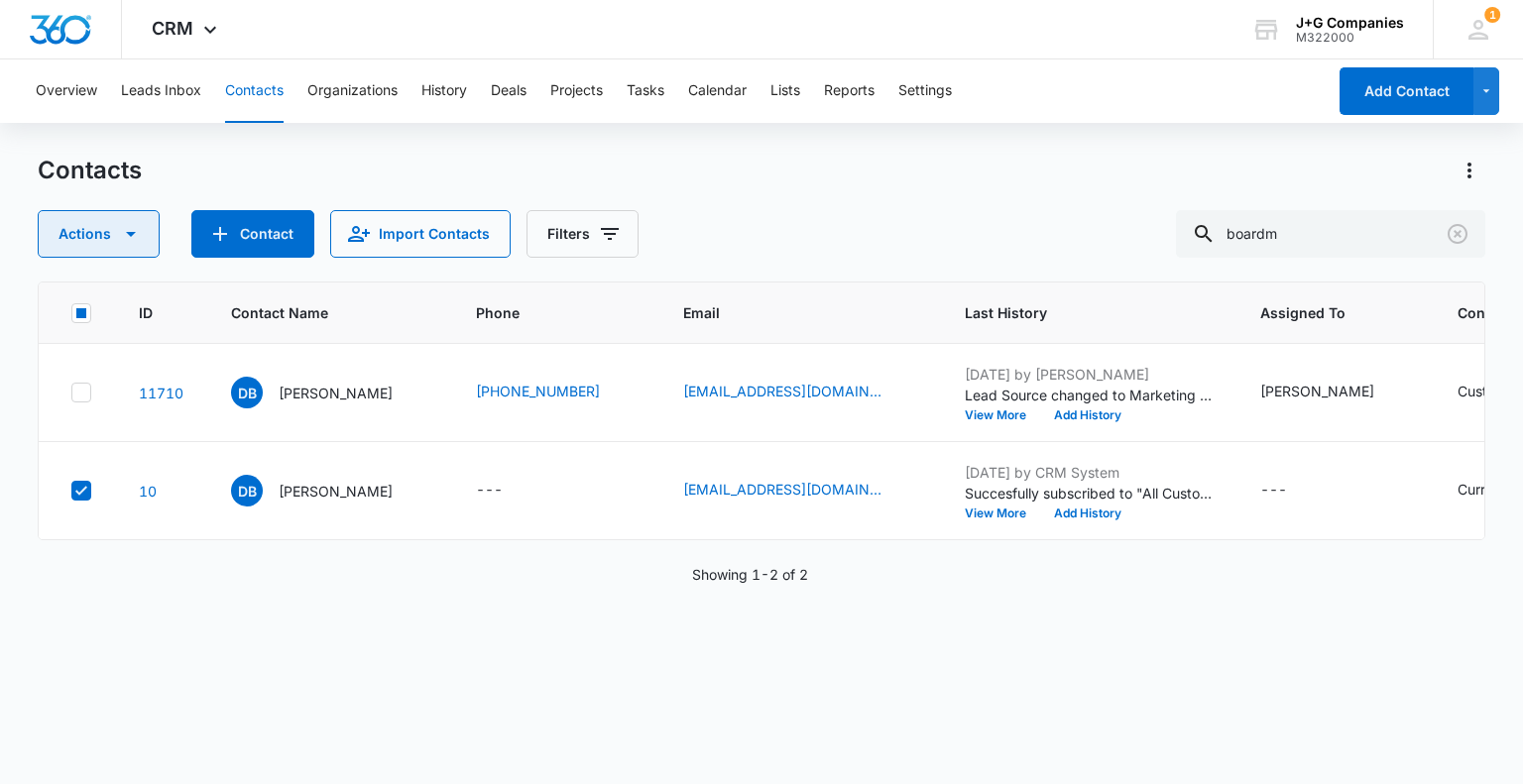 click on "Actions" at bounding box center (98, 234) 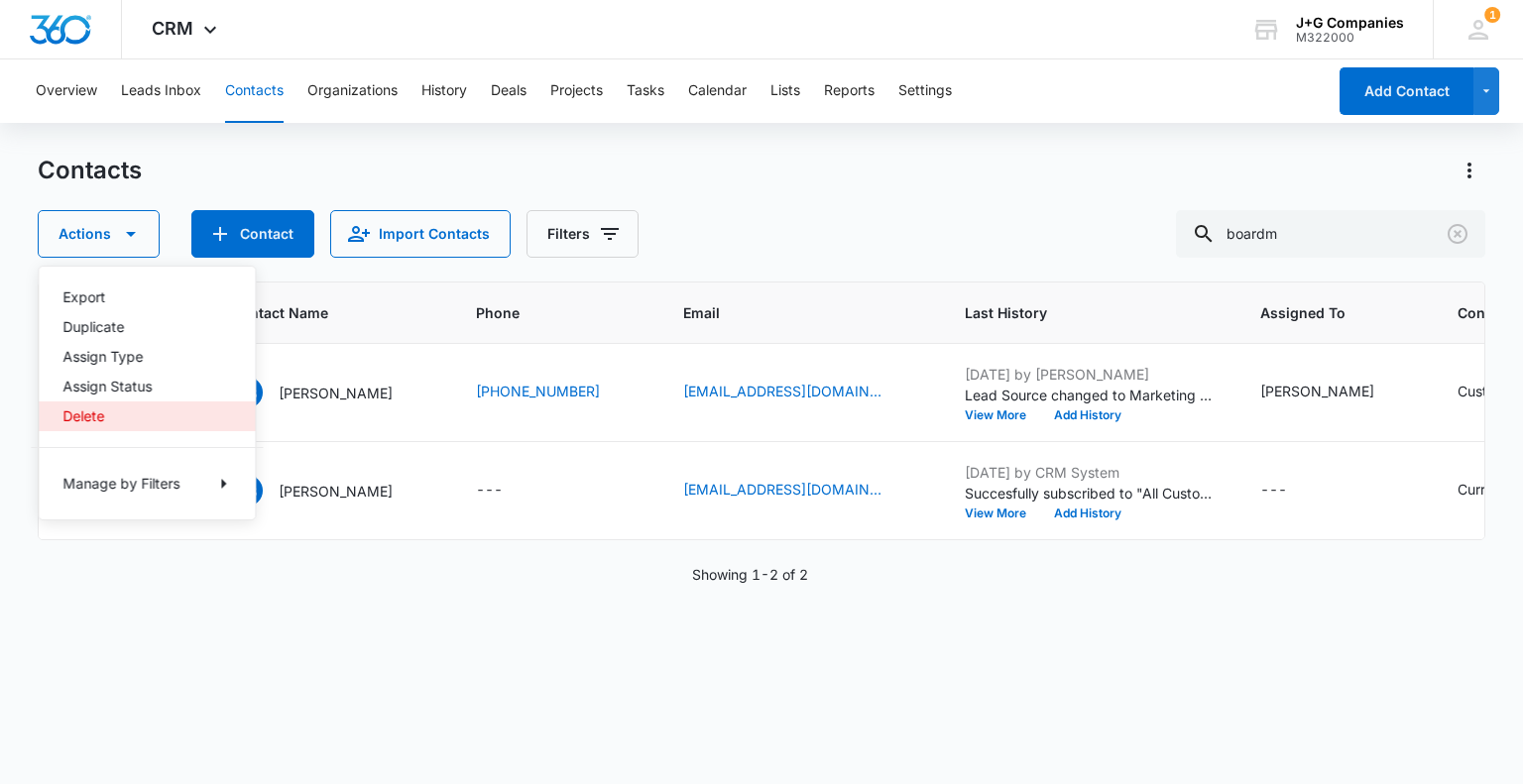 click on "Delete" at bounding box center (135, 416) 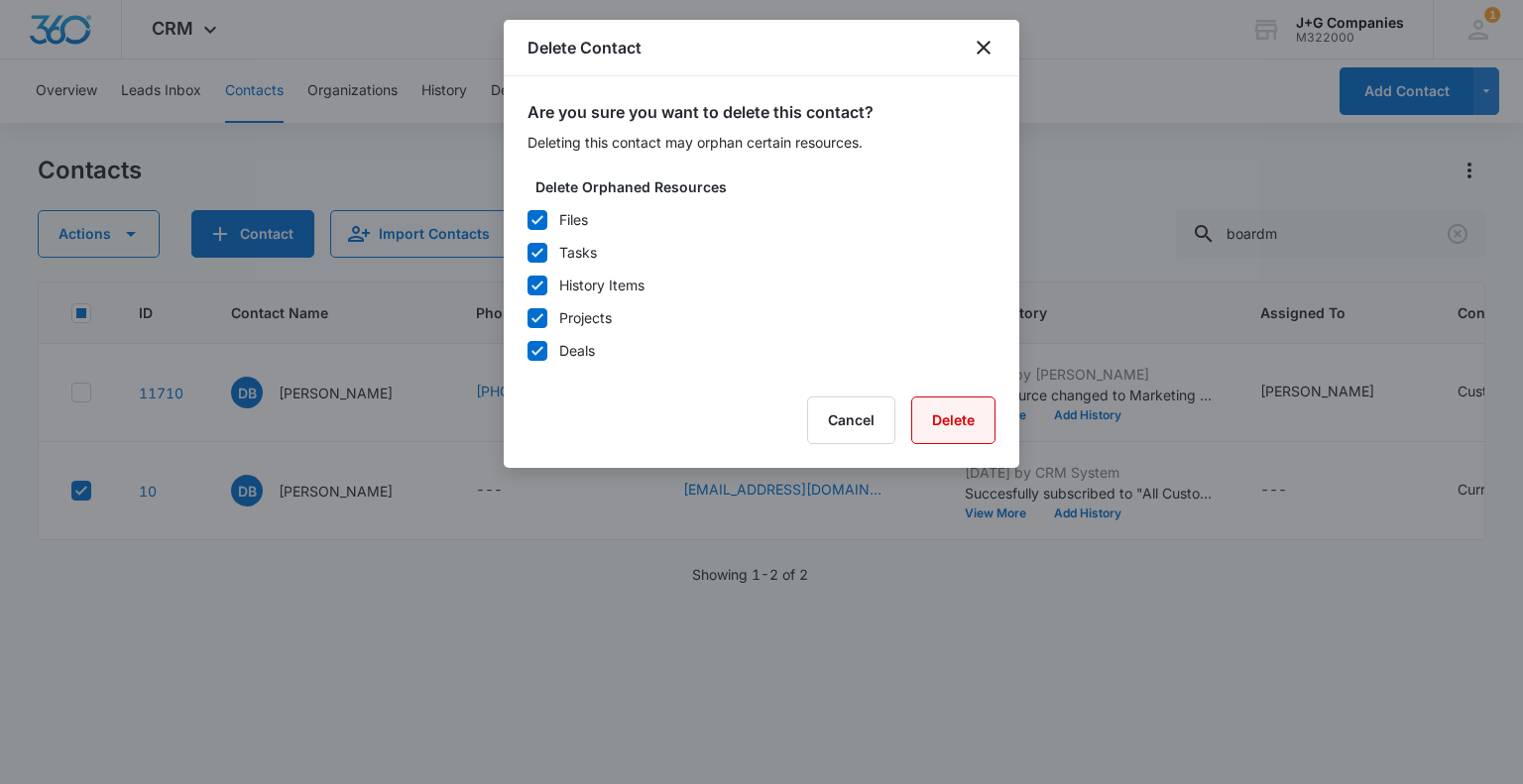 click on "Delete" at bounding box center (953, 420) 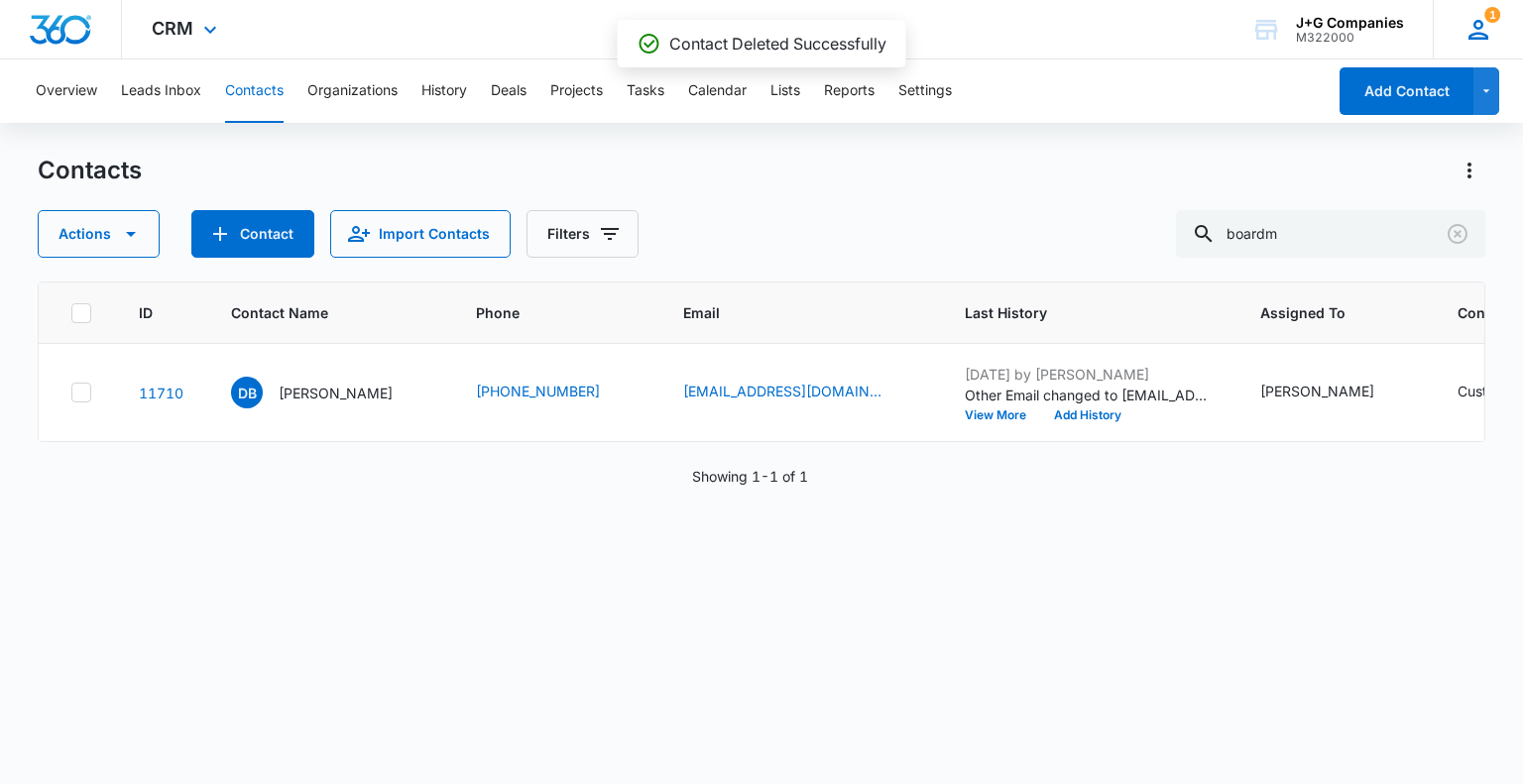 click on "1" at bounding box center [1492, 15] 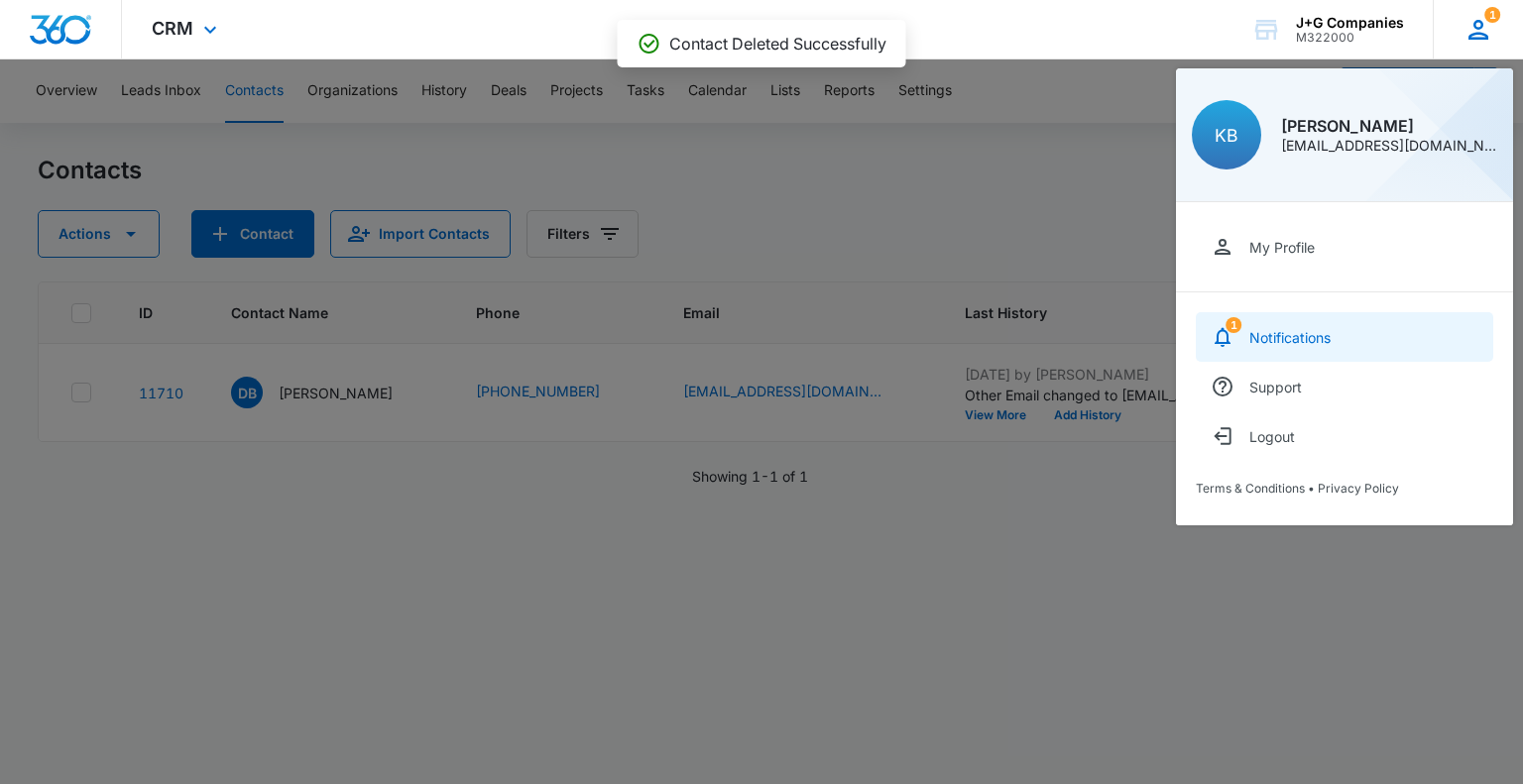 click on "1 Notifications" at bounding box center [1345, 337] 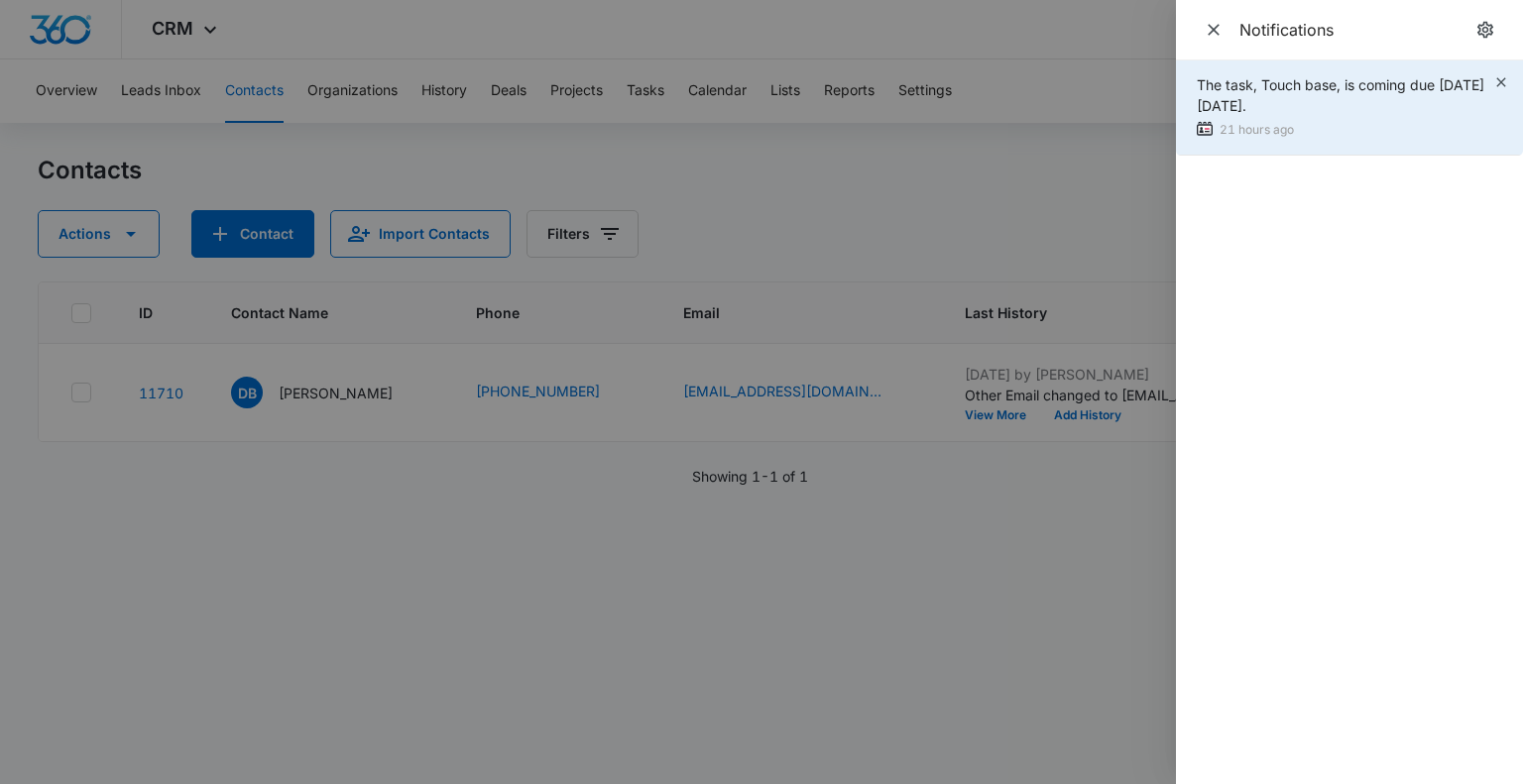 click on "The task, Touch base, is coming due on Fri Jul 11, 2025." at bounding box center (1341, 95) 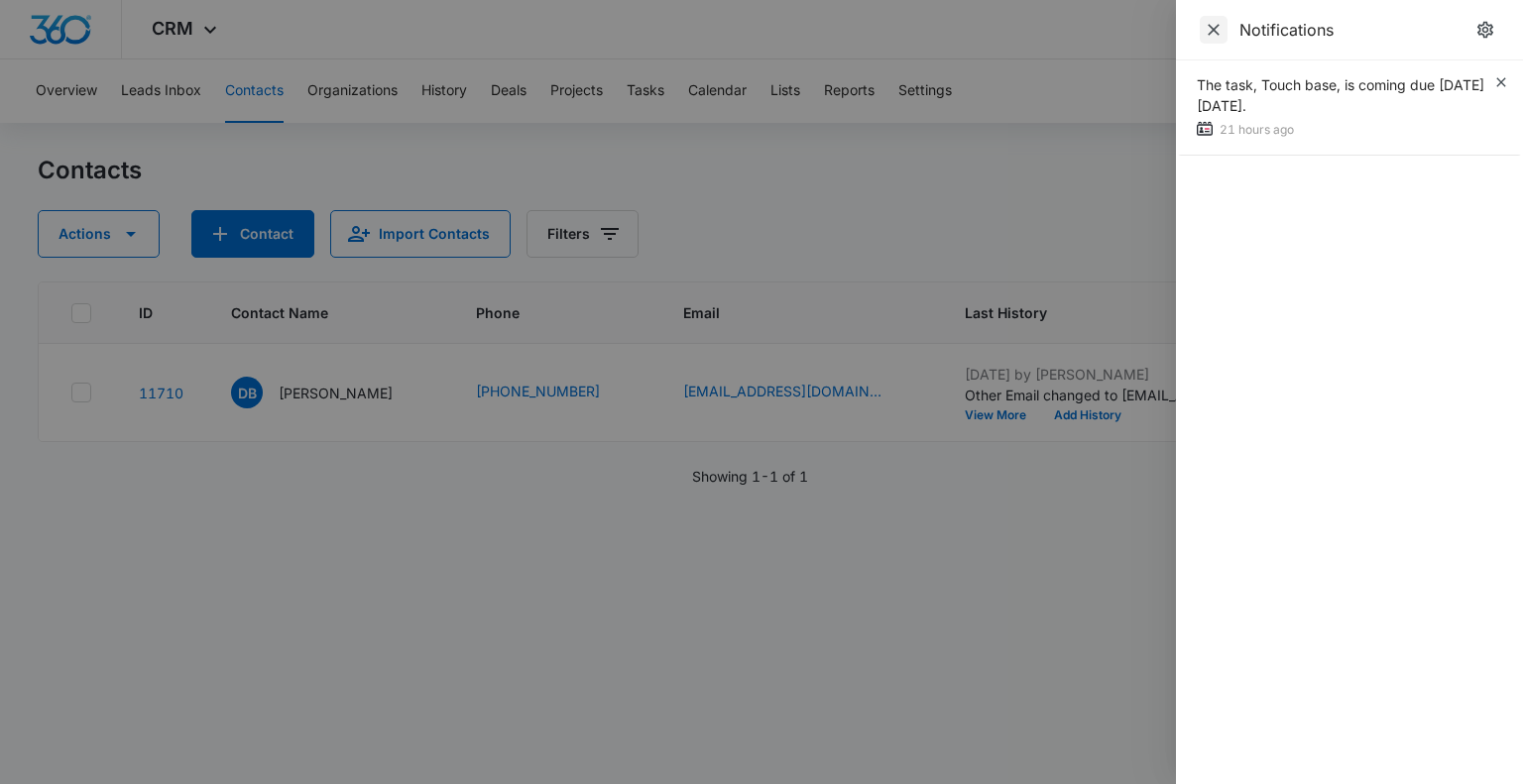 click at bounding box center (1214, 30) 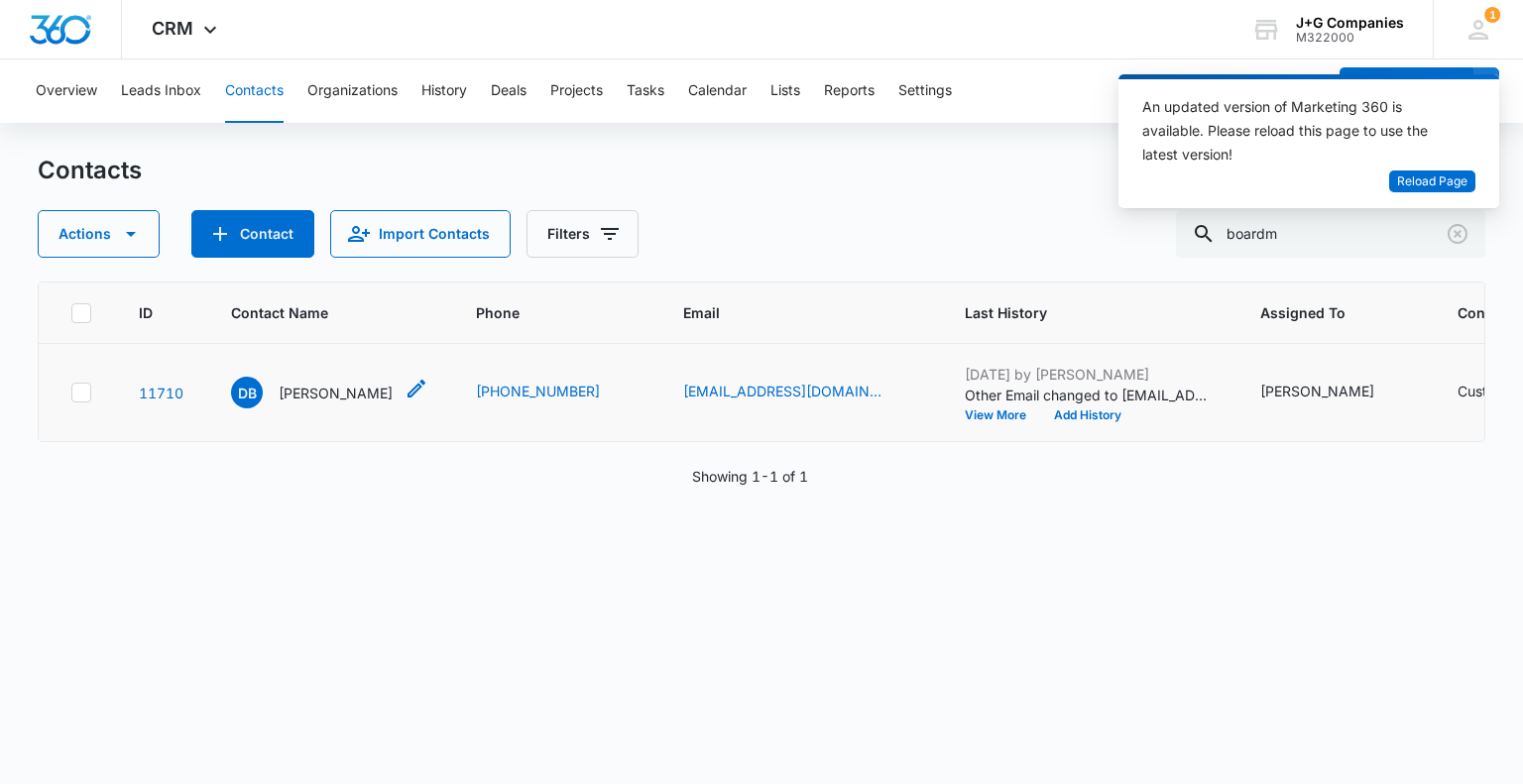 click on "[PERSON_NAME]" at bounding box center (335, 392) 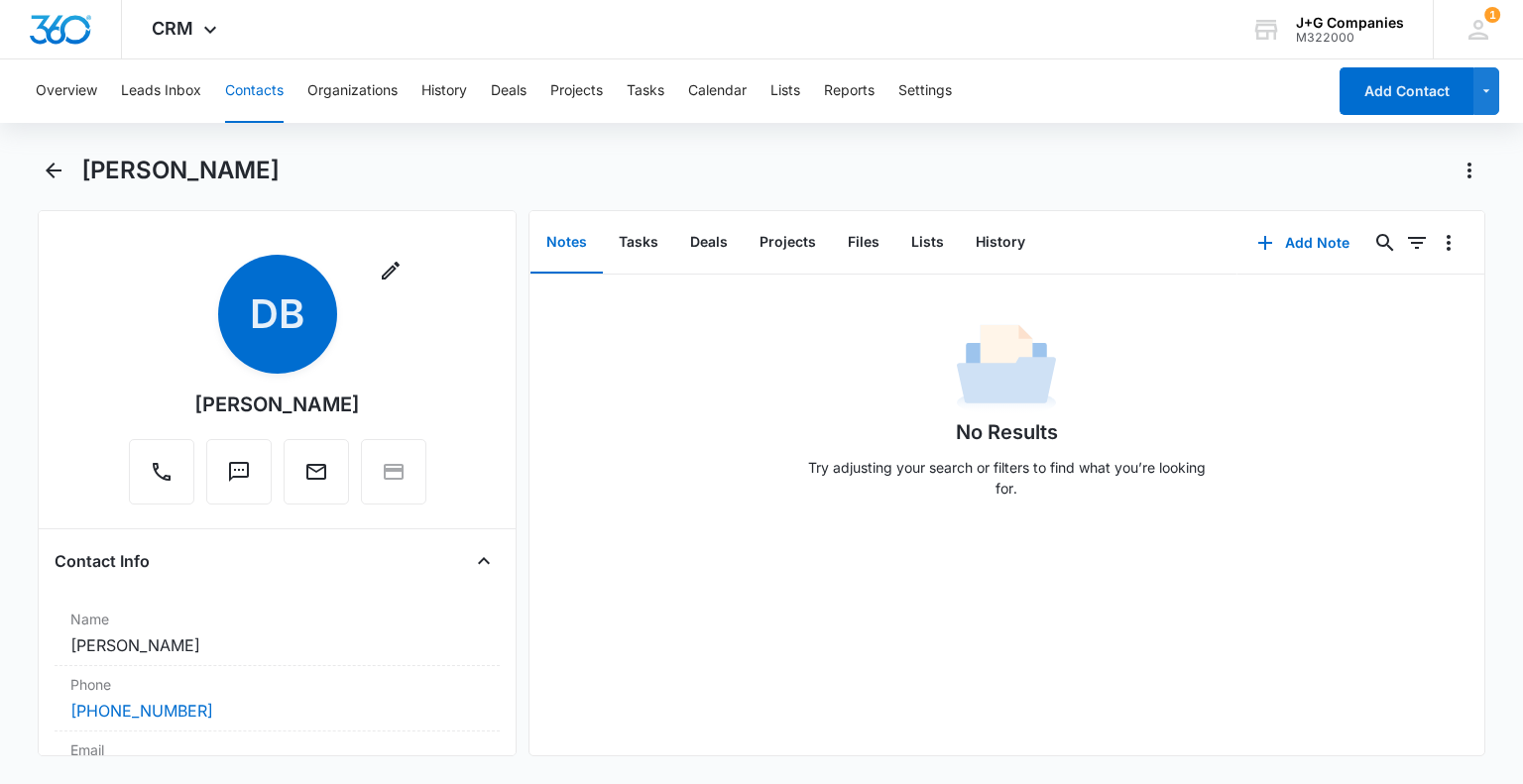 scroll, scrollTop: 0, scrollLeft: 0, axis: both 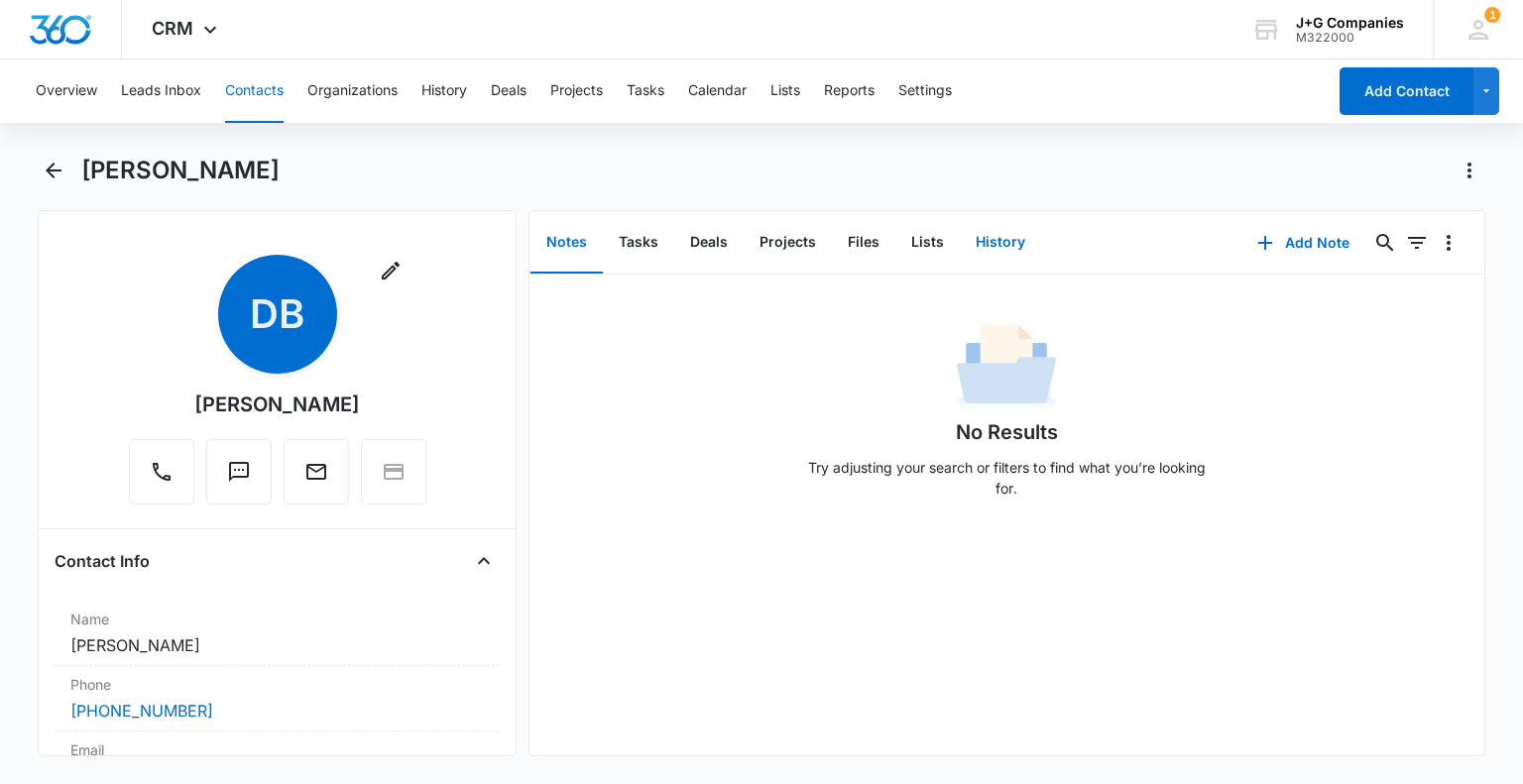 click on "History" at bounding box center (1000, 243) 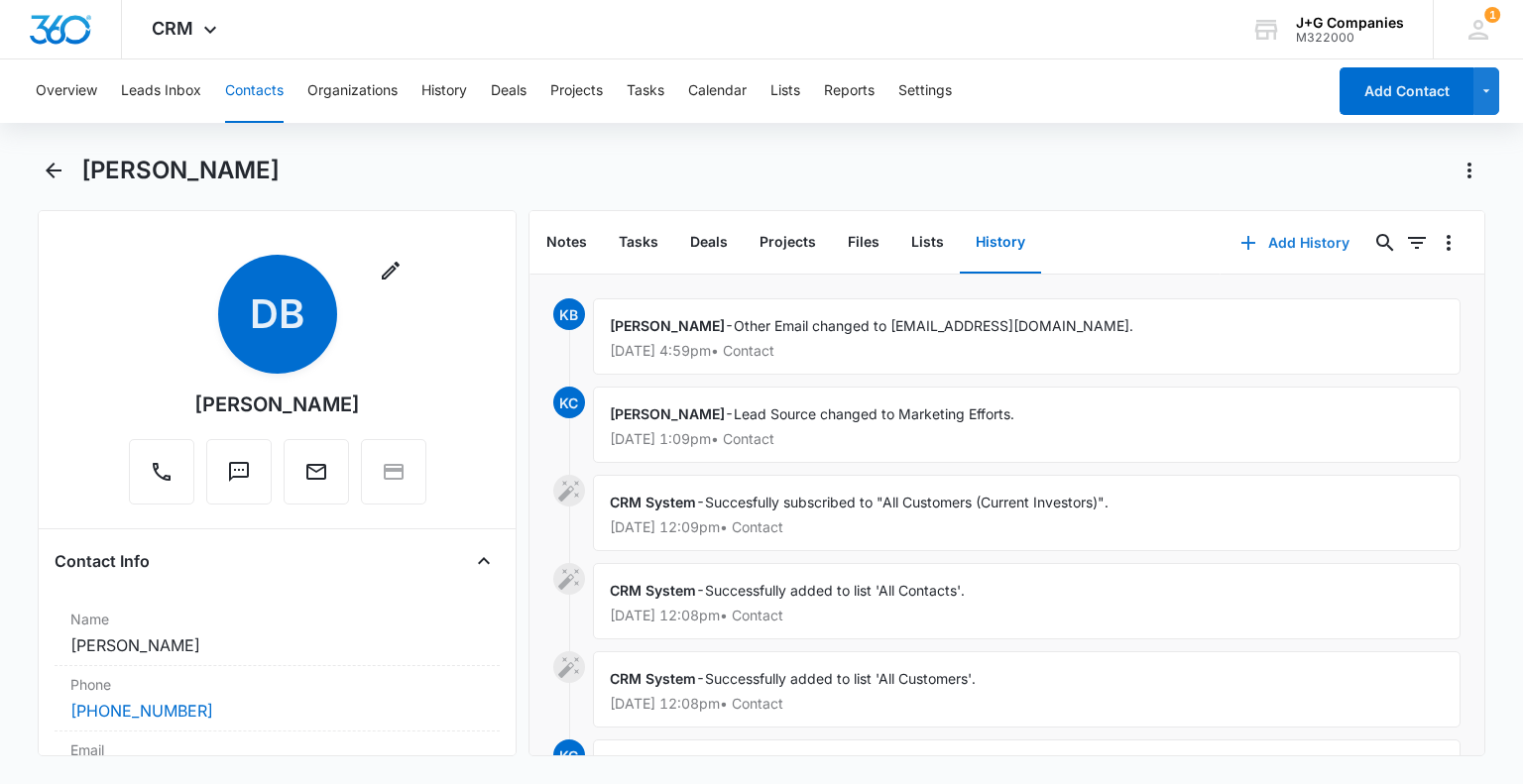 click on "Add History" at bounding box center (1295, 243) 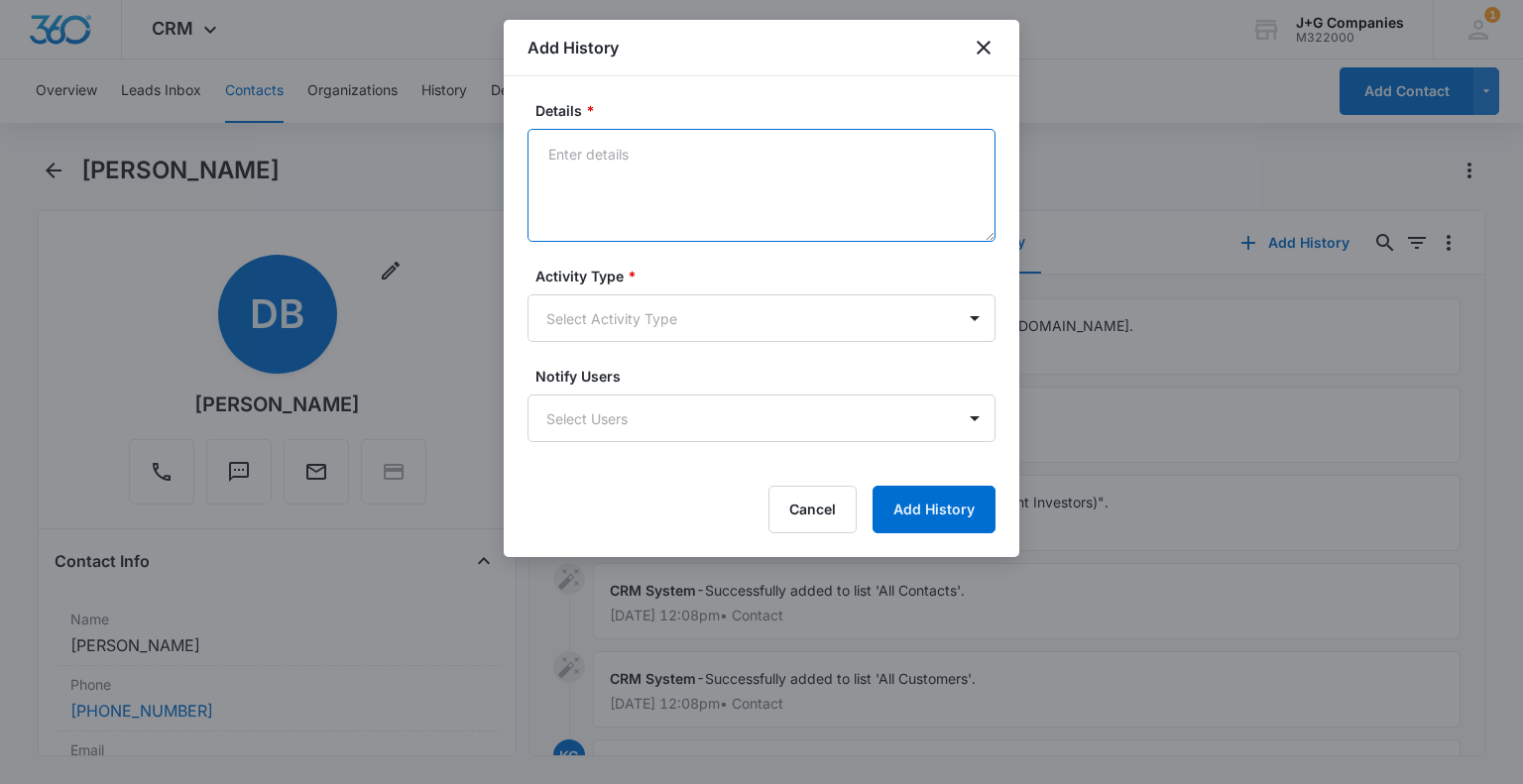 click on "Details *" at bounding box center [762, 185] 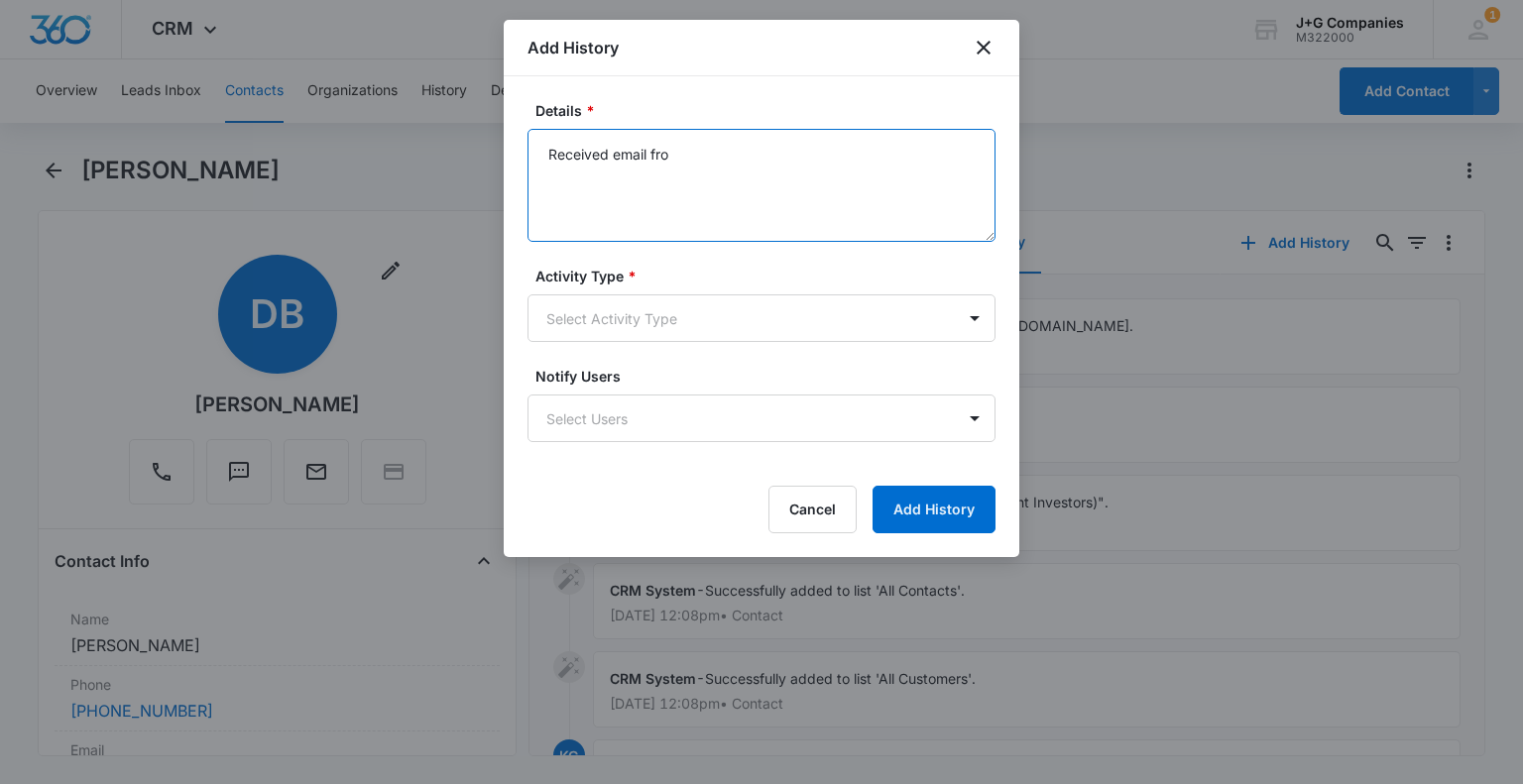type on "Received email from" 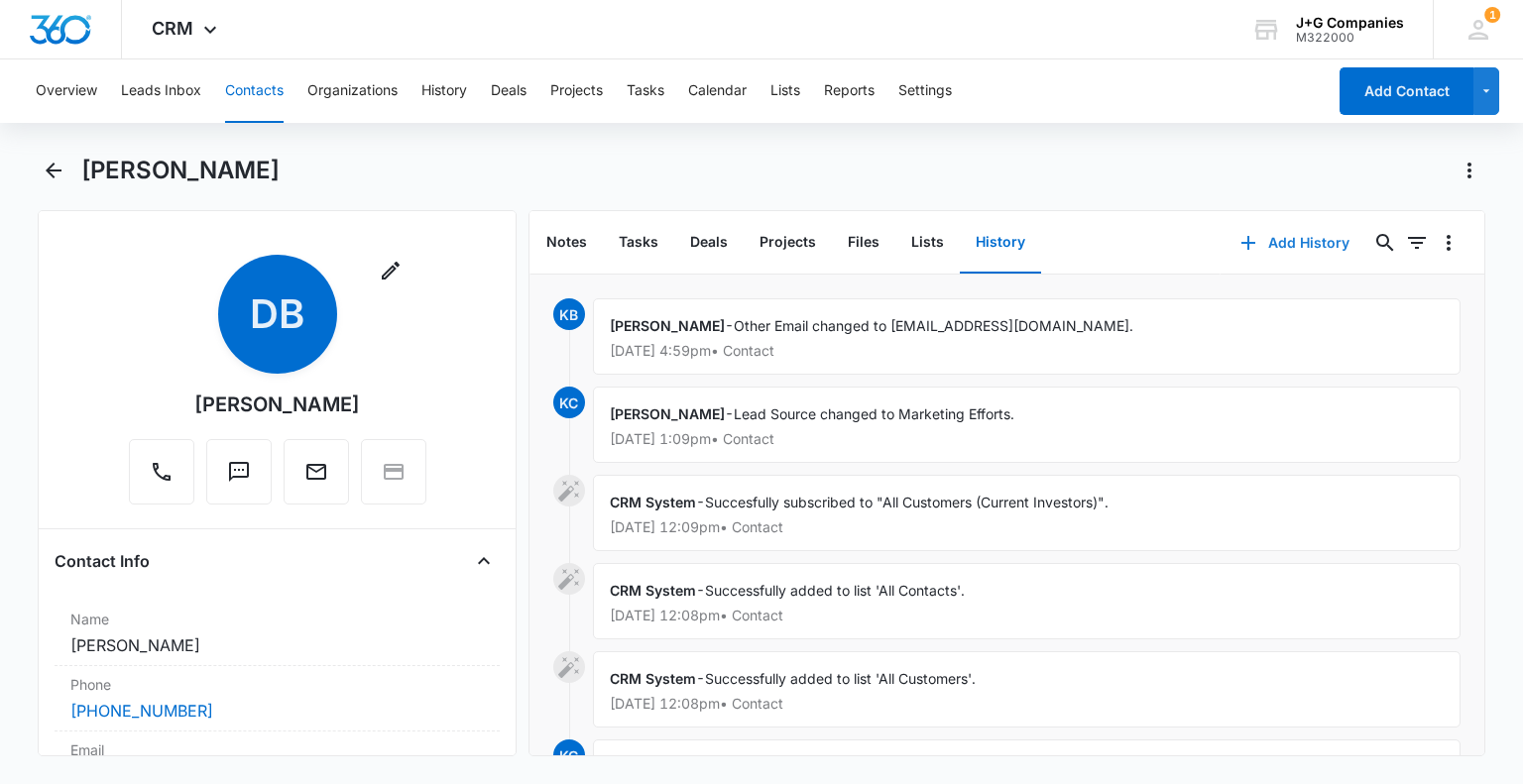 click on "Add History" at bounding box center (1295, 243) 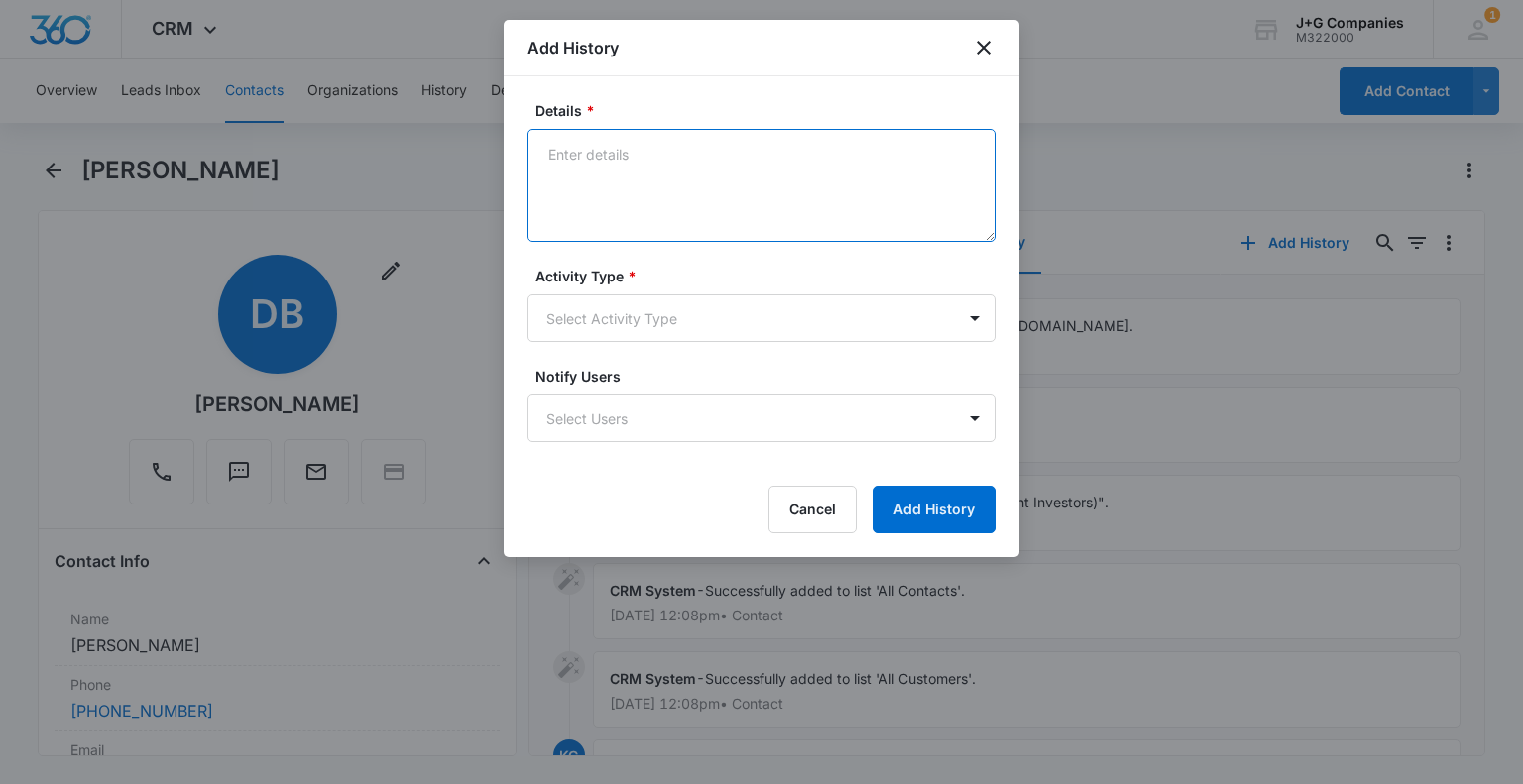 click on "Details *" at bounding box center [762, 185] 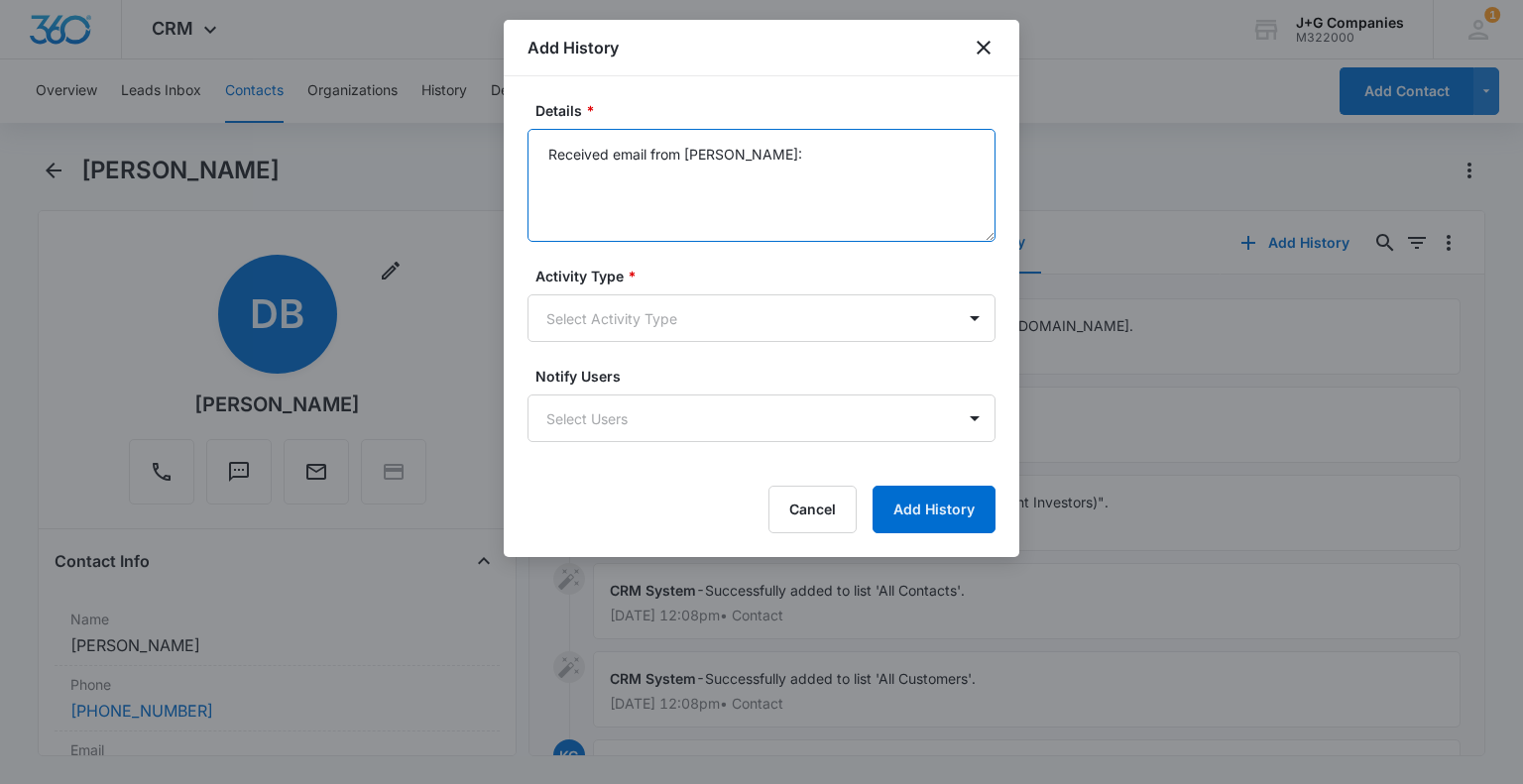 paste on "Jerry - Congratulations on your retirement!
Kevin - Welcome. Looking forward to meeting you.
I noticed that on my K-1s some show me as the partner and some show my trust. Going forward, the records should all reflect the trust as the partner.
Thanks!
Dan Boardman" 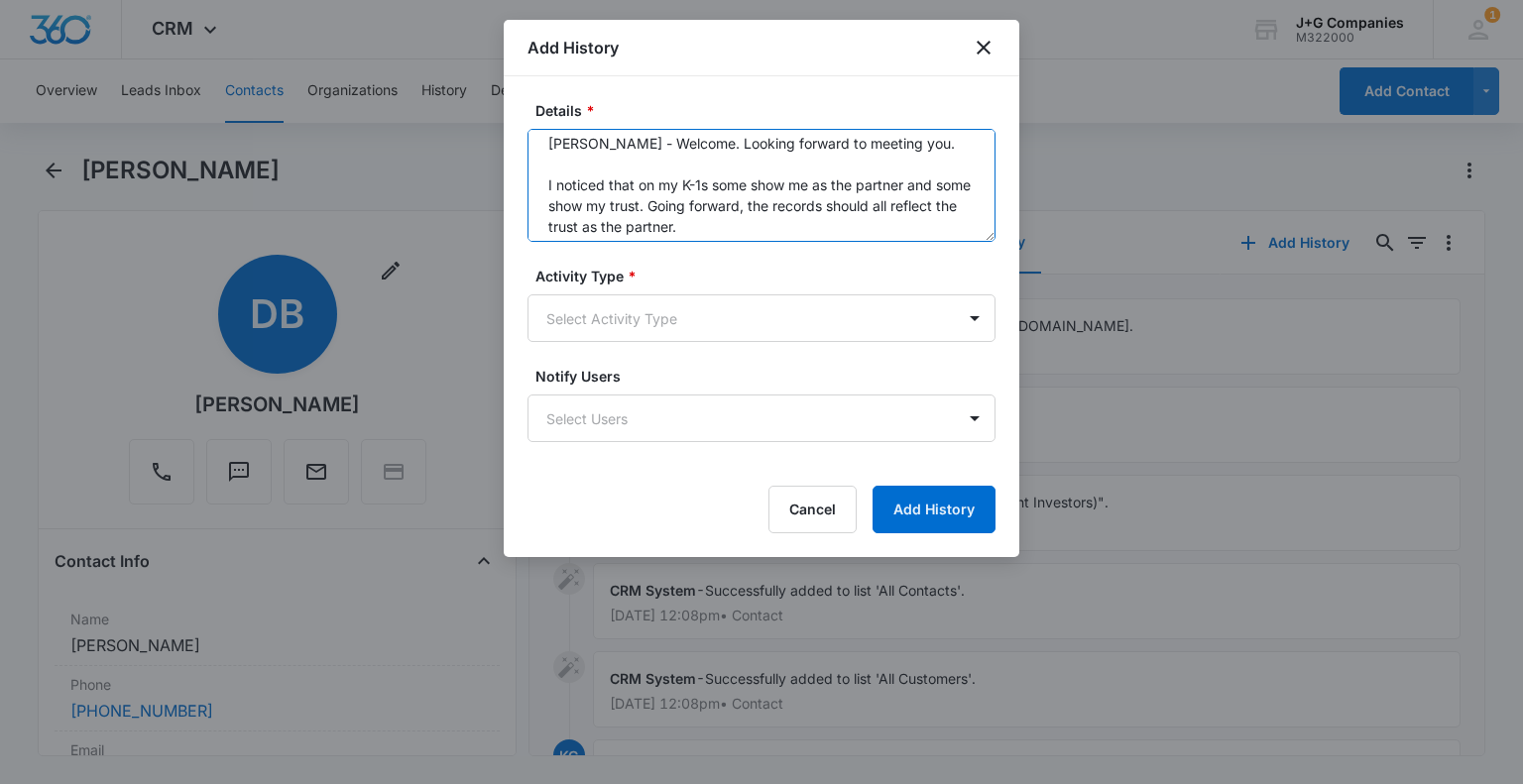scroll, scrollTop: 0, scrollLeft: 0, axis: both 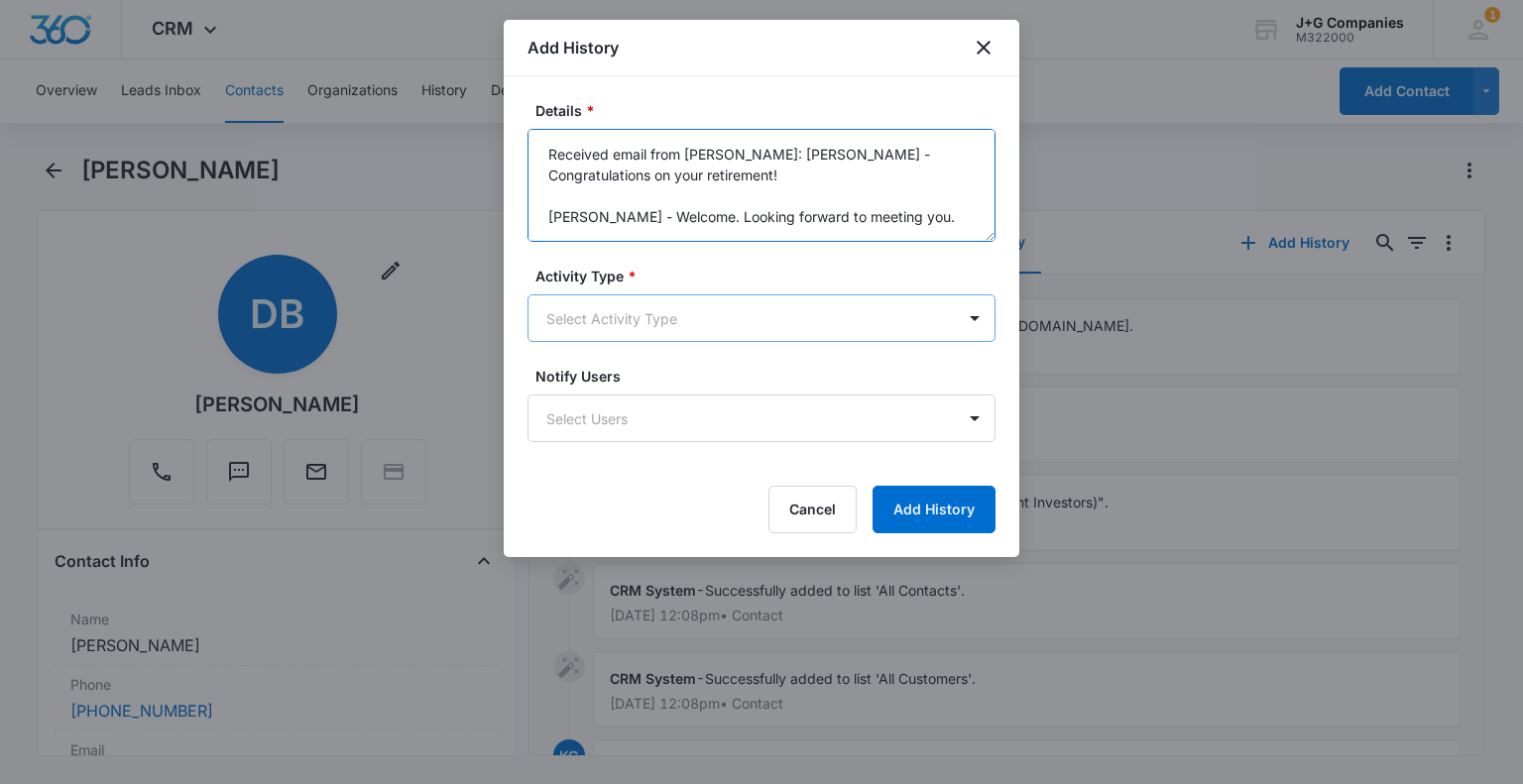 type on "Received email from Dan: Jerry - Congratulations on your retirement!
Kevin - Welcome. Looking forward to meeting you.
I noticed that on my K-1s some show me as the partner and some show my trust. Going forward, the records should all reflect the trust as the partner.
Thanks!
Dan Boardman" 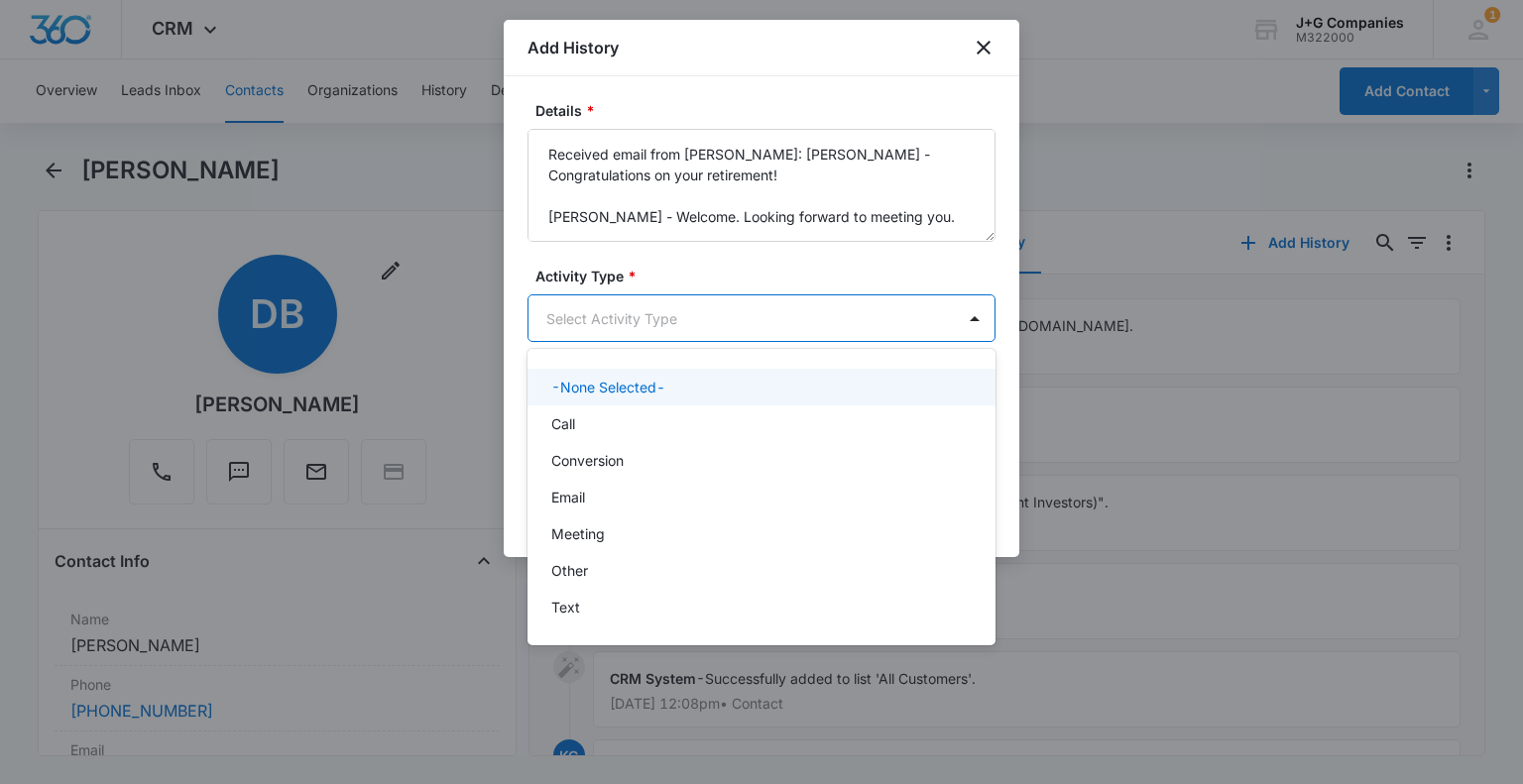 click on "CRM Apps Reputation Forms CRM Email Social Content Intelligence Files Brand Settings J+G Companies M322000 Your Accounts View All 1 KB Kevin Burns kburns@jandgcompanies.com My Profile 1 Notifications Support Logout Terms & Conditions   •   Privacy Policy Overview Leads Inbox Contacts Organizations History Deals Projects Tasks Calendar Lists Reports Settings Add Contact Dan Boardman Remove DB Dan Boardman Contact Info Name Cancel Save Changes Dan Boardman Phone Cancel Save Changes (317) 833-3304 Email Cancel Save Changes danboardman3@gmail.com Organization Cancel Save Changes --- Address Cancel Save Changes 1510 W 206TH SHERIDAN IN 46069 US Details Source Cancel Save Changes File Import Contact Type Cancel Save Changes Customer Contact Status Cancel Save Changes Current Investors Assigned To Cancel Save Changes Jerry Goodreau Tags Cancel Save Changes --- Next Contact Date Cancel Save Changes --- Color Tag Current Color: Cancel Save Changes Payments ID ID 11710 Created May 5, 2025 at 10:08am Cancel --- ---" at bounding box center (762, 392) 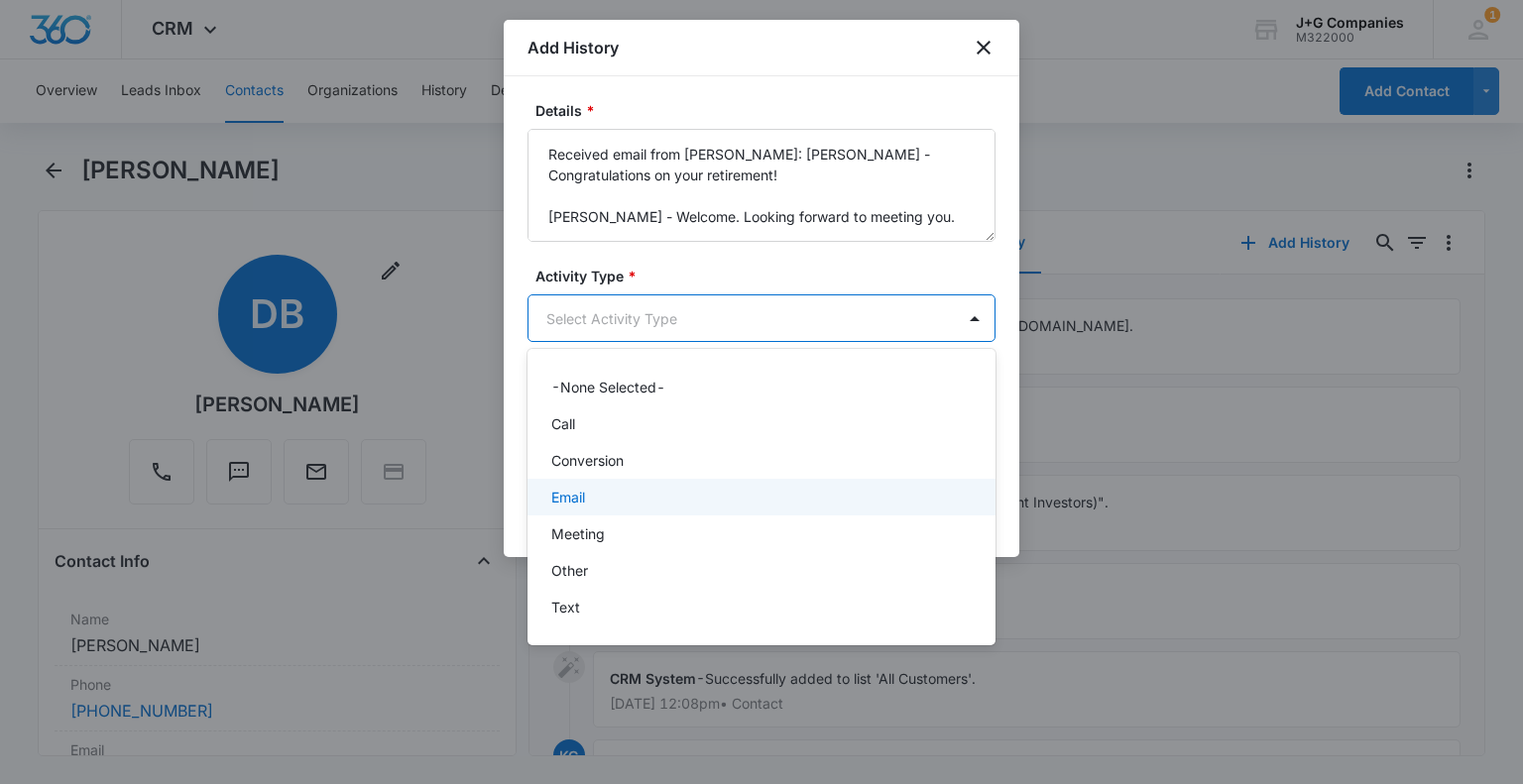 click on "Email" at bounding box center [568, 497] 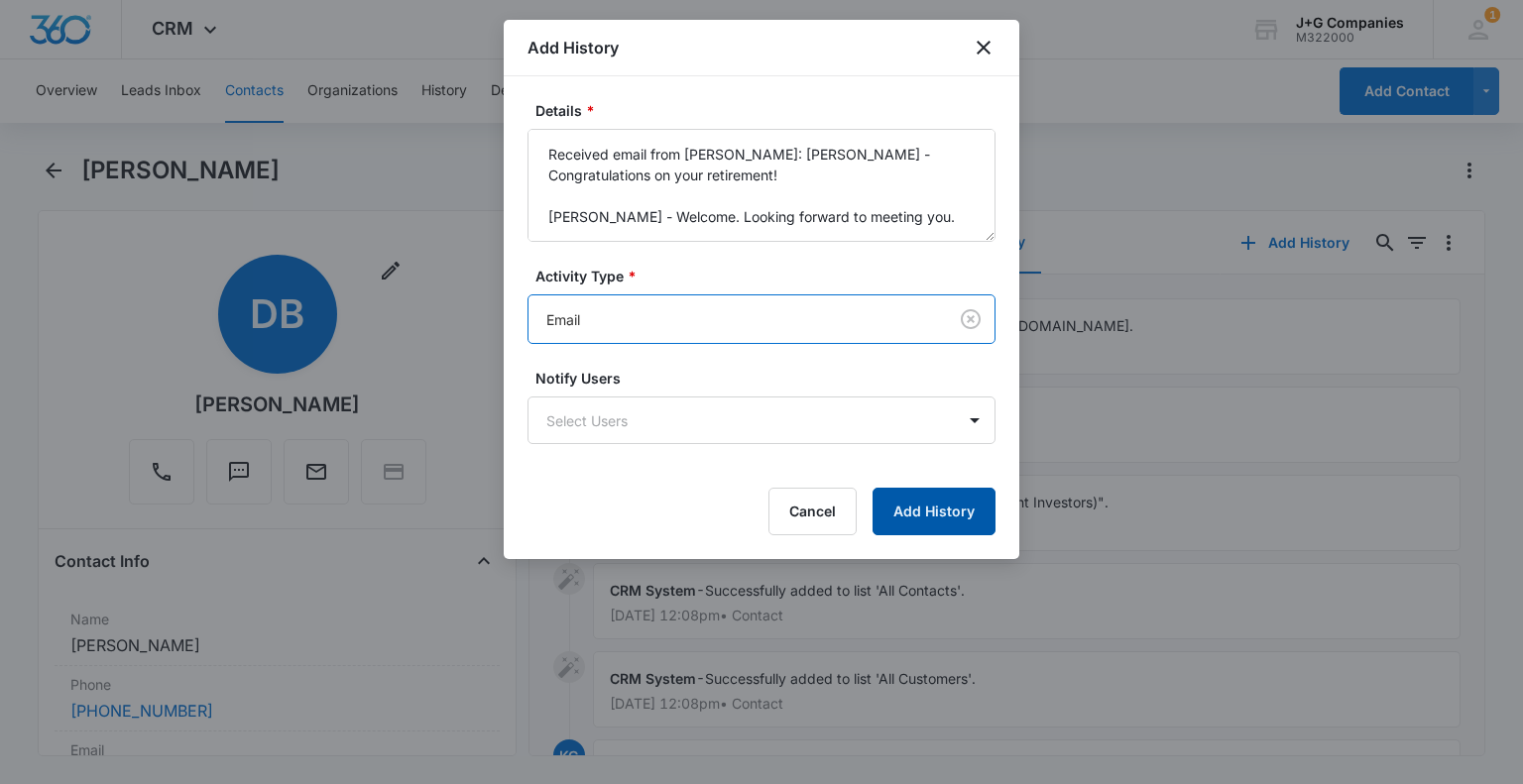 click on "Add History" at bounding box center [934, 511] 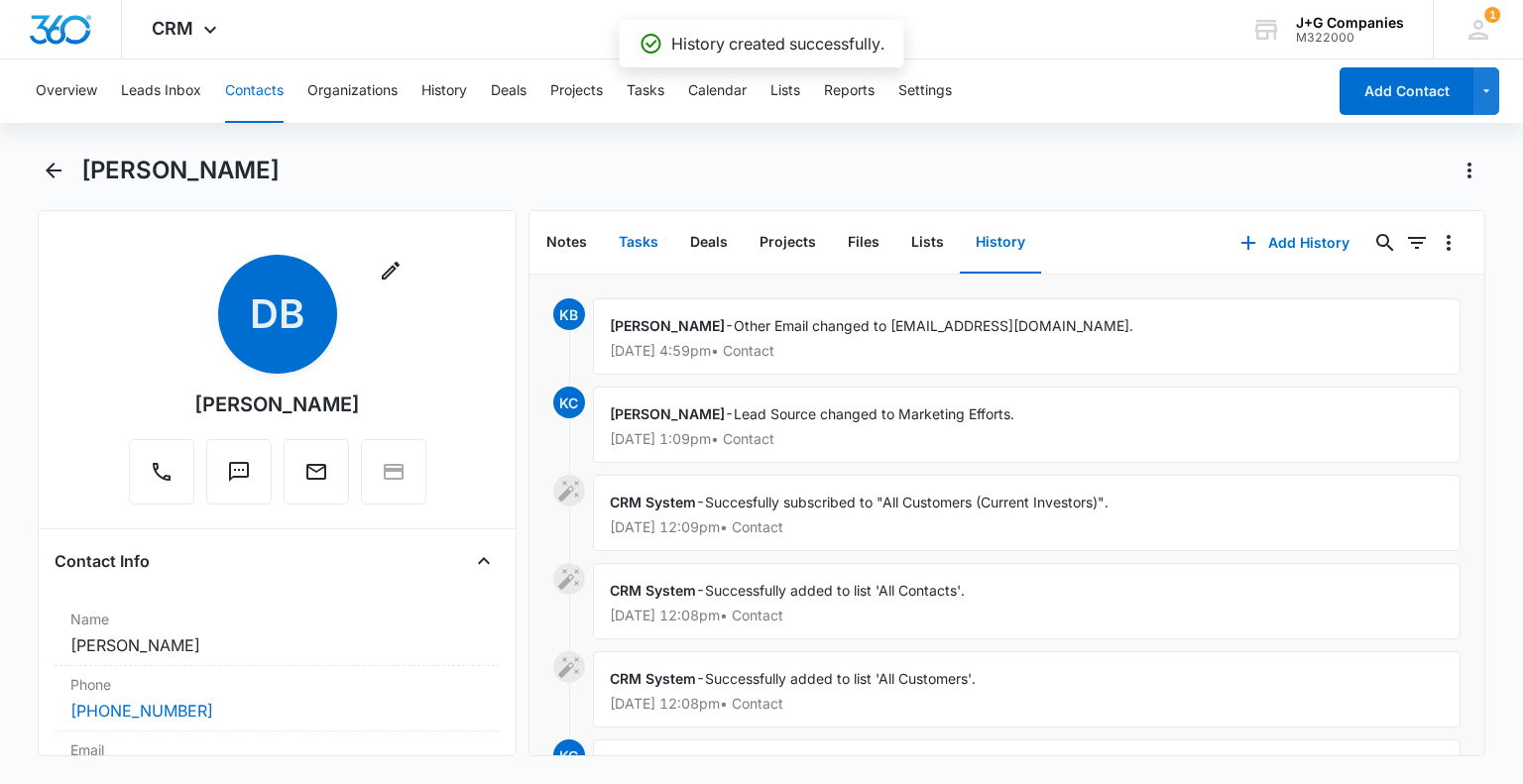 click on "Tasks" at bounding box center (639, 243) 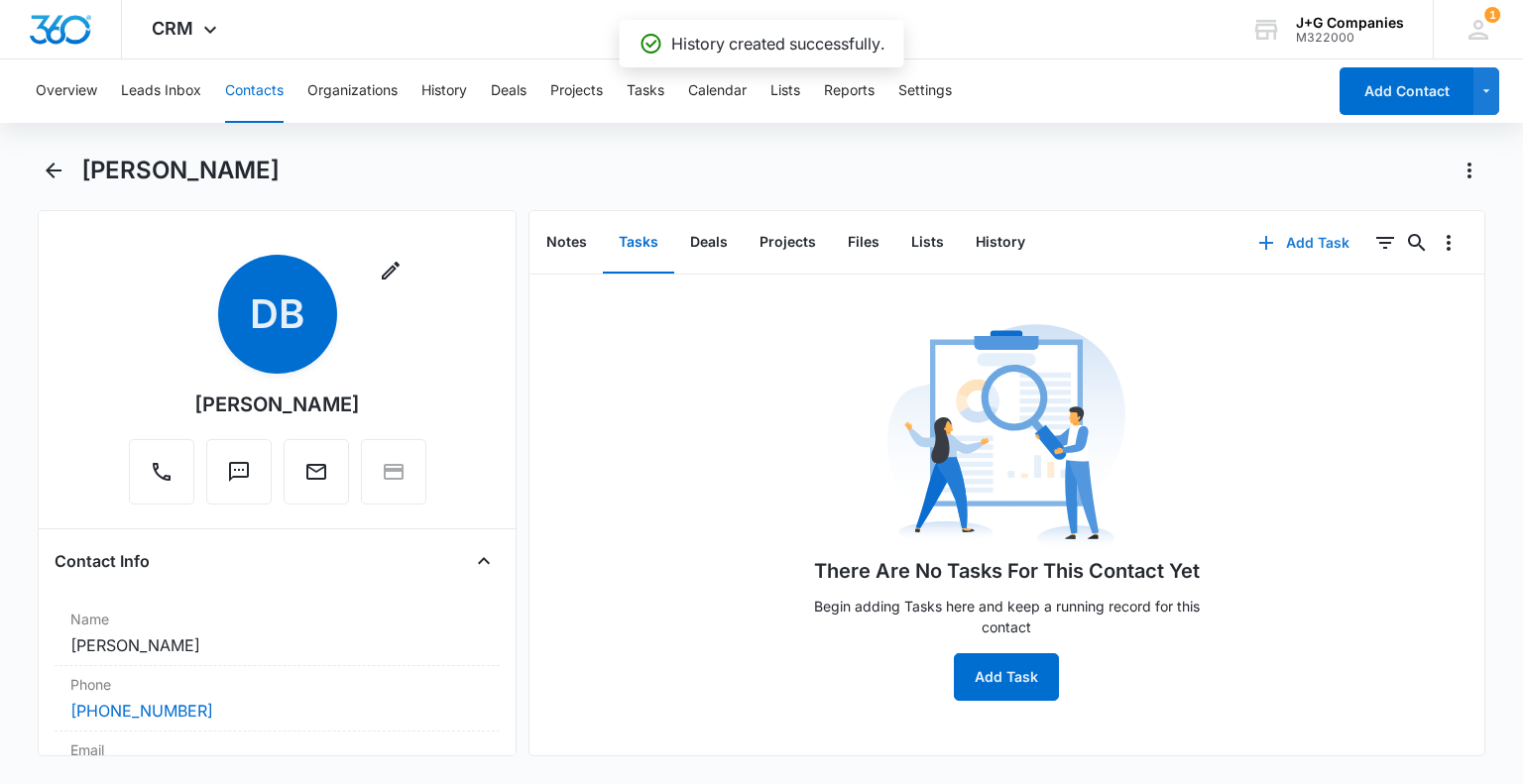click on "Add Task" at bounding box center (1304, 243) 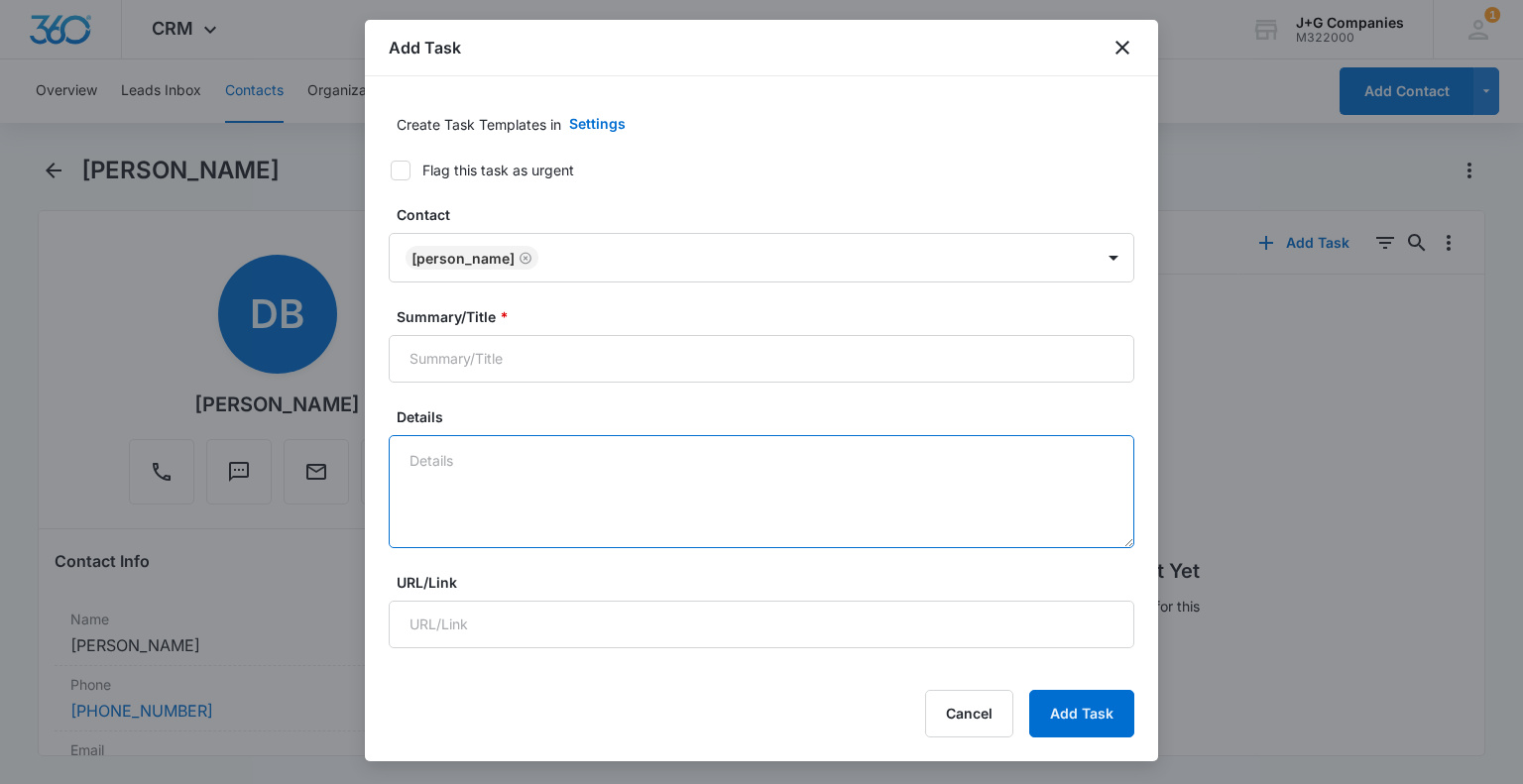 click on "Details" at bounding box center (762, 492) 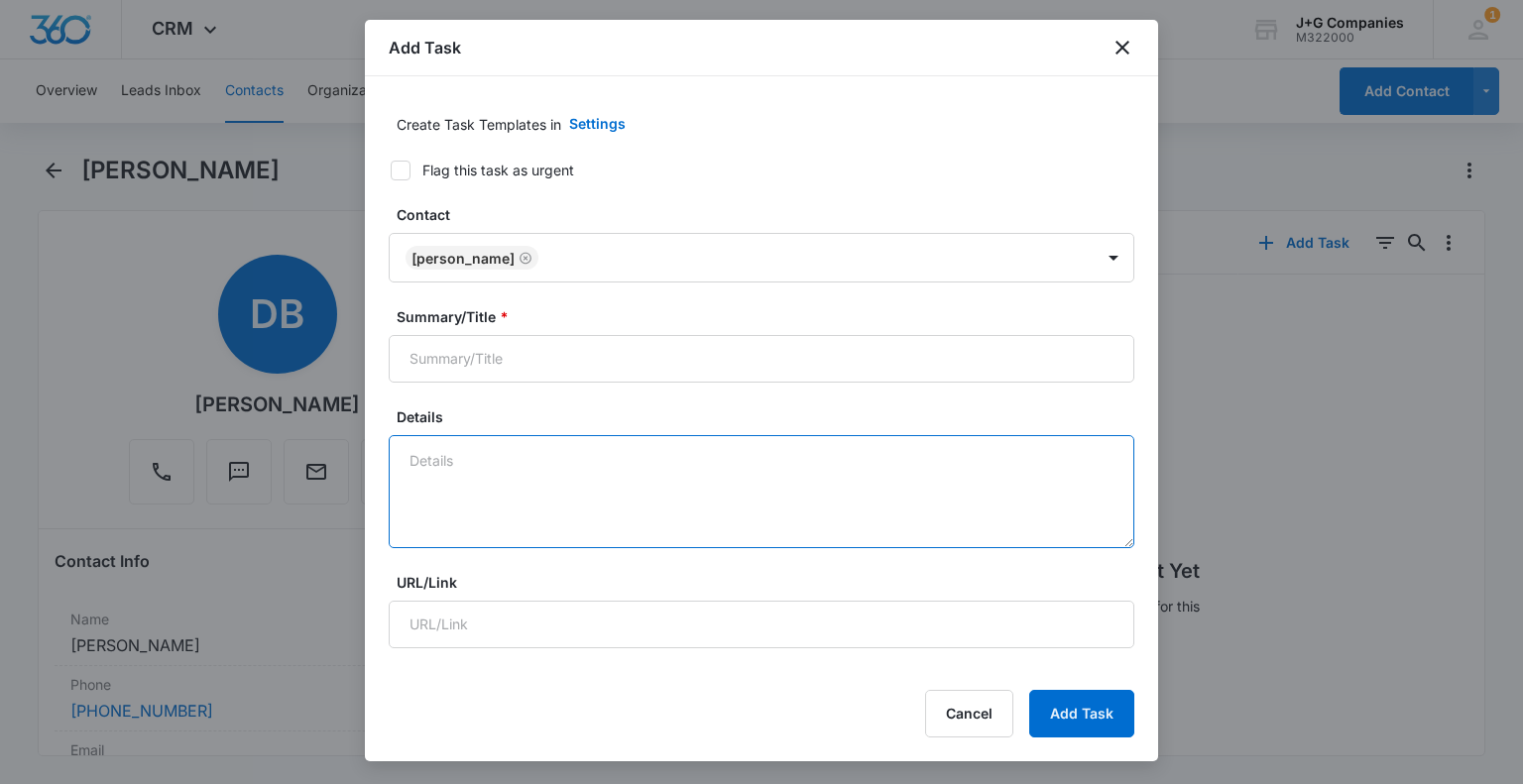 paste on "Jerry - Congratulations on your retirement!
Kevin - Welcome. Looking forward to meeting you.
I noticed that on my K-1s some show me as the partner and some show my trust. Going forward, the records should all reflect the trust as the partner.
Thanks!
Dan Boardman" 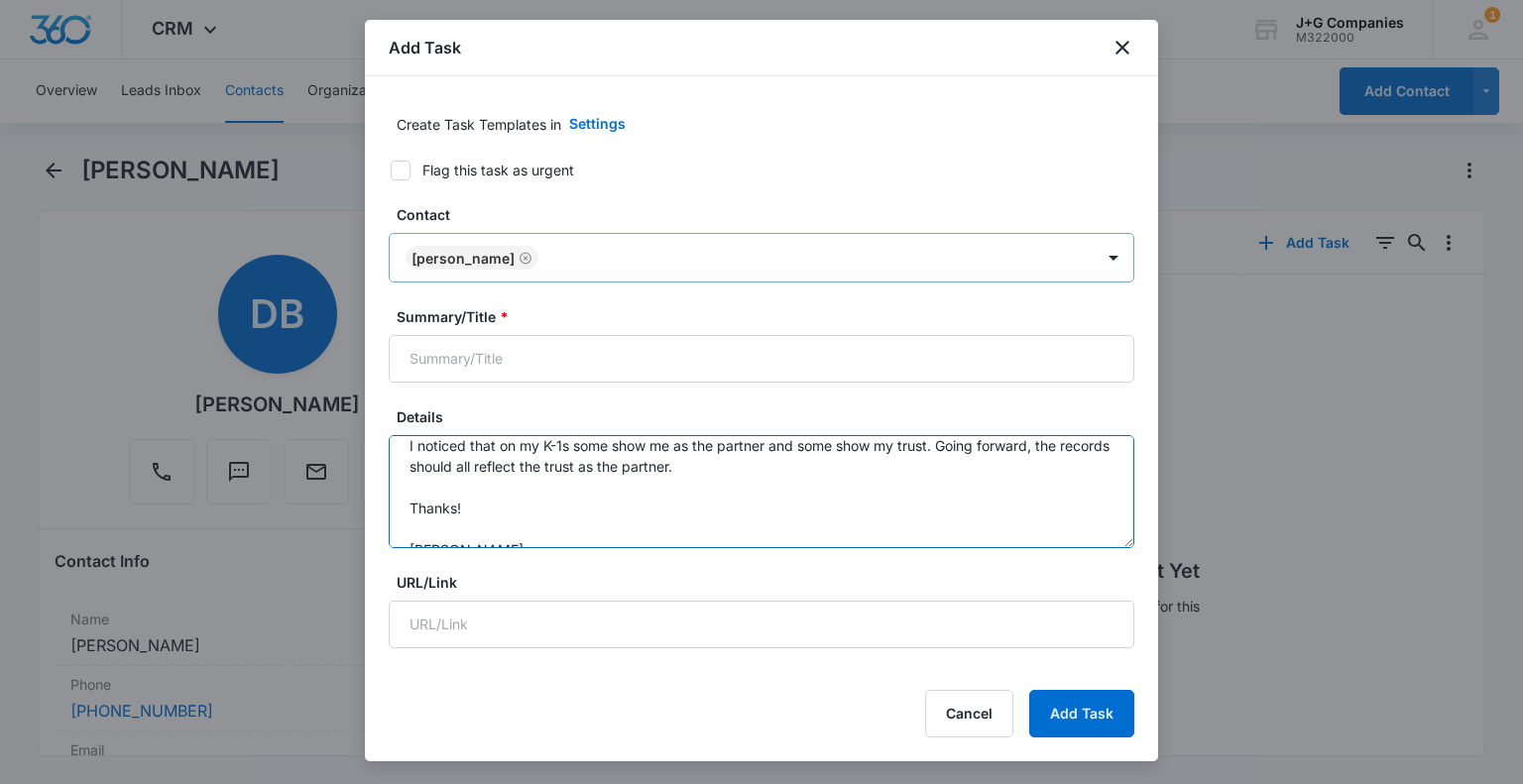 scroll, scrollTop: 0, scrollLeft: 0, axis: both 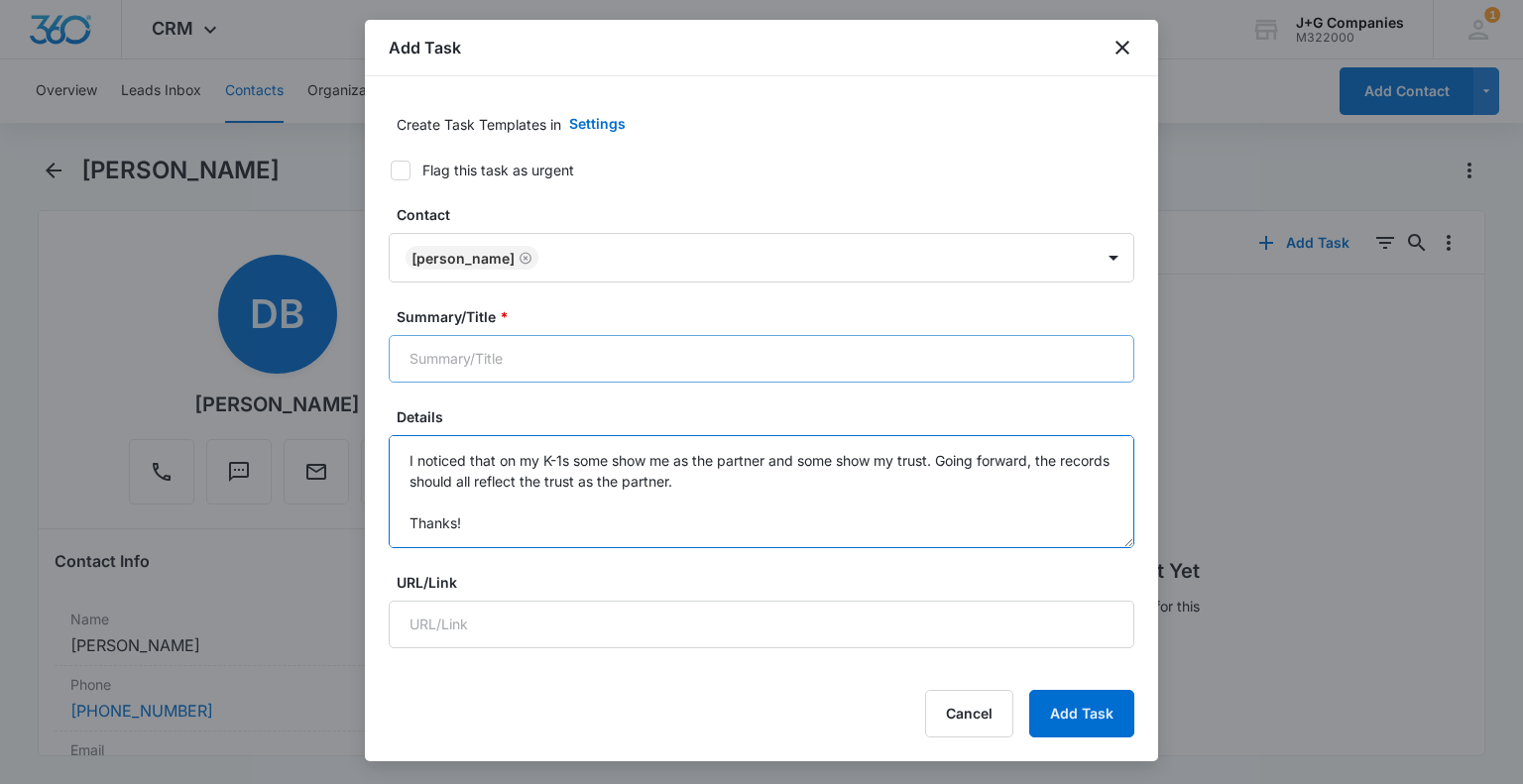 type on "I noticed that on my K-1s some show me as the partner and some show my trust. Going forward, the records should all reflect the trust as the partner.
Thanks!
Dan Boardman" 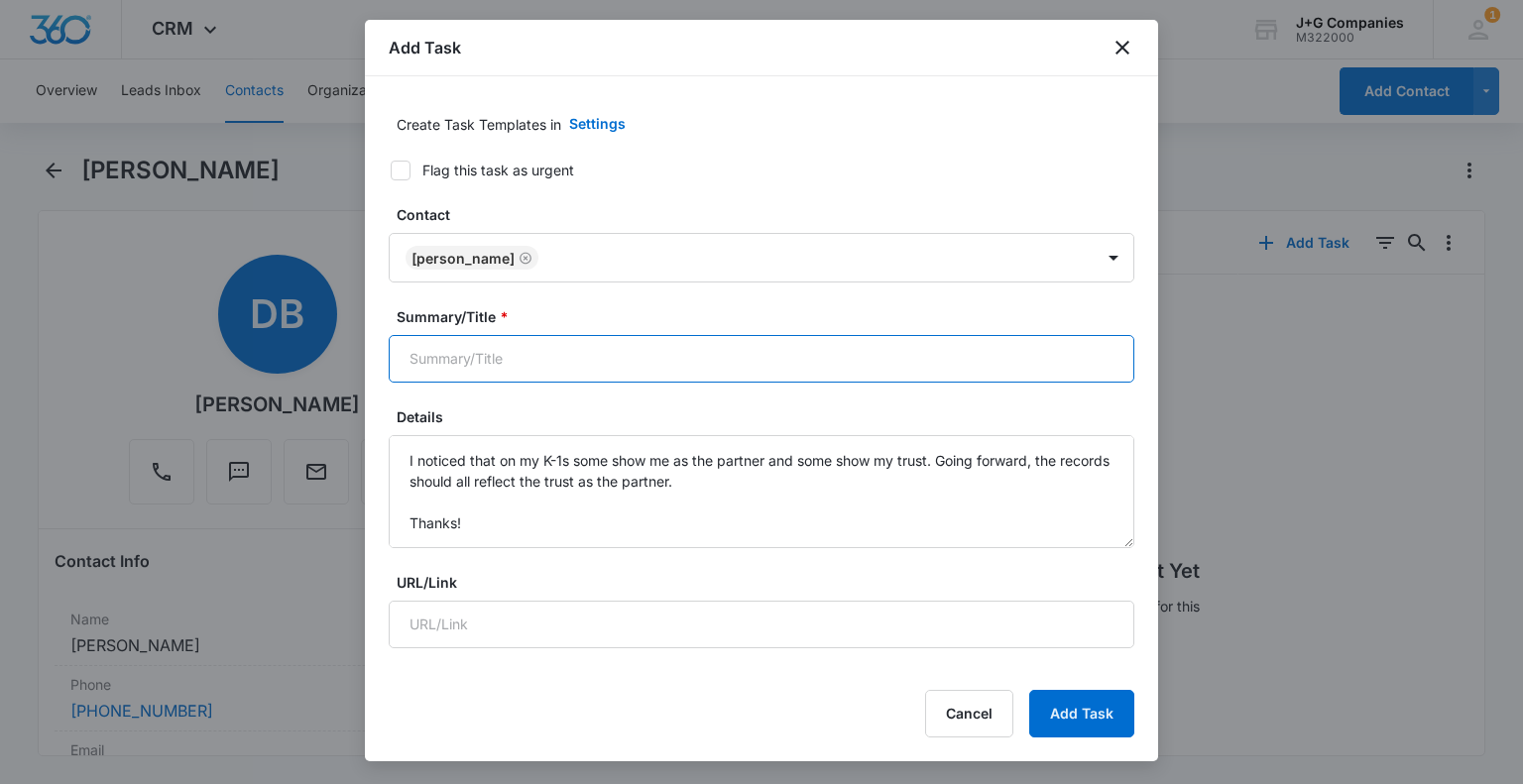 click on "Summary/Title *" at bounding box center (762, 359) 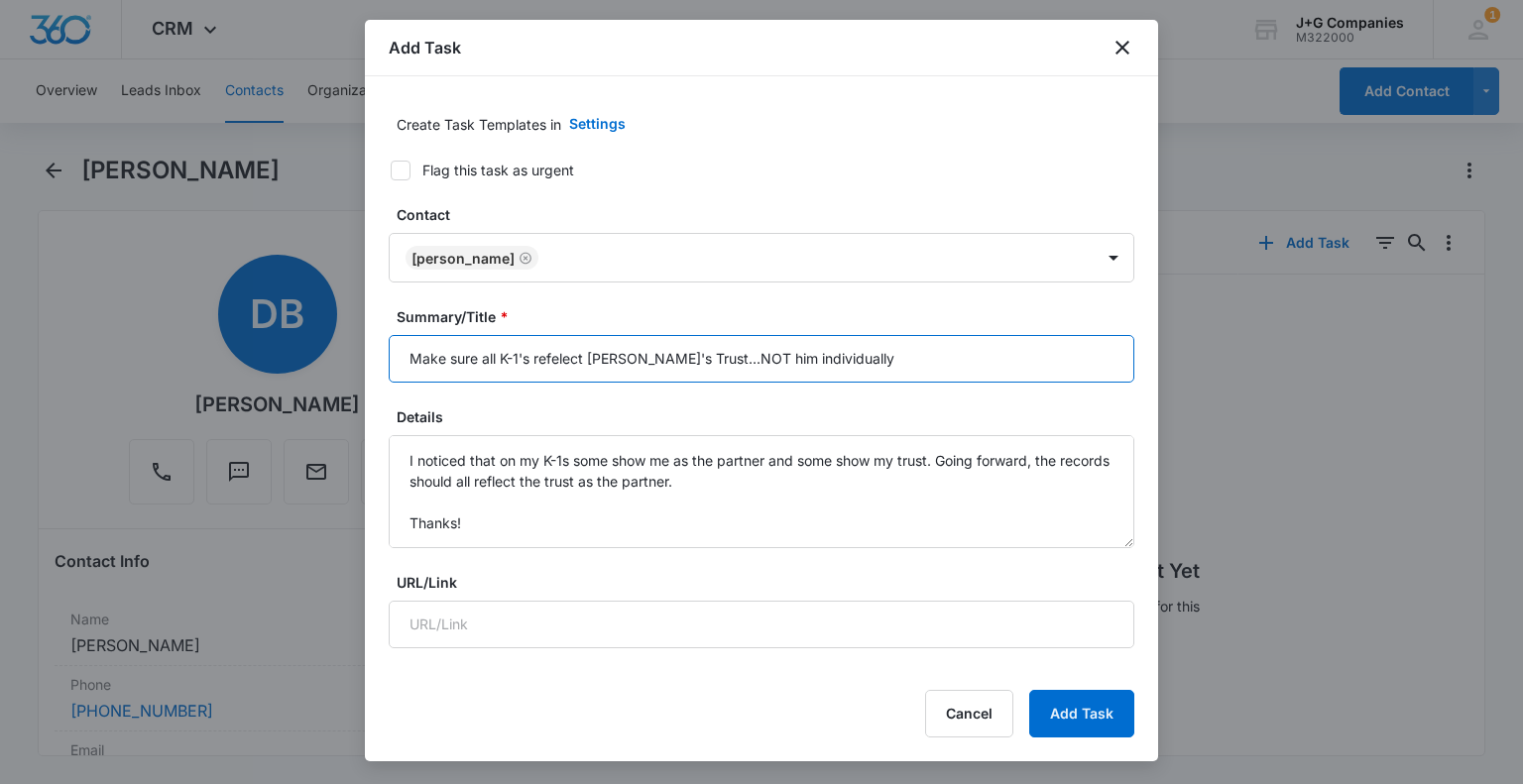 type on "Make sure all K-1's reflect [PERSON_NAME]'s Trust...NOT him individually" 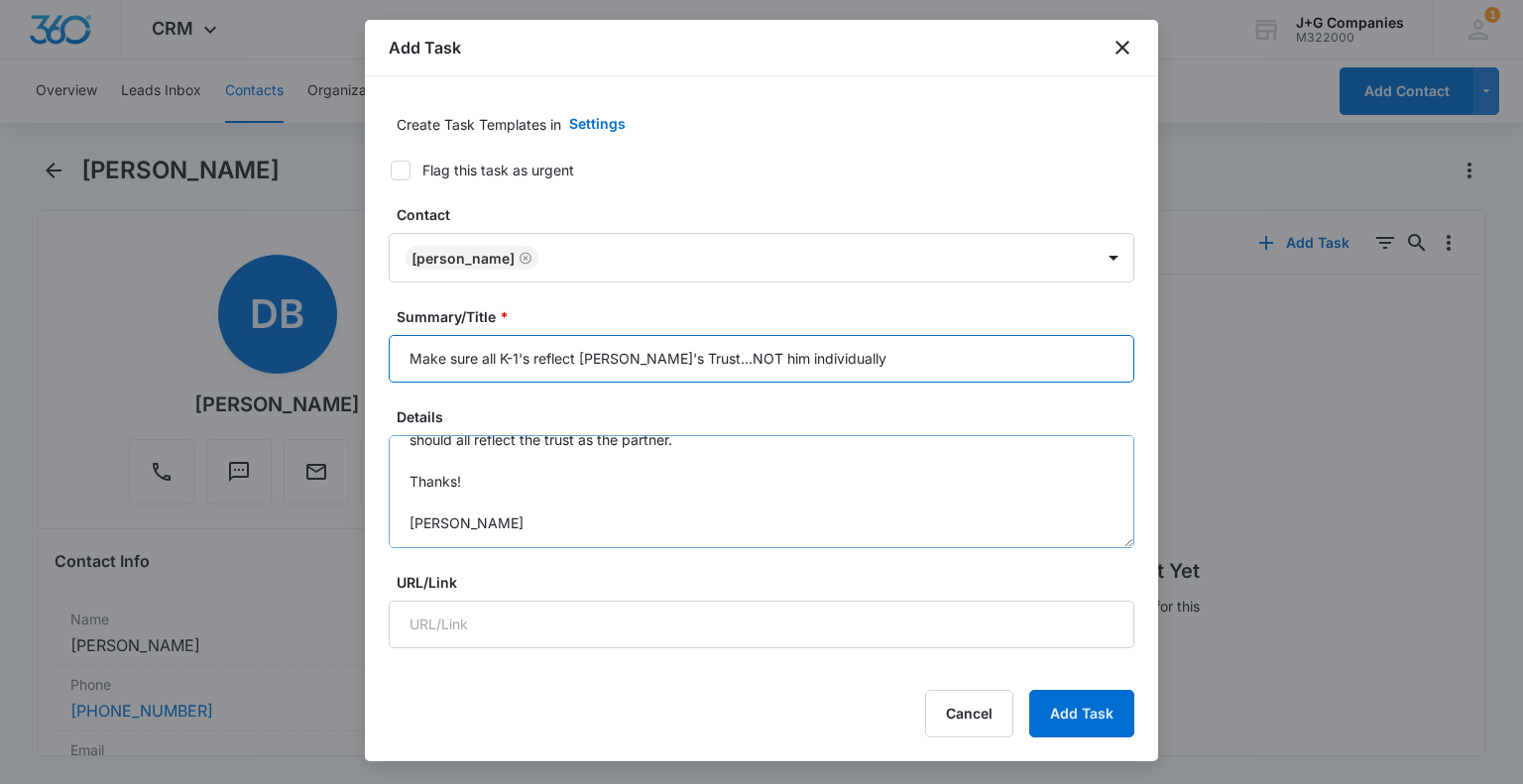 scroll, scrollTop: 83, scrollLeft: 0, axis: vertical 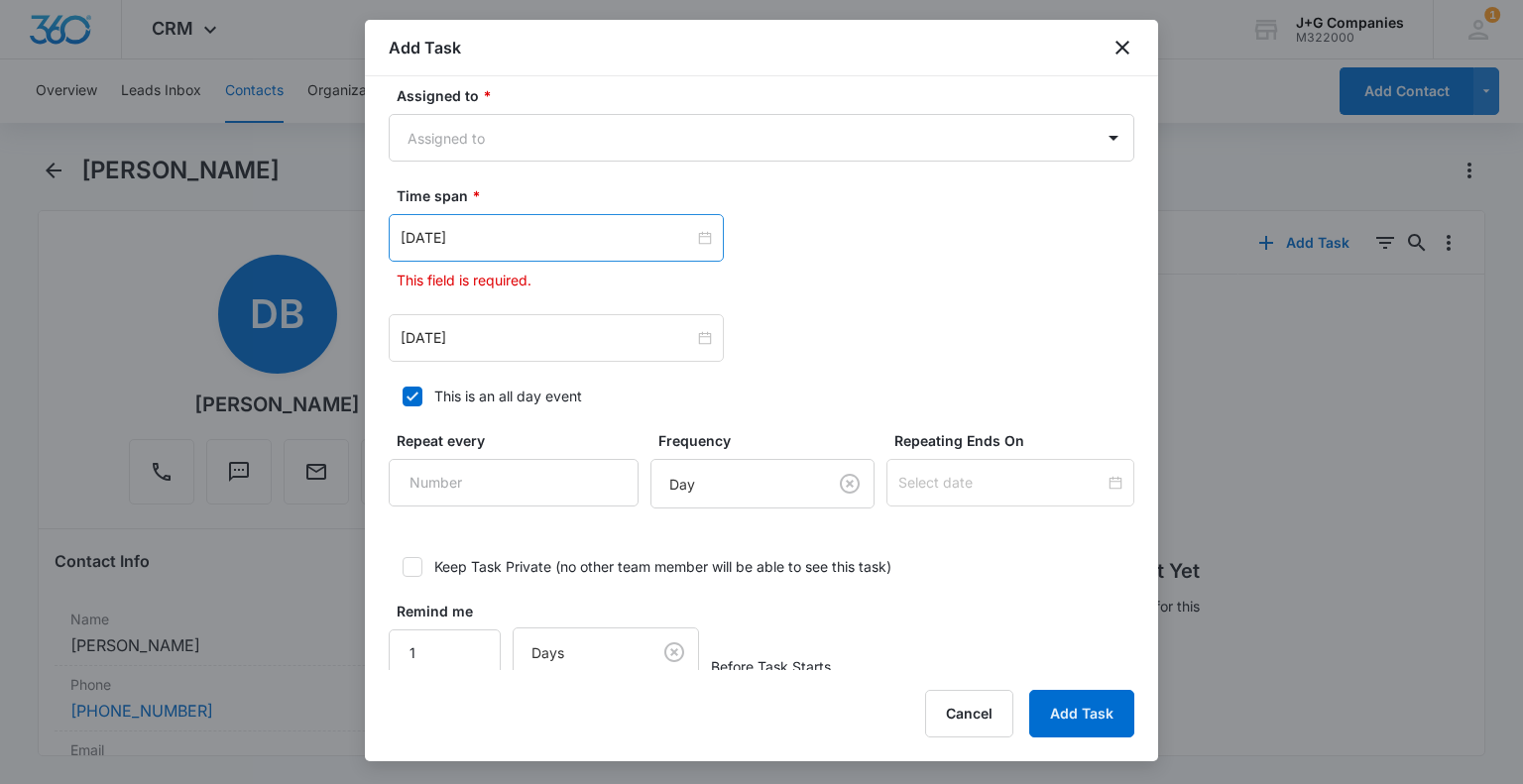 type 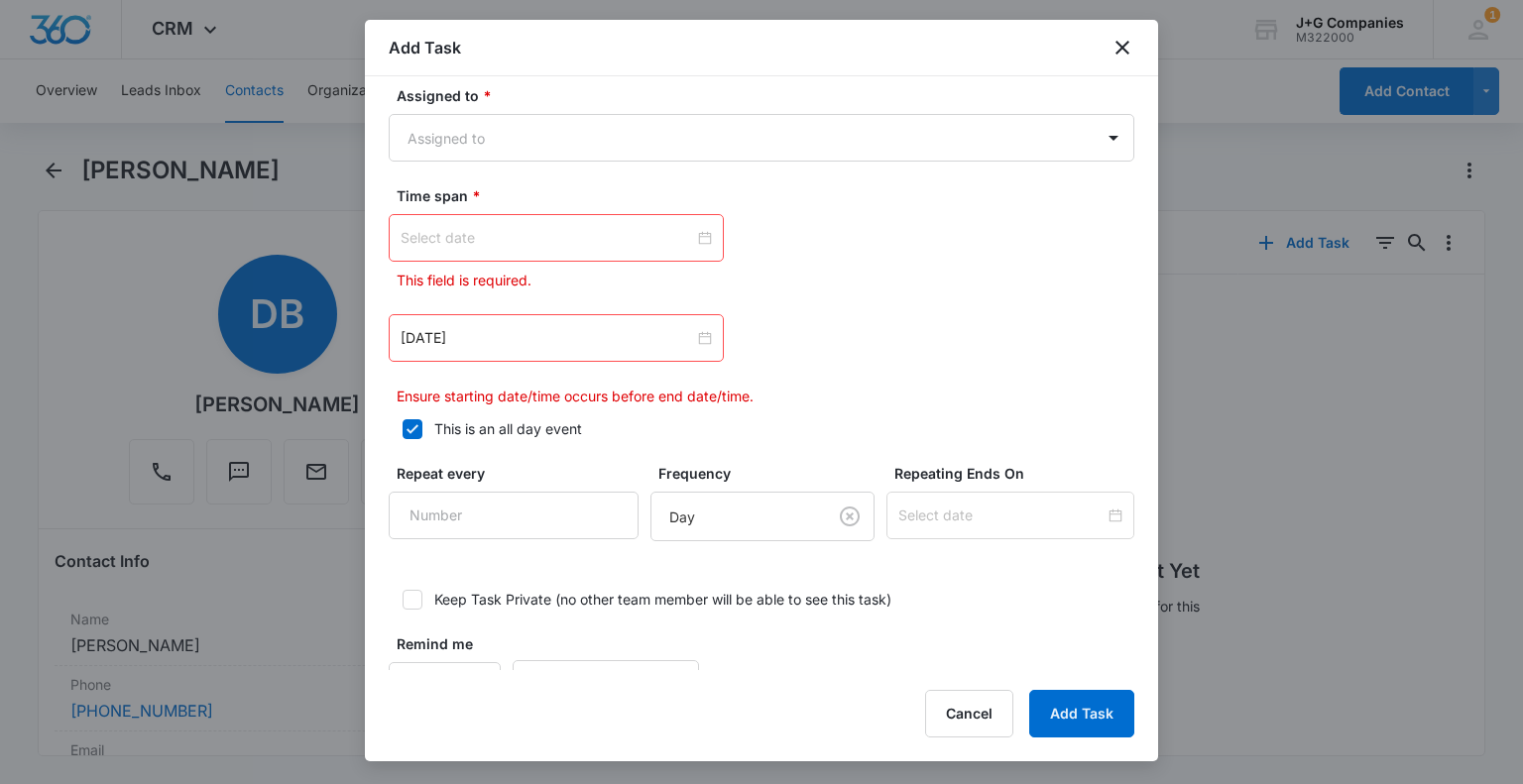 type on "Make sure all K-1's reflect [PERSON_NAME]'s Trust...NOT him individually" 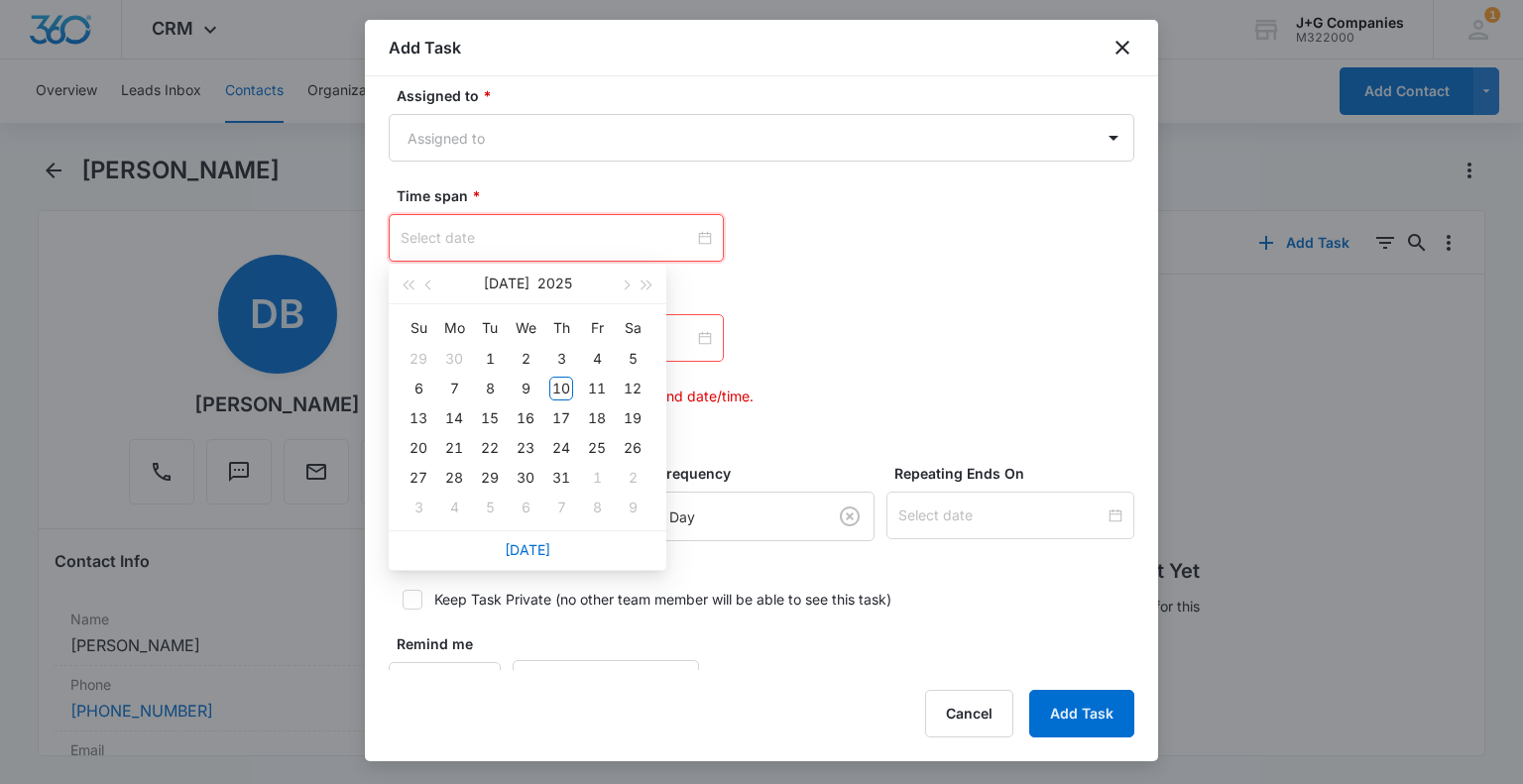 click at bounding box center [556, 238] 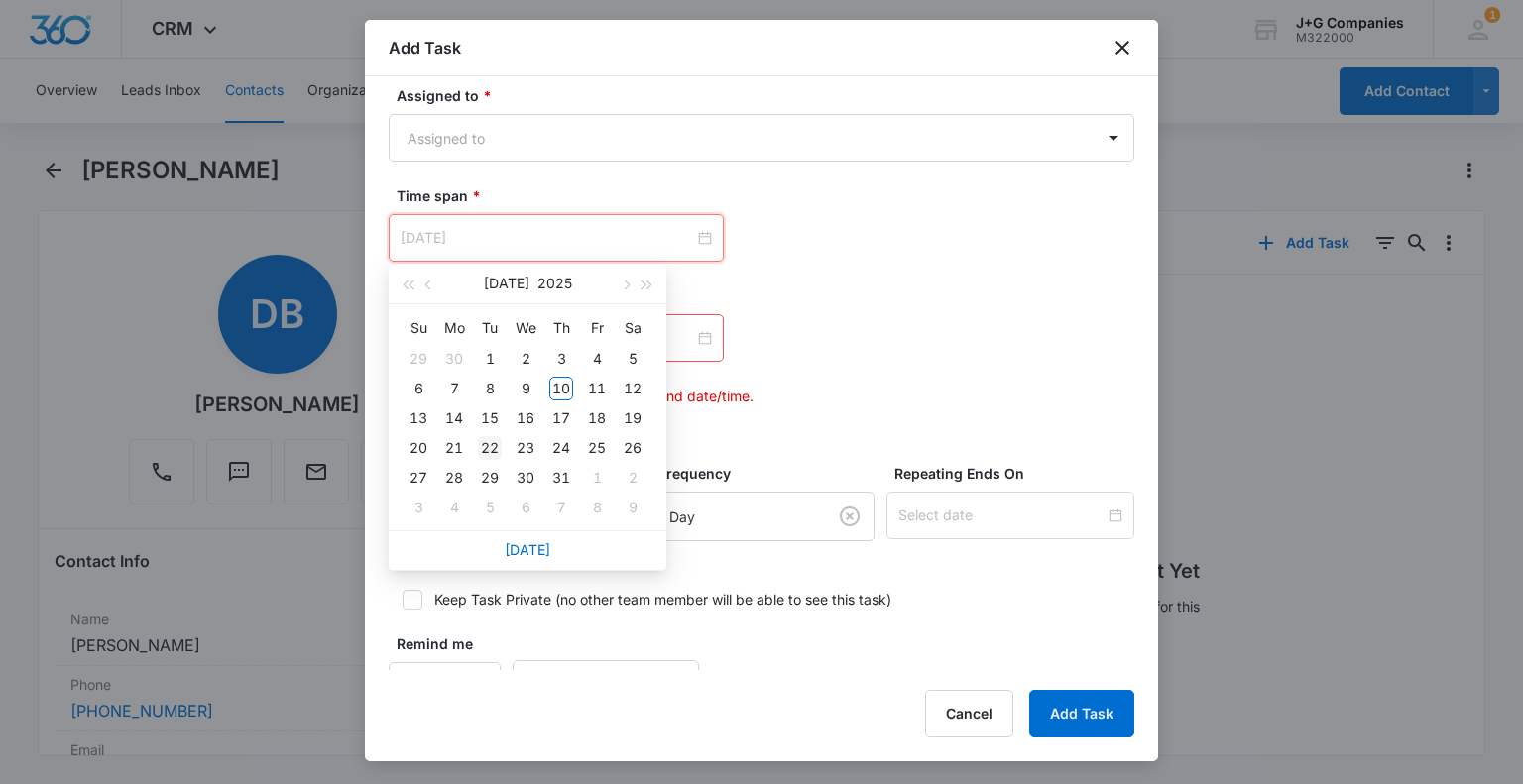 type on "Jul 22, 2025" 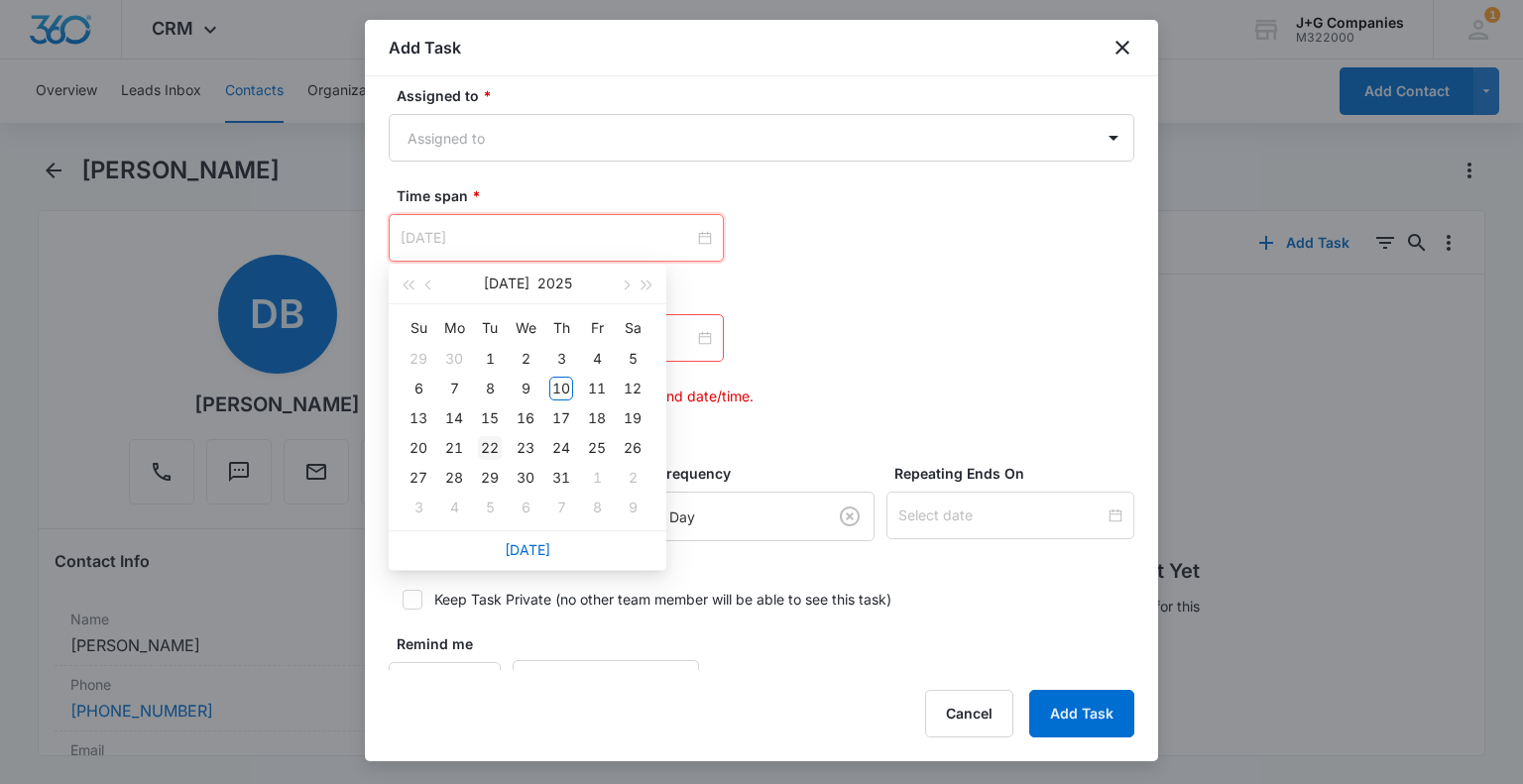 click on "22" at bounding box center [490, 448] 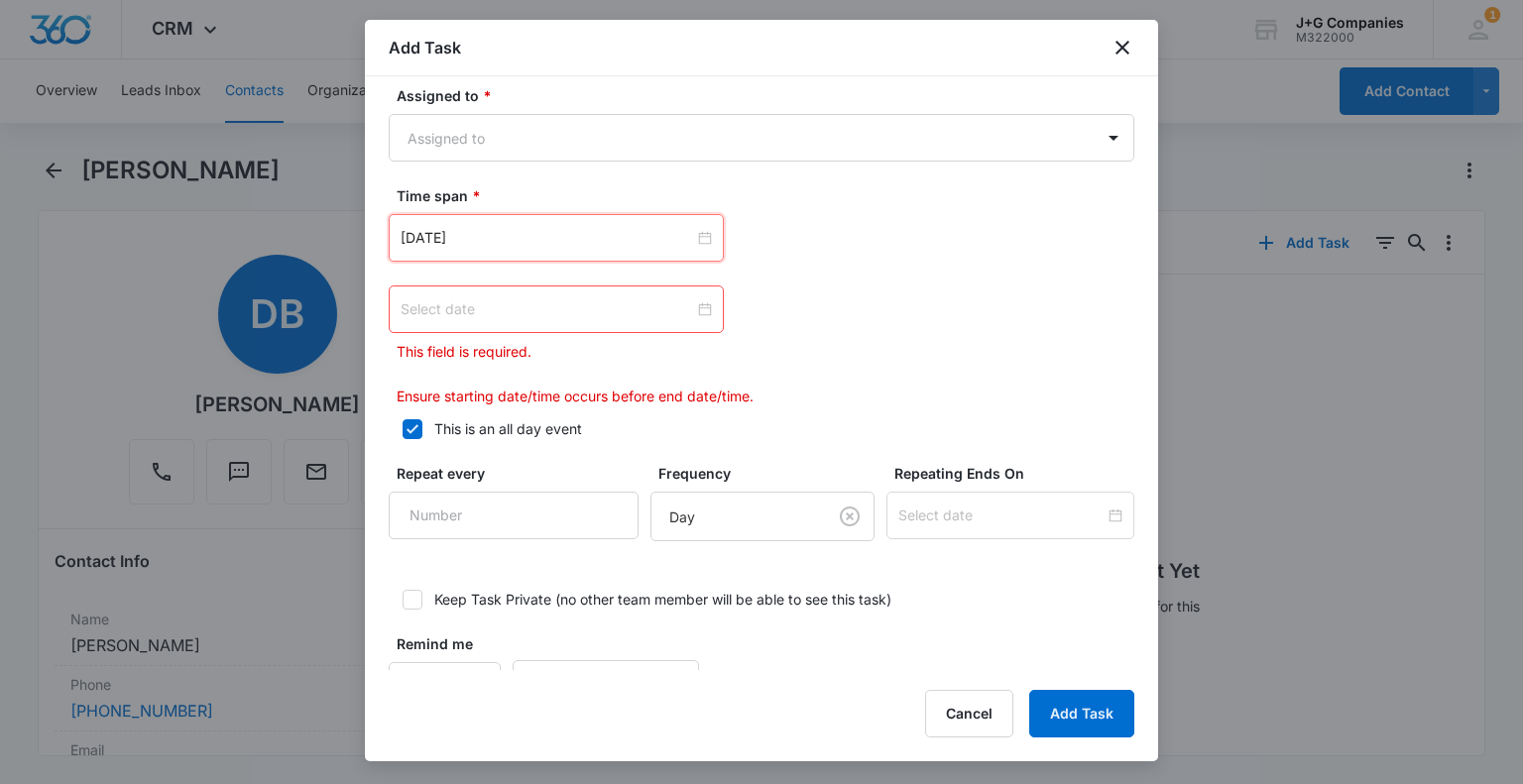 click at bounding box center (556, 309) 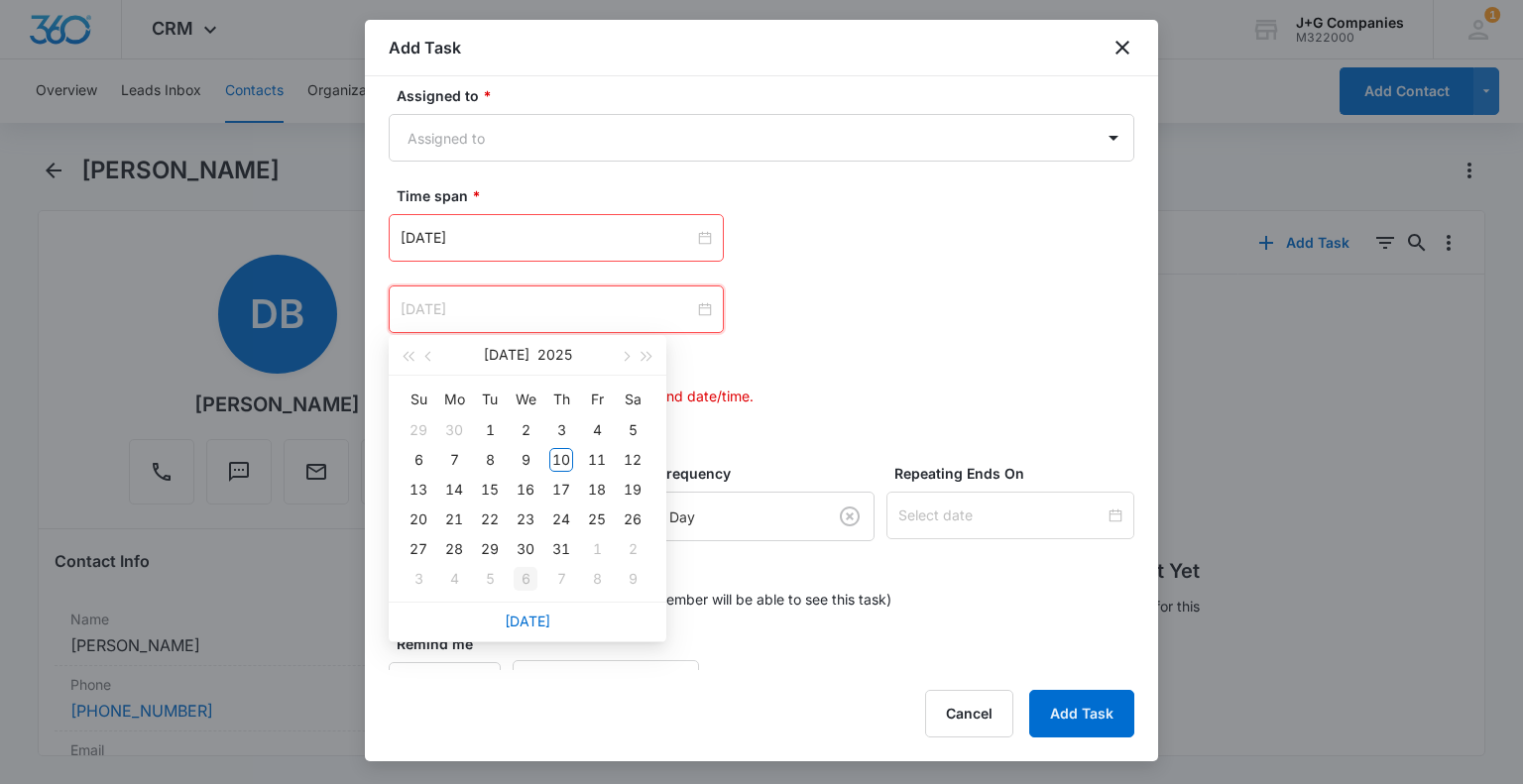 type on "Aug 6, 2025" 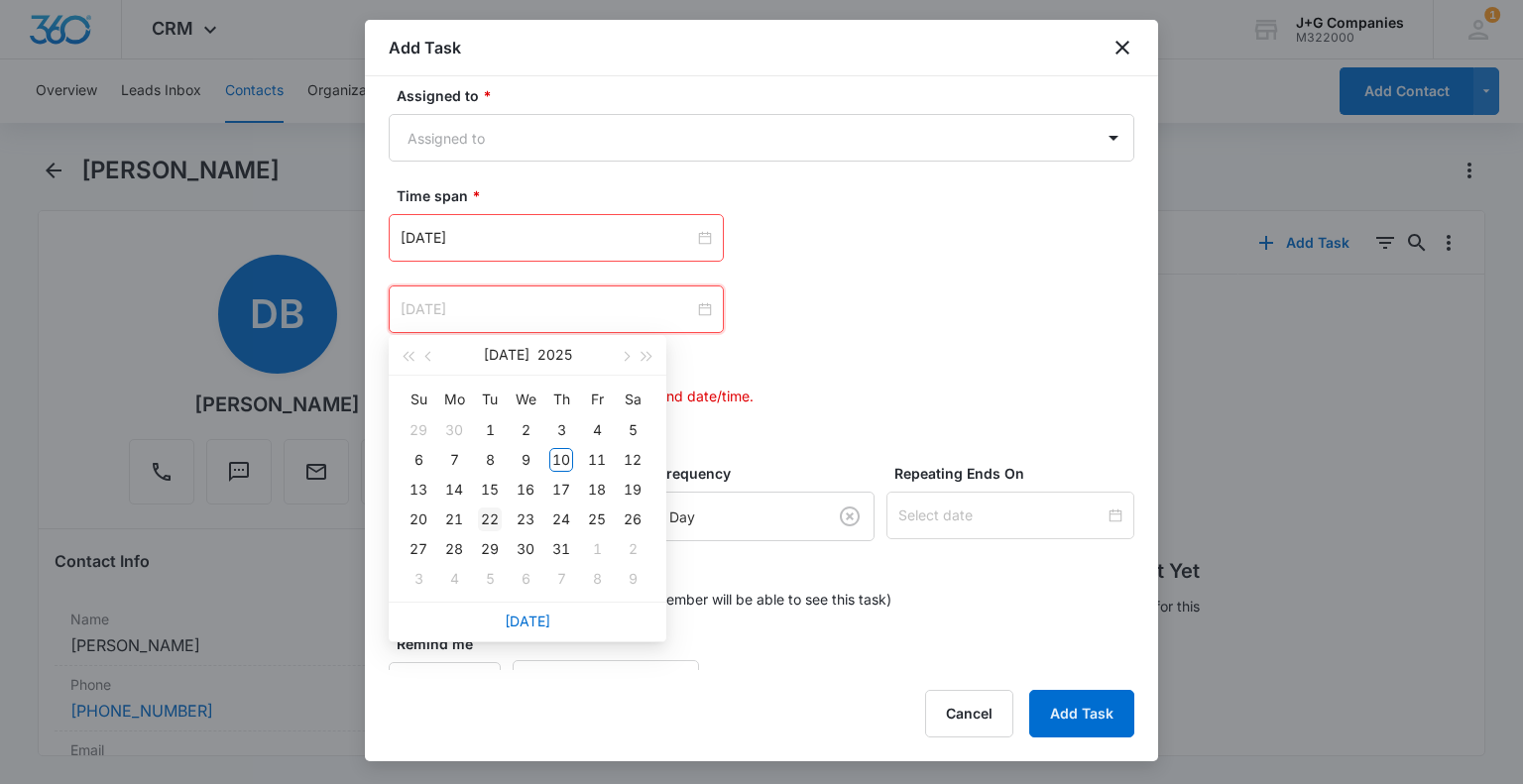 type on "Jul 22, 2025" 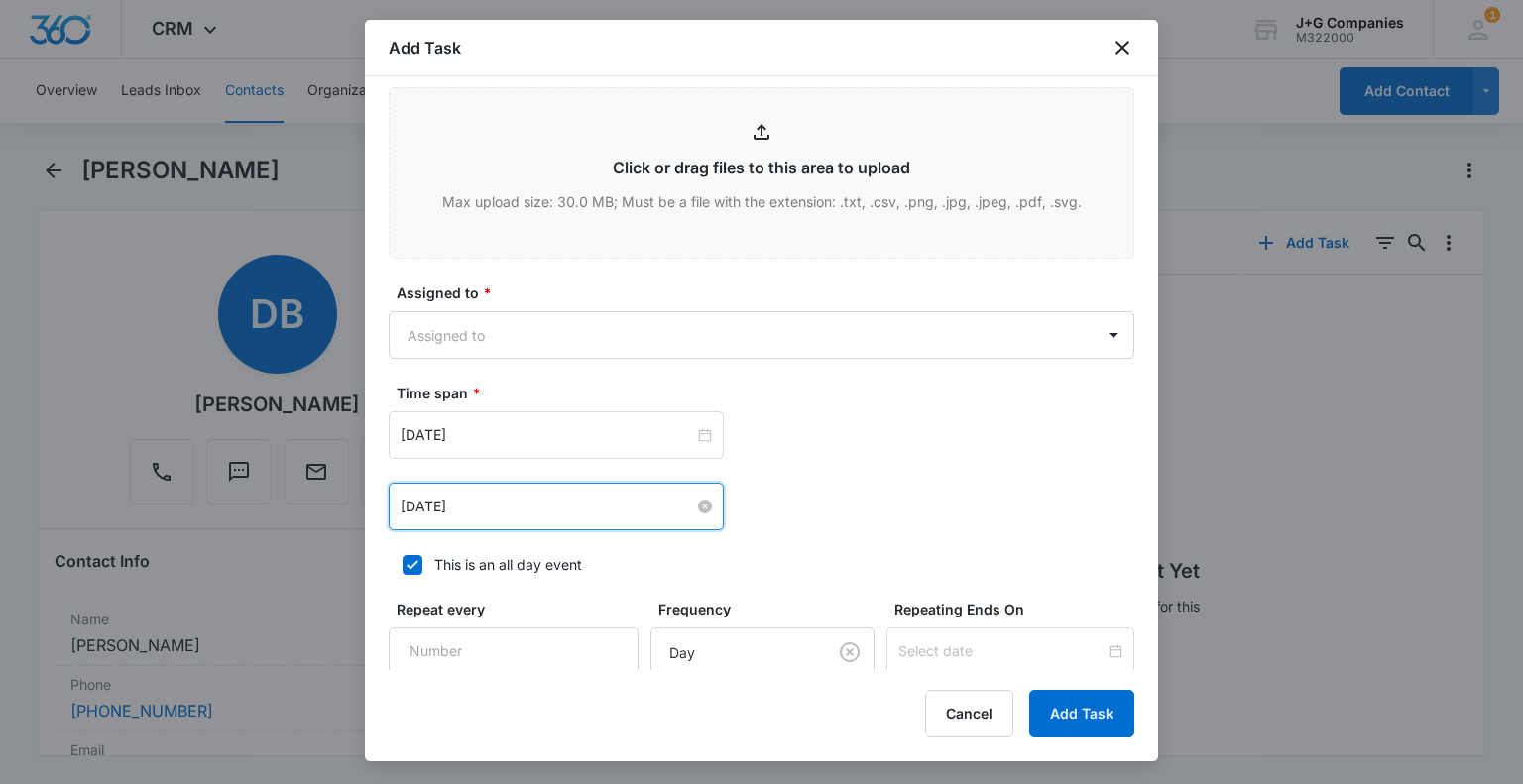 scroll, scrollTop: 903, scrollLeft: 0, axis: vertical 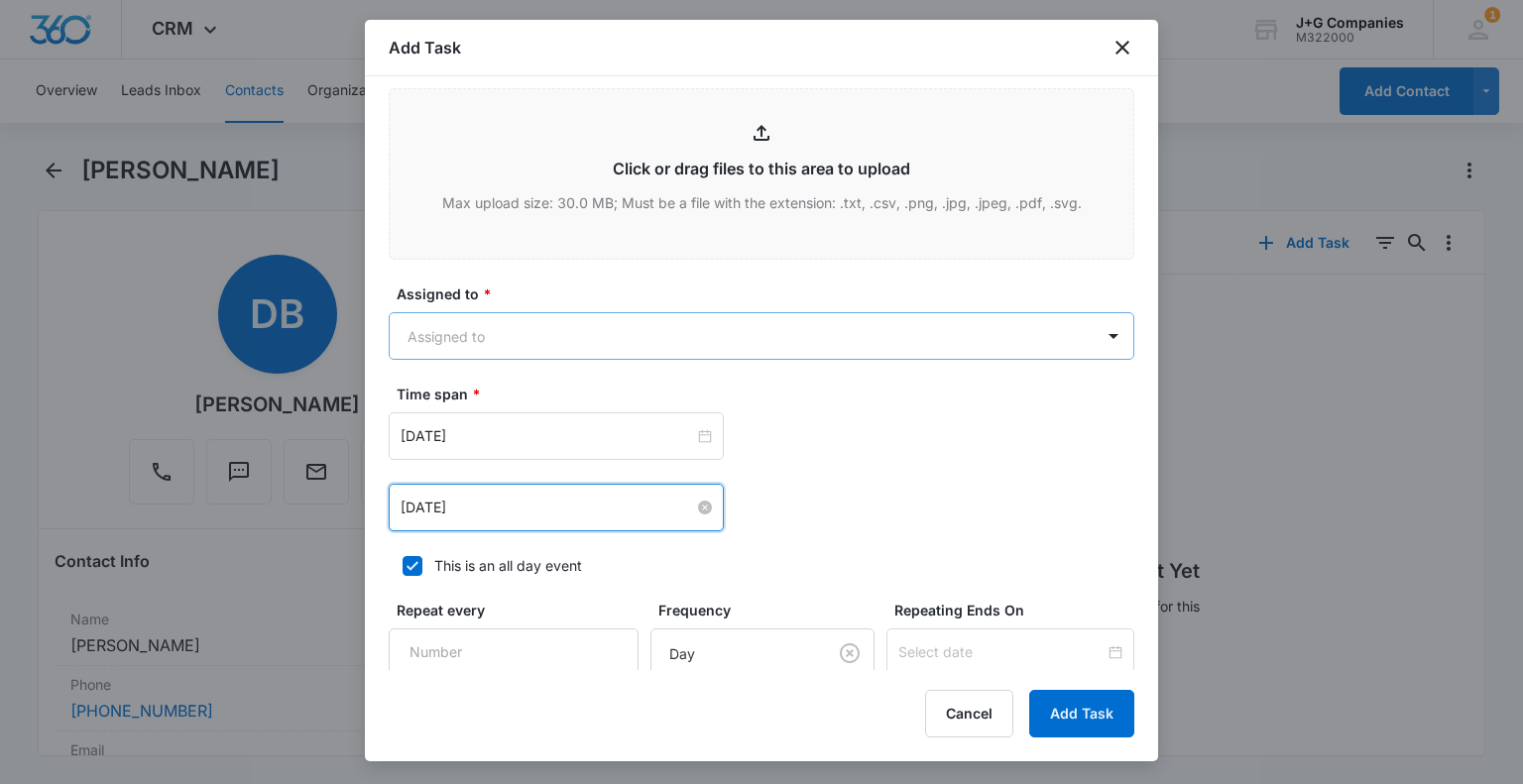 click on "CRM Apps Reputation Forms CRM Email Social Content Intelligence Files Brand Settings J+G Companies M322000 Your Accounts View All 1 KB Kevin Burns kburns@jandgcompanies.com My Profile 1 Notifications Support Logout Terms & Conditions   •   Privacy Policy Overview Leads Inbox Contacts Organizations History Deals Projects Tasks Calendar Lists Reports Settings Add Contact Dan Boardman Remove DB Dan Boardman Contact Info Name Cancel Save Changes Dan Boardman Phone Cancel Save Changes (317) 833-3304 Email Cancel Save Changes danboardman3@gmail.com Organization Cancel Save Changes --- Address Cancel Save Changes 1510 W 206TH SHERIDAN IN 46069 US Details Source Cancel Save Changes File Import Contact Type Cancel Save Changes Customer Contact Status Cancel Save Changes Current Investors Assigned To Cancel Save Changes Jerry Goodreau Tags Cancel Save Changes --- Next Contact Date Cancel Save Changes --- Color Tag Current Color: Cancel Save Changes Payments ID ID 11710 Created May 5, 2025 at 10:08am Cancel --- ---" at bounding box center (762, 392) 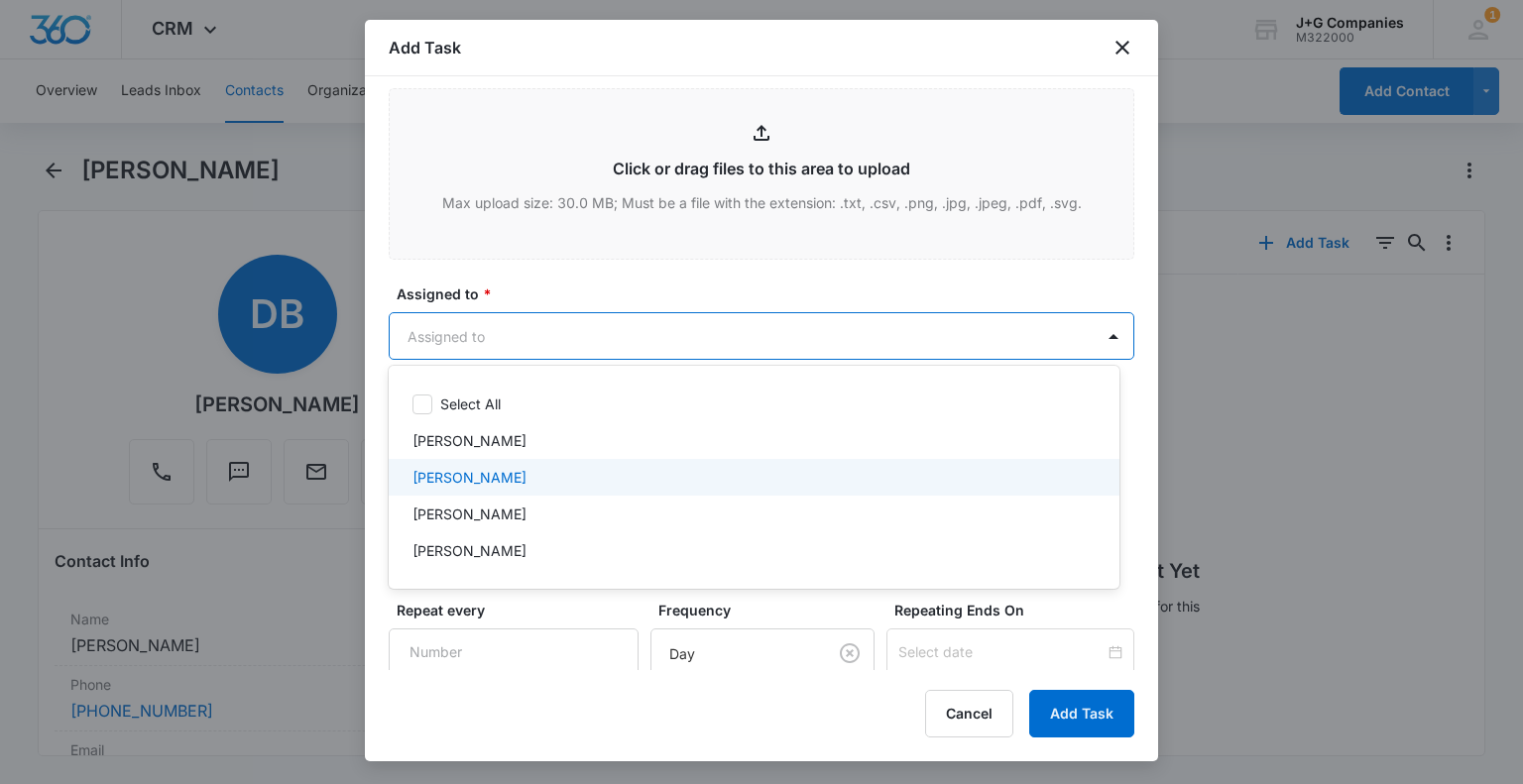 click on "[PERSON_NAME]" at bounding box center [469, 477] 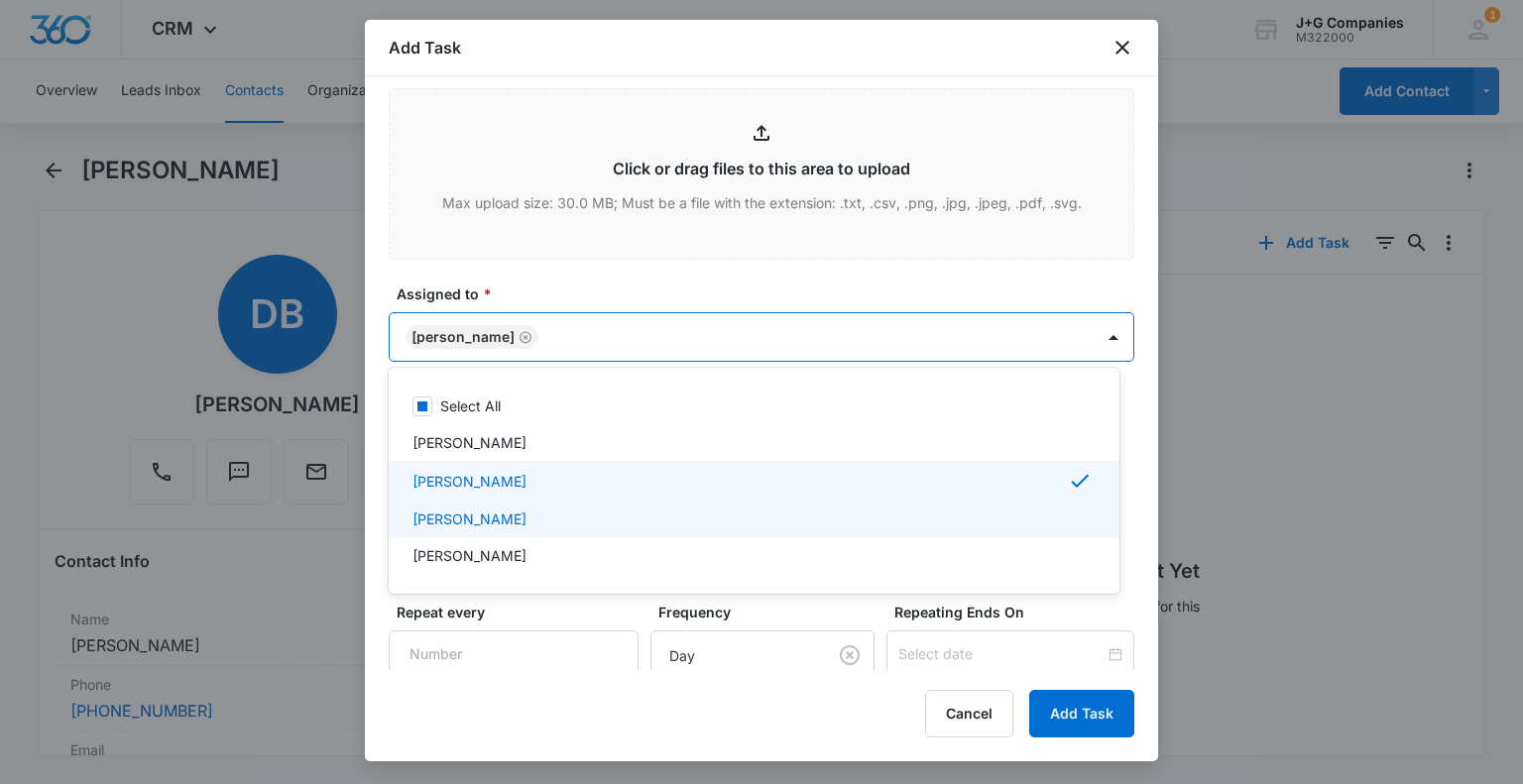 click on "[PERSON_NAME]" at bounding box center [469, 518] 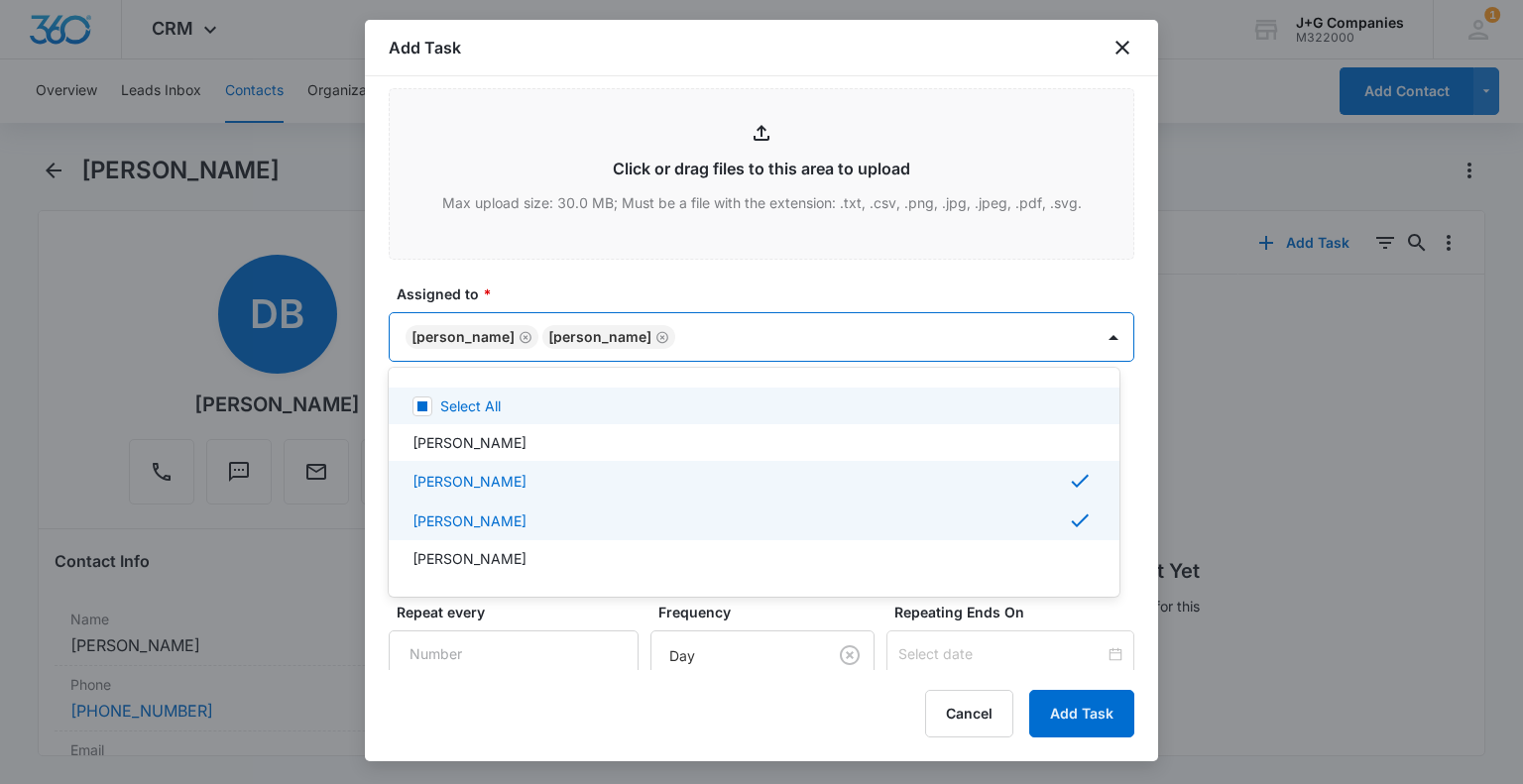 click at bounding box center [762, 392] 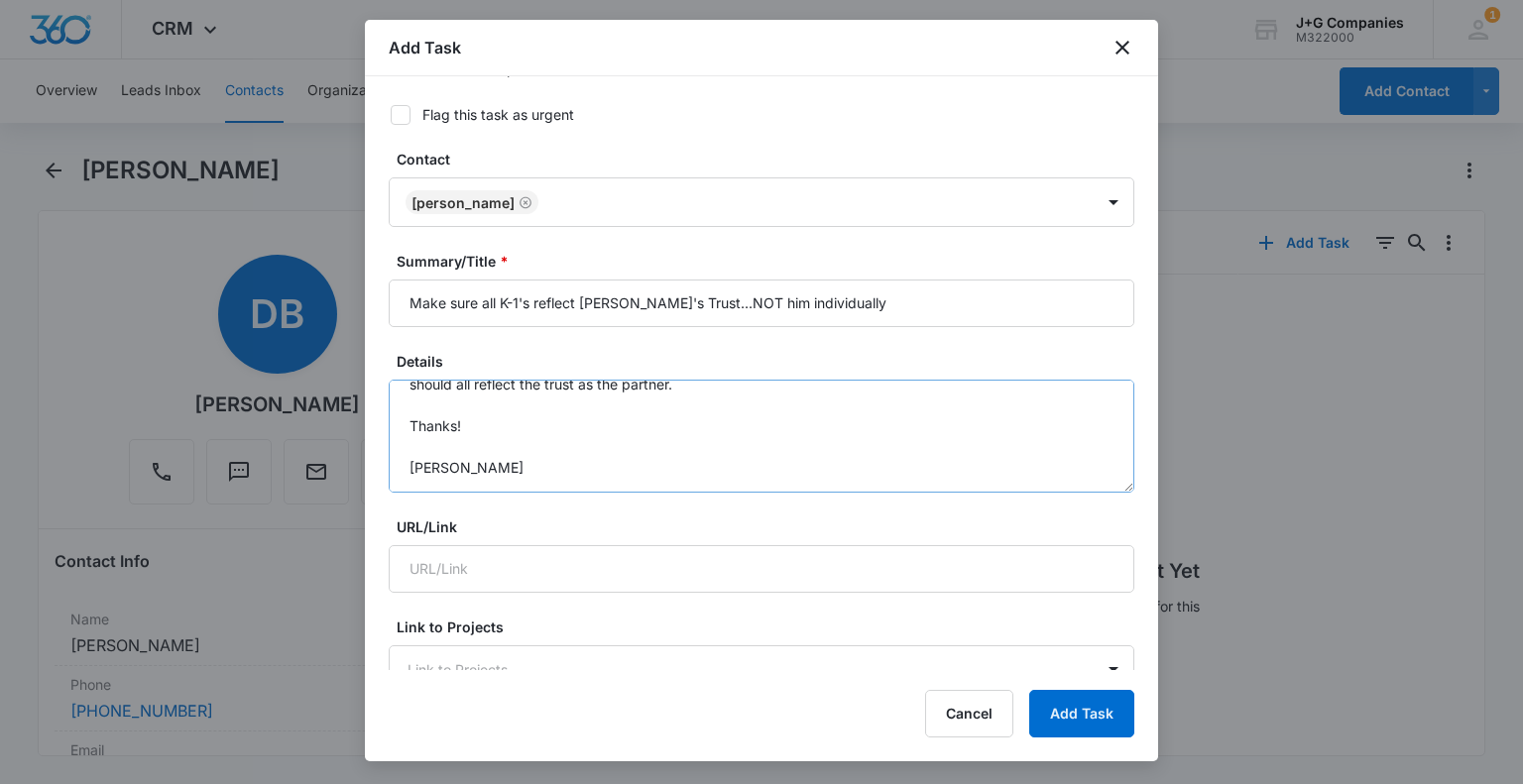 scroll, scrollTop: 99, scrollLeft: 0, axis: vertical 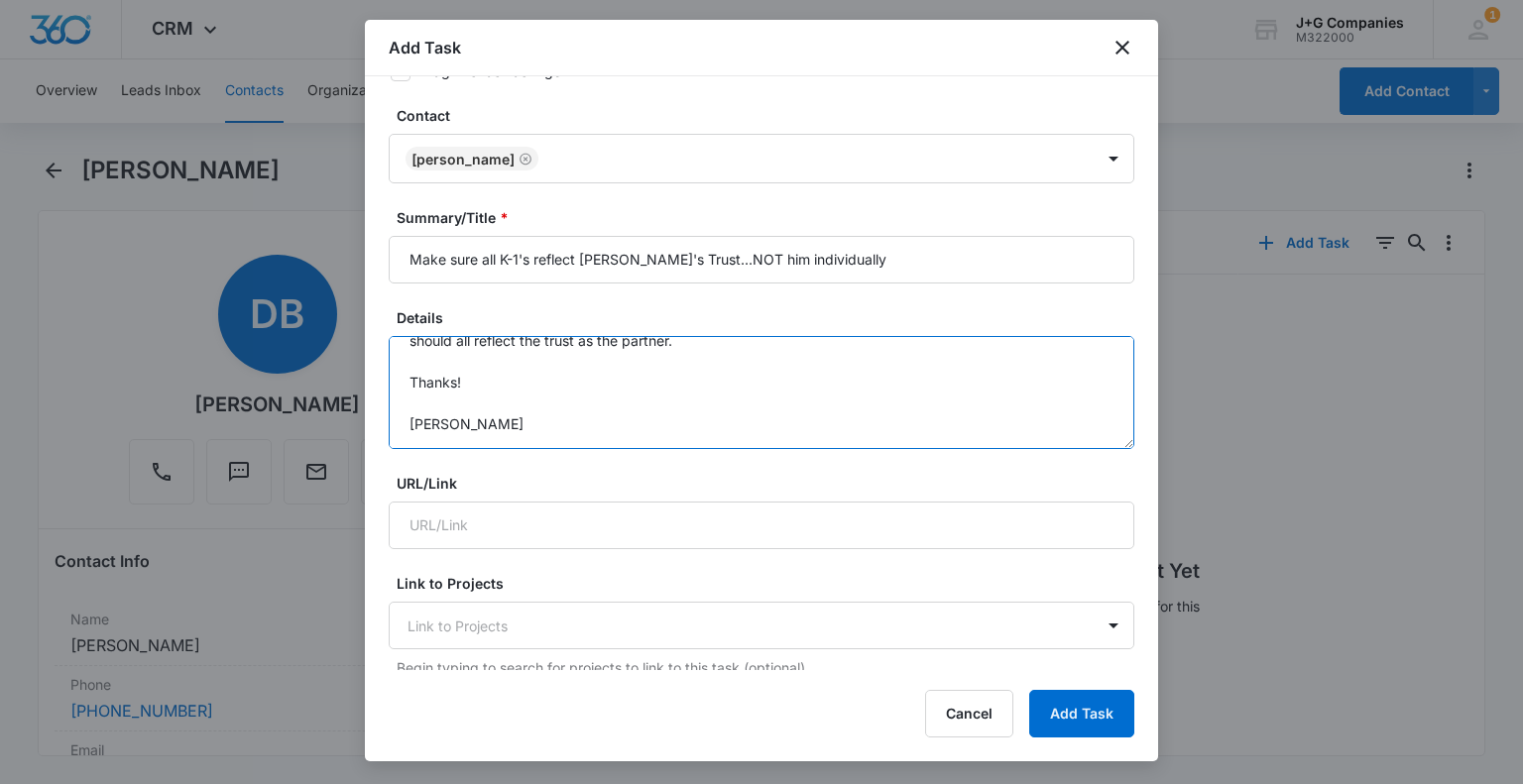 click on "I noticed that on my K-1s some show me as the partner and some show my trust. Going forward, the records should all reflect the trust as the partner.
Thanks!
Dan Boardman" at bounding box center [762, 392] 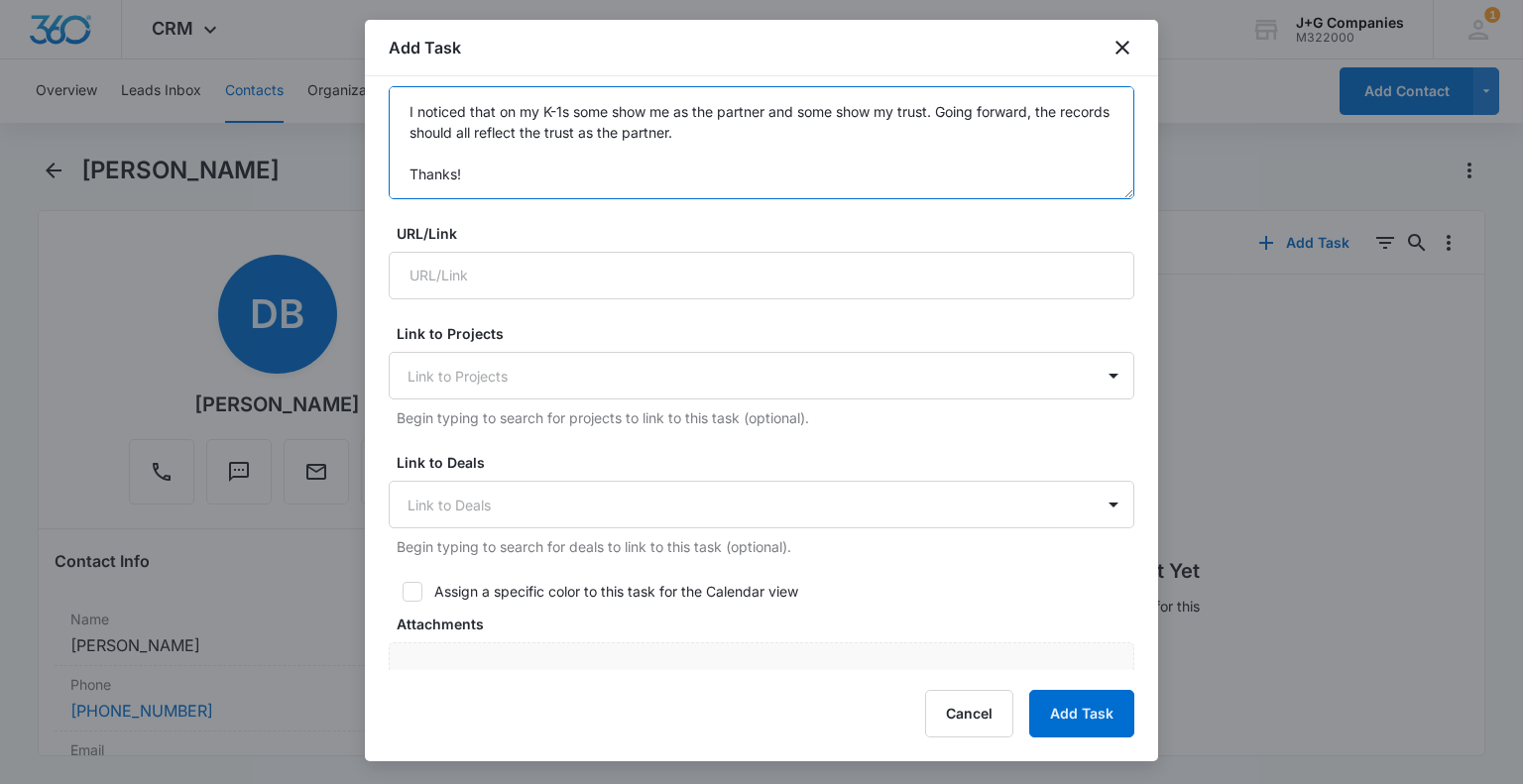 scroll, scrollTop: 396, scrollLeft: 0, axis: vertical 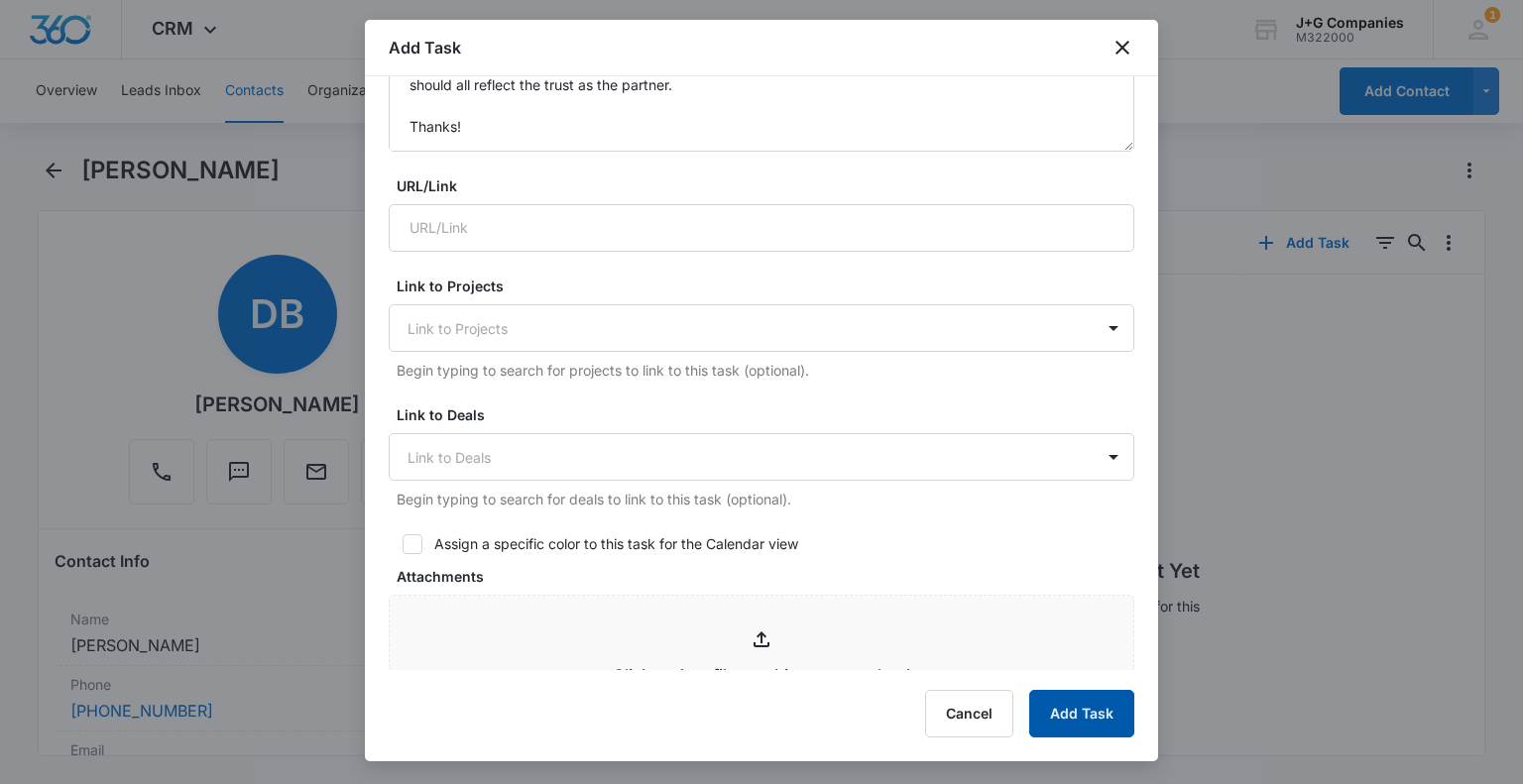 click on "Add Task" at bounding box center [1082, 714] 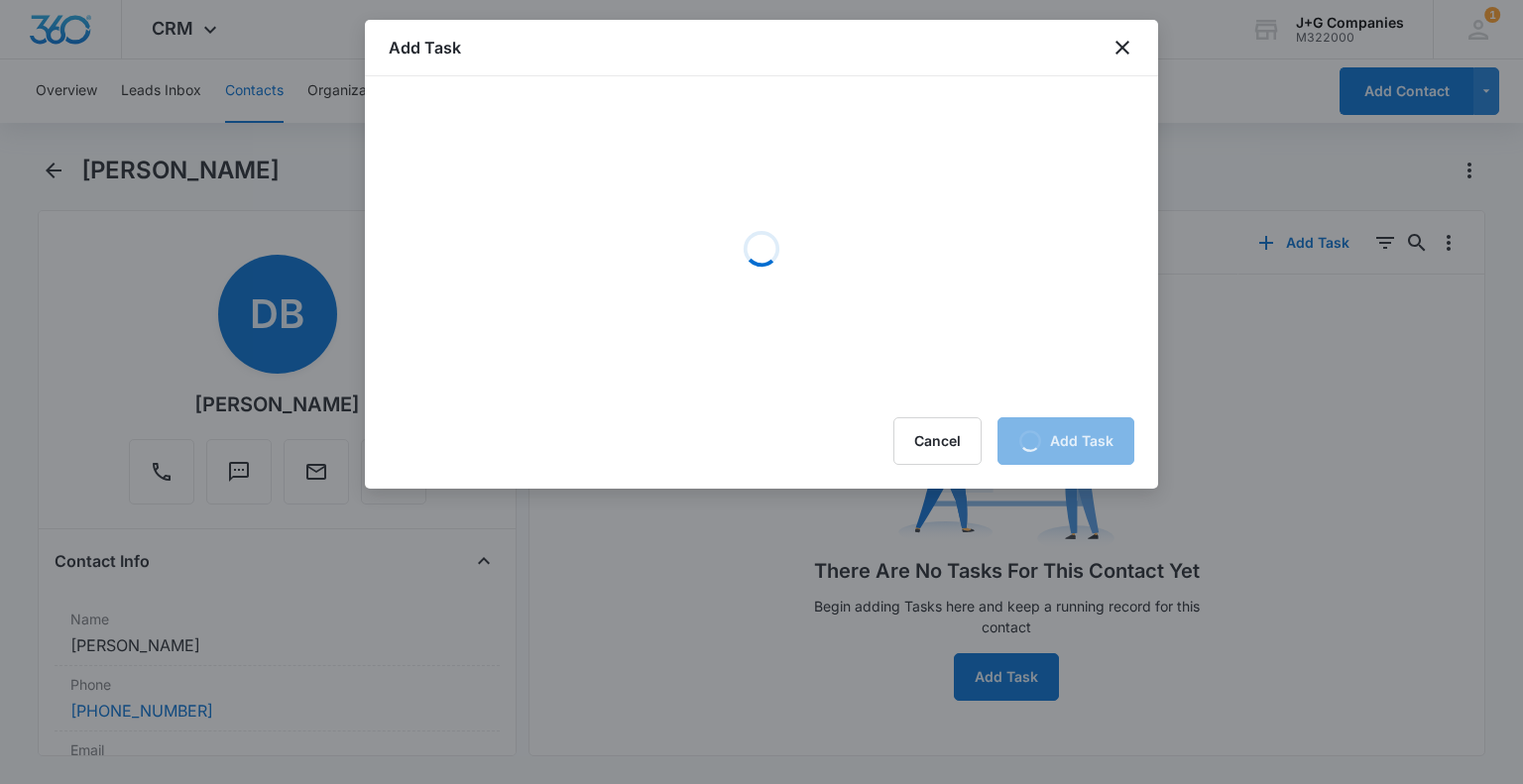 scroll, scrollTop: 0, scrollLeft: 0, axis: both 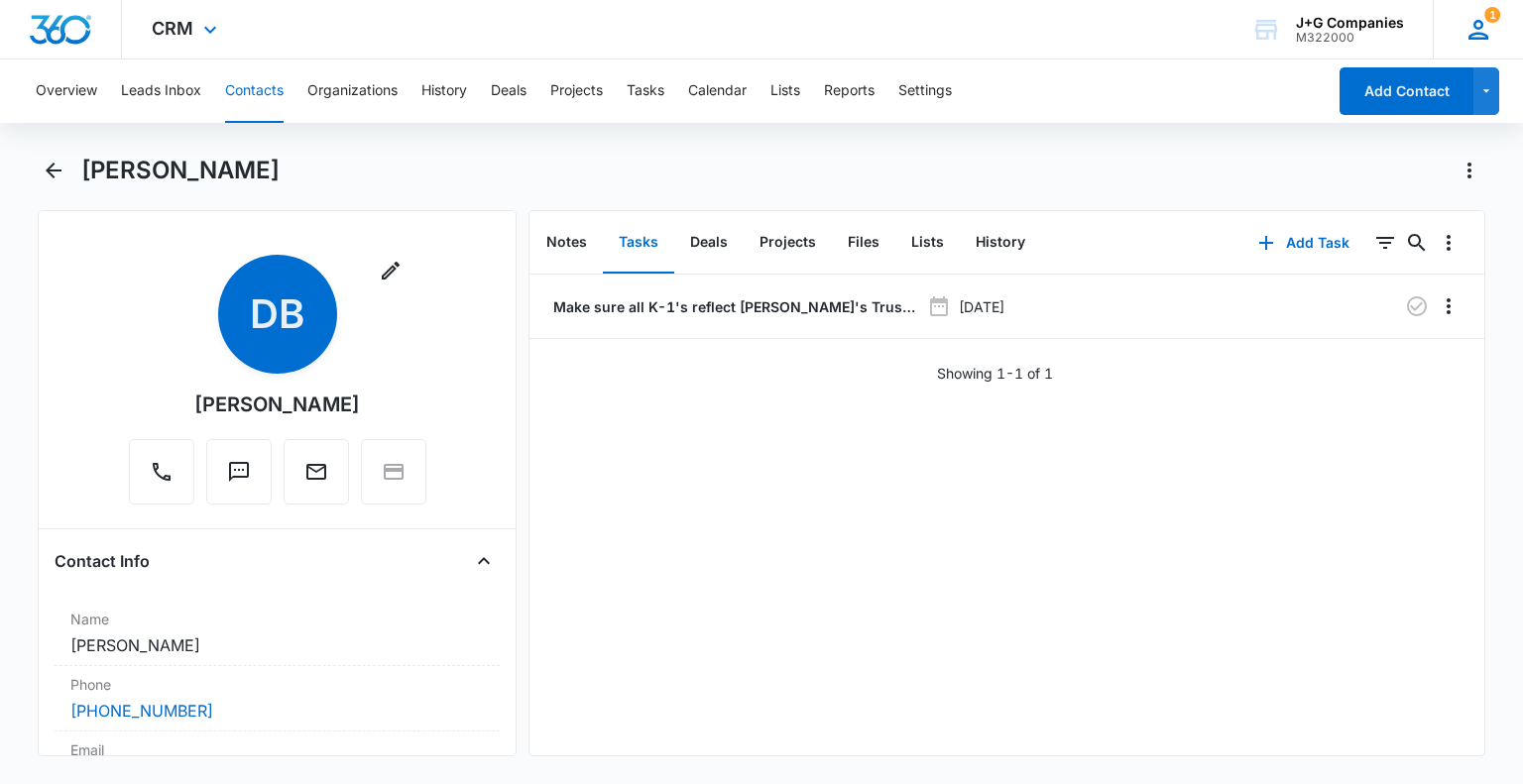 click on "1" at bounding box center (1492, 15) 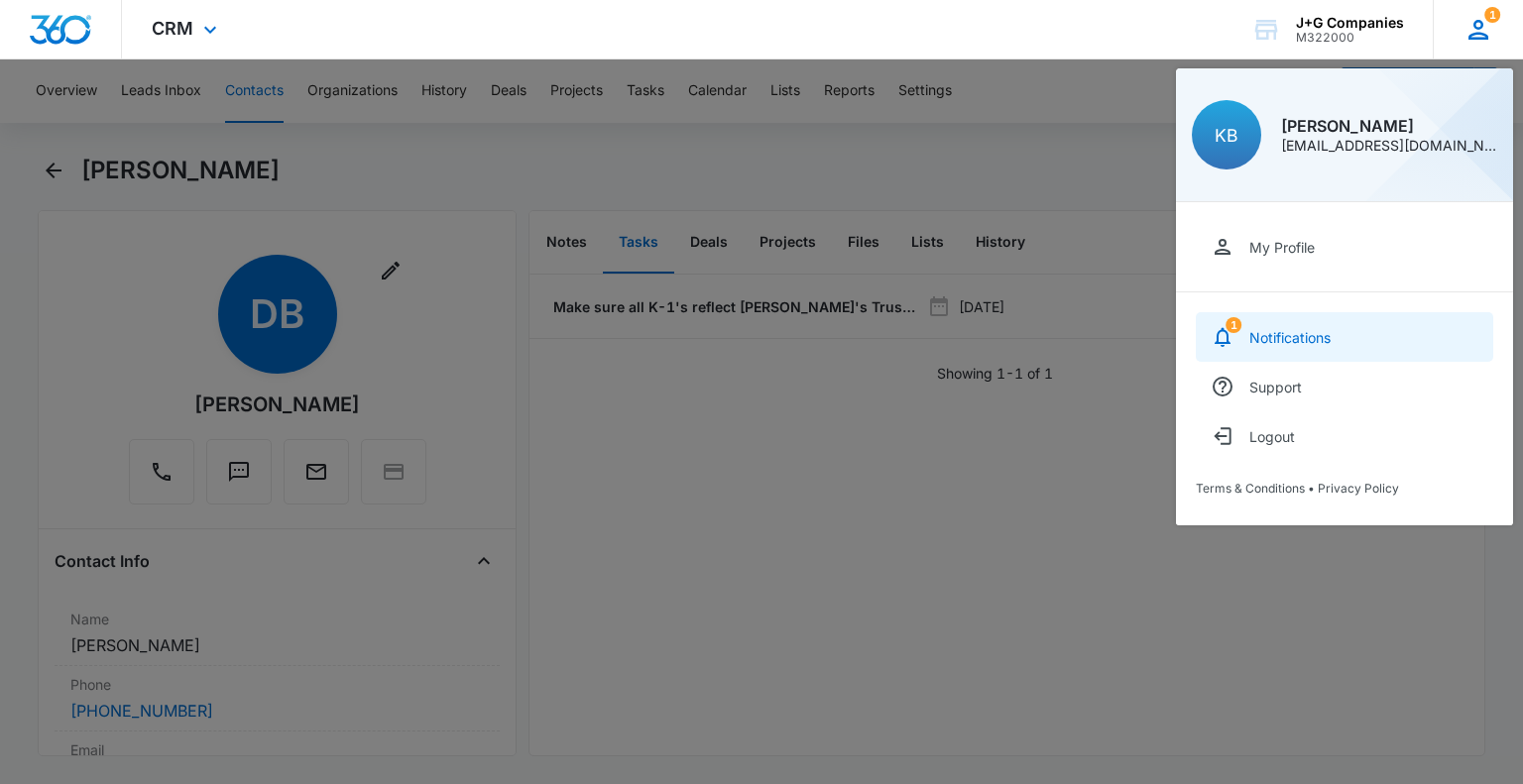 click on "Notifications" at bounding box center [1290, 337] 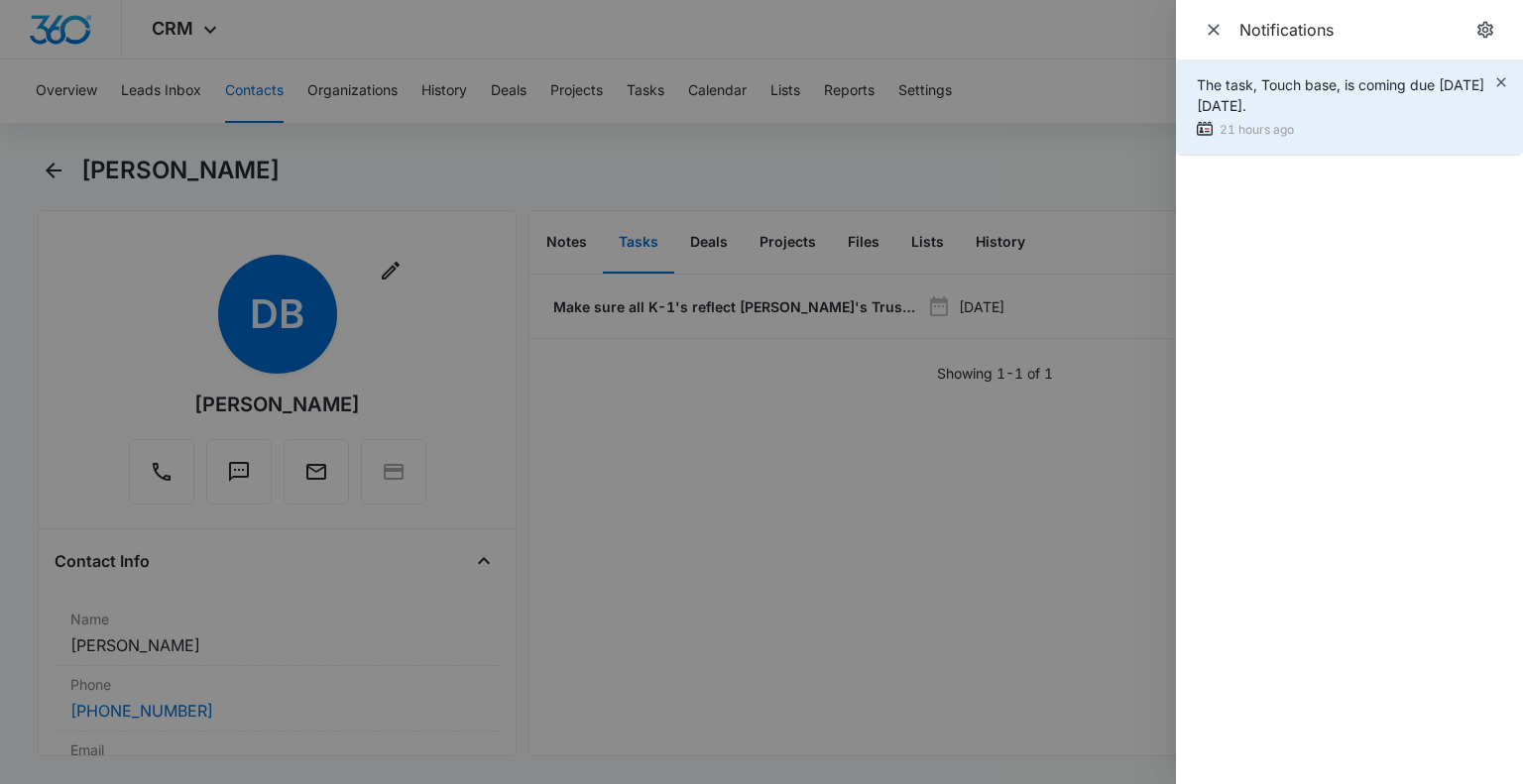 click on "The task, Touch base, is coming due on Fri Jul 11, 2025." at bounding box center [1341, 95] 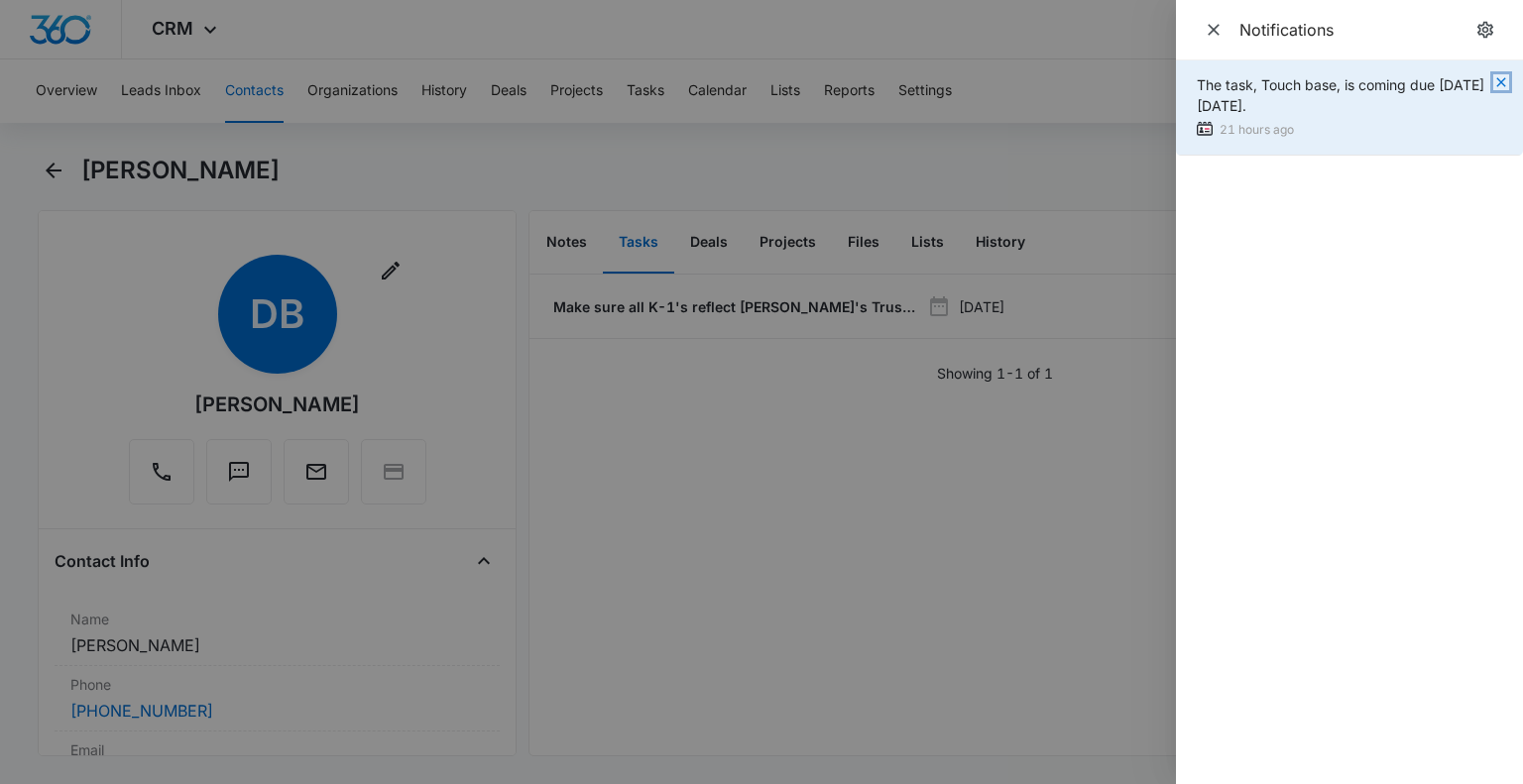 click 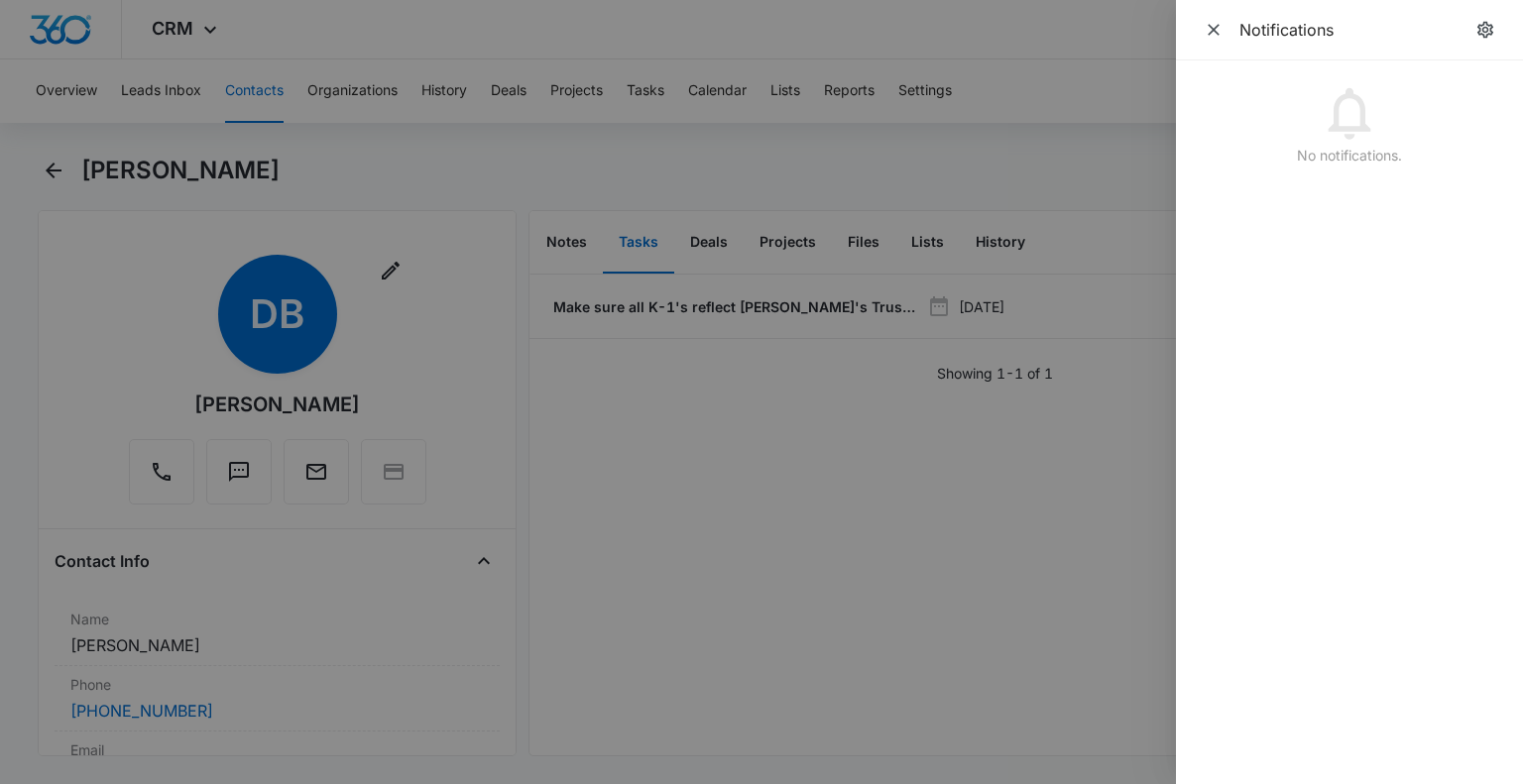 click at bounding box center (762, 392) 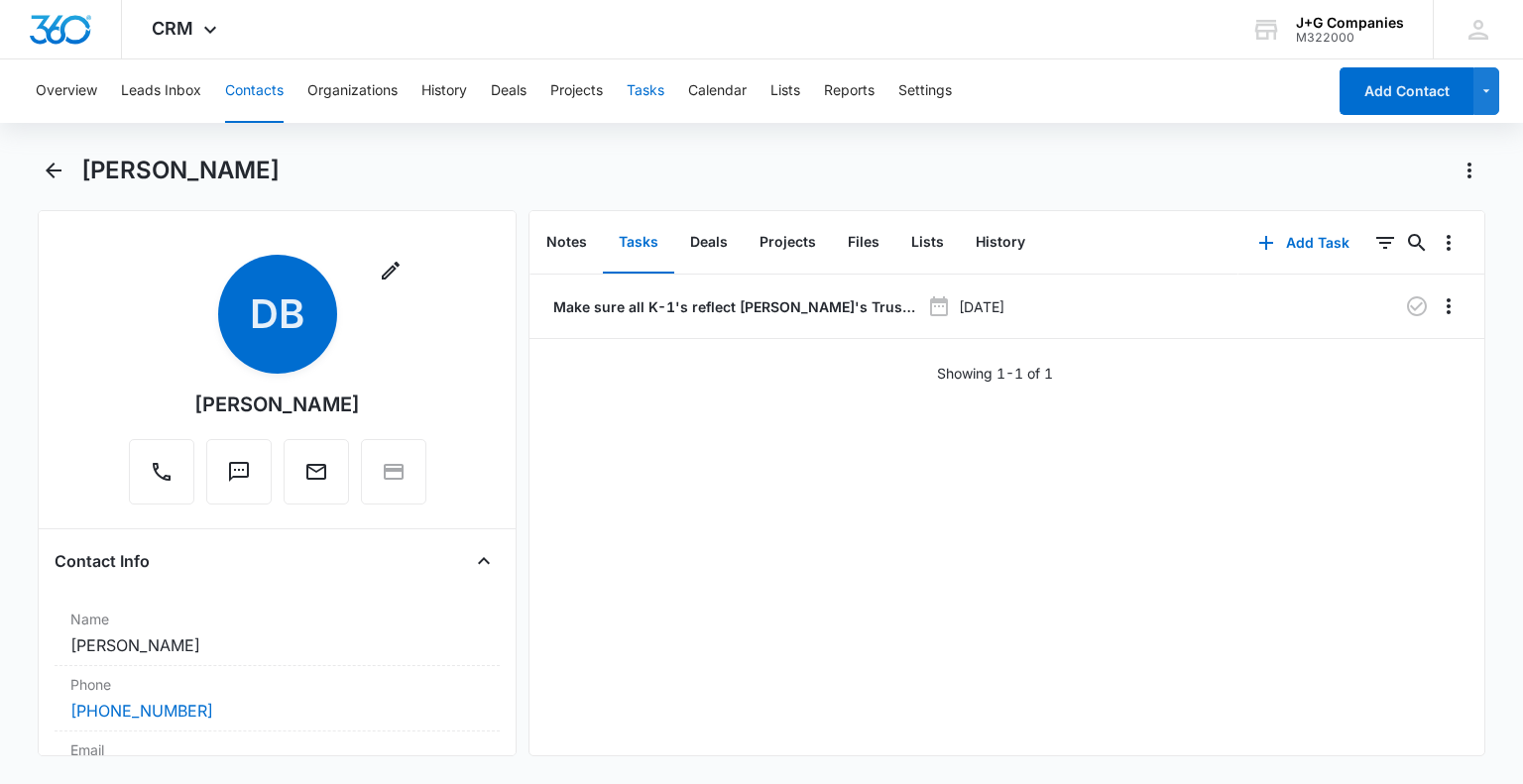 click on "Tasks" at bounding box center [645, 91] 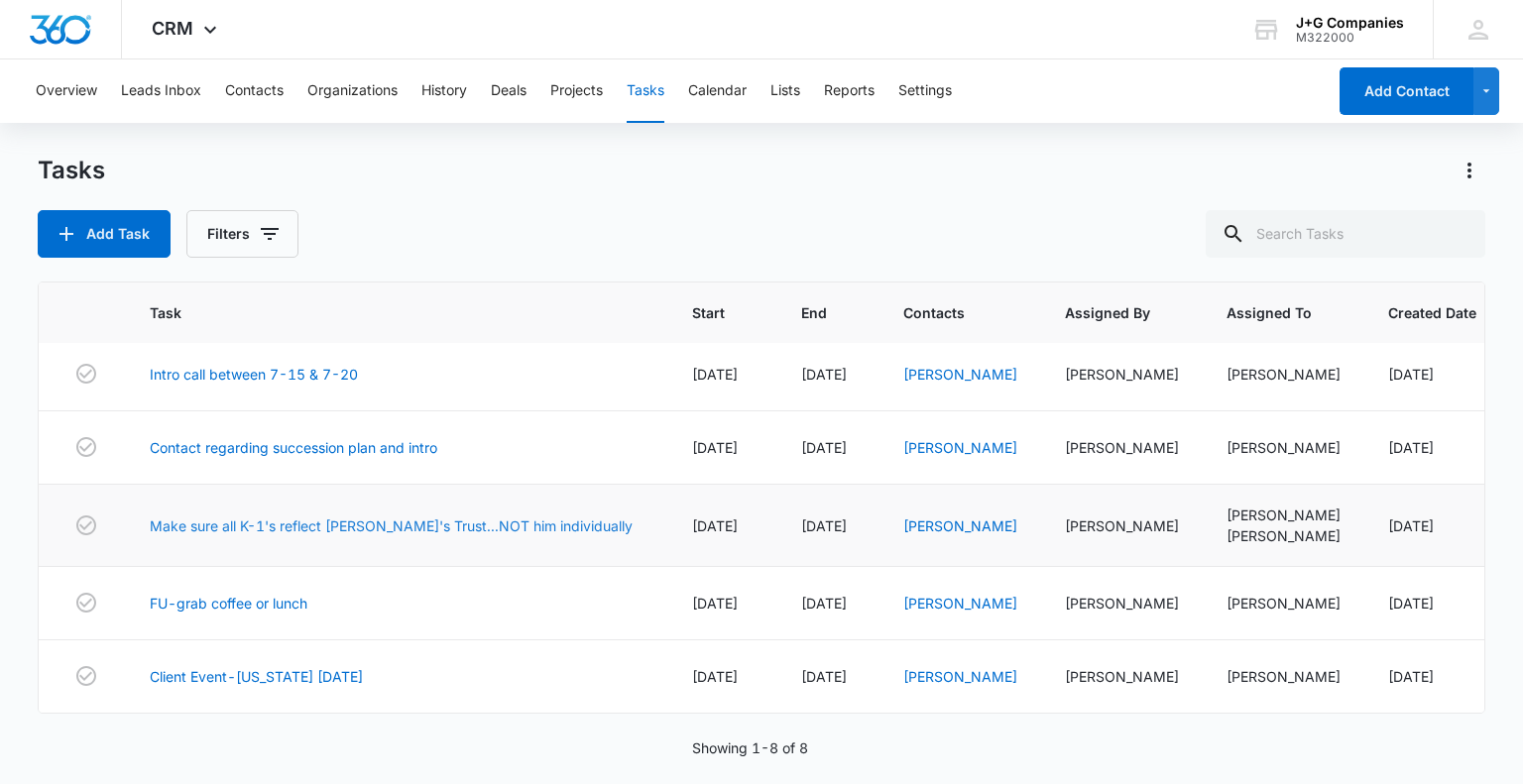 scroll, scrollTop: 0, scrollLeft: 0, axis: both 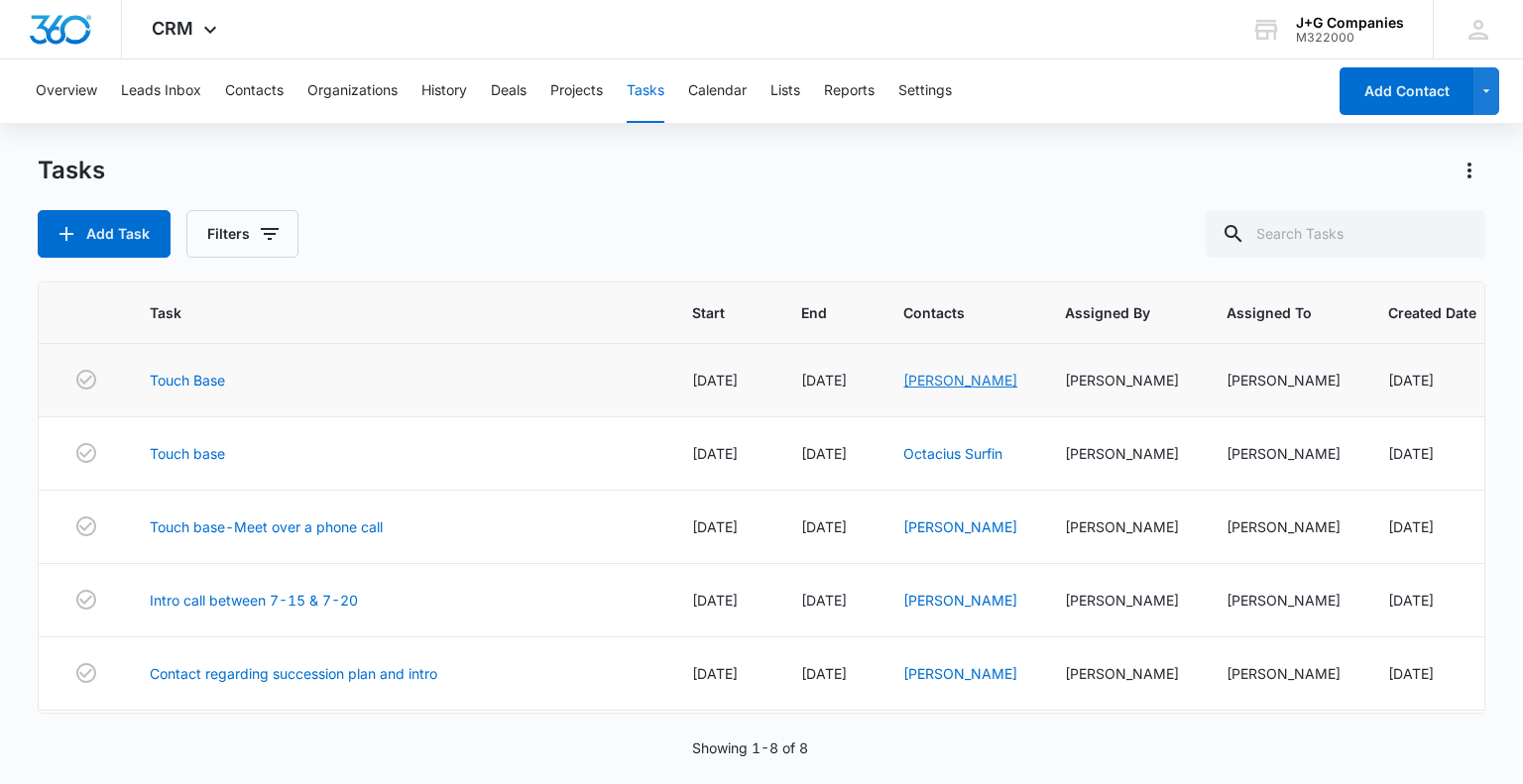 click on "[PERSON_NAME]" at bounding box center [960, 380] 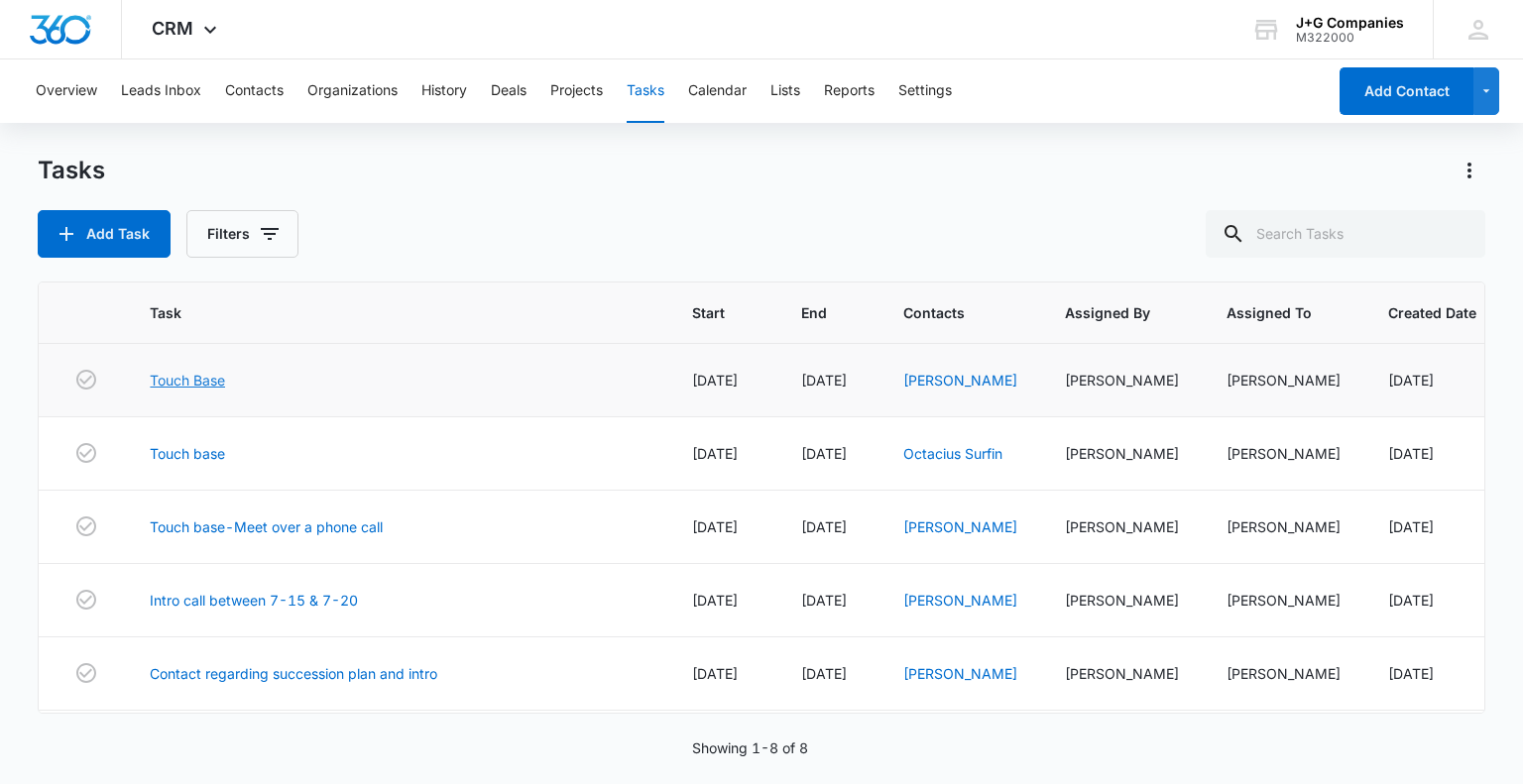 click on "Touch Base" at bounding box center [187, 380] 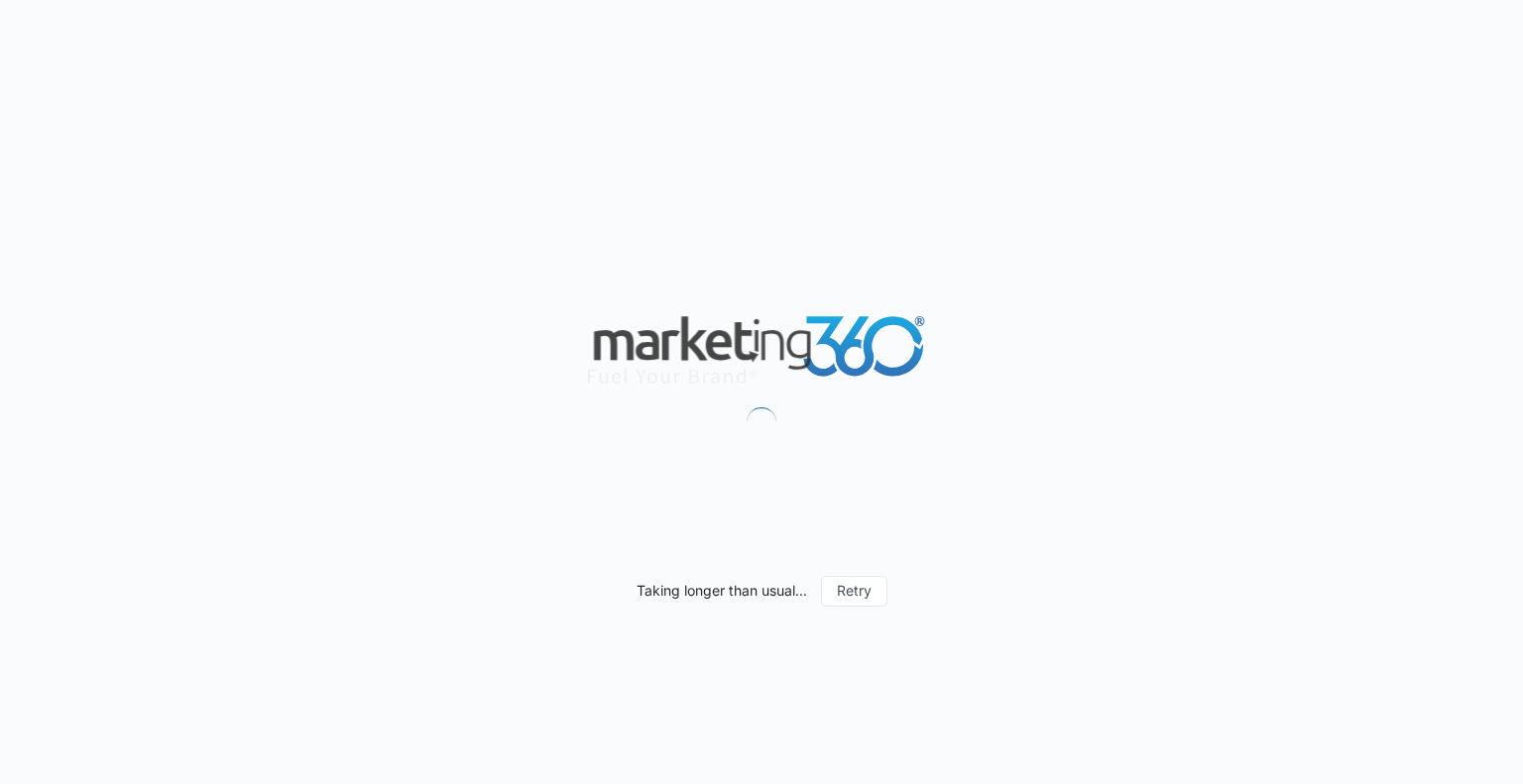 scroll, scrollTop: 0, scrollLeft: 0, axis: both 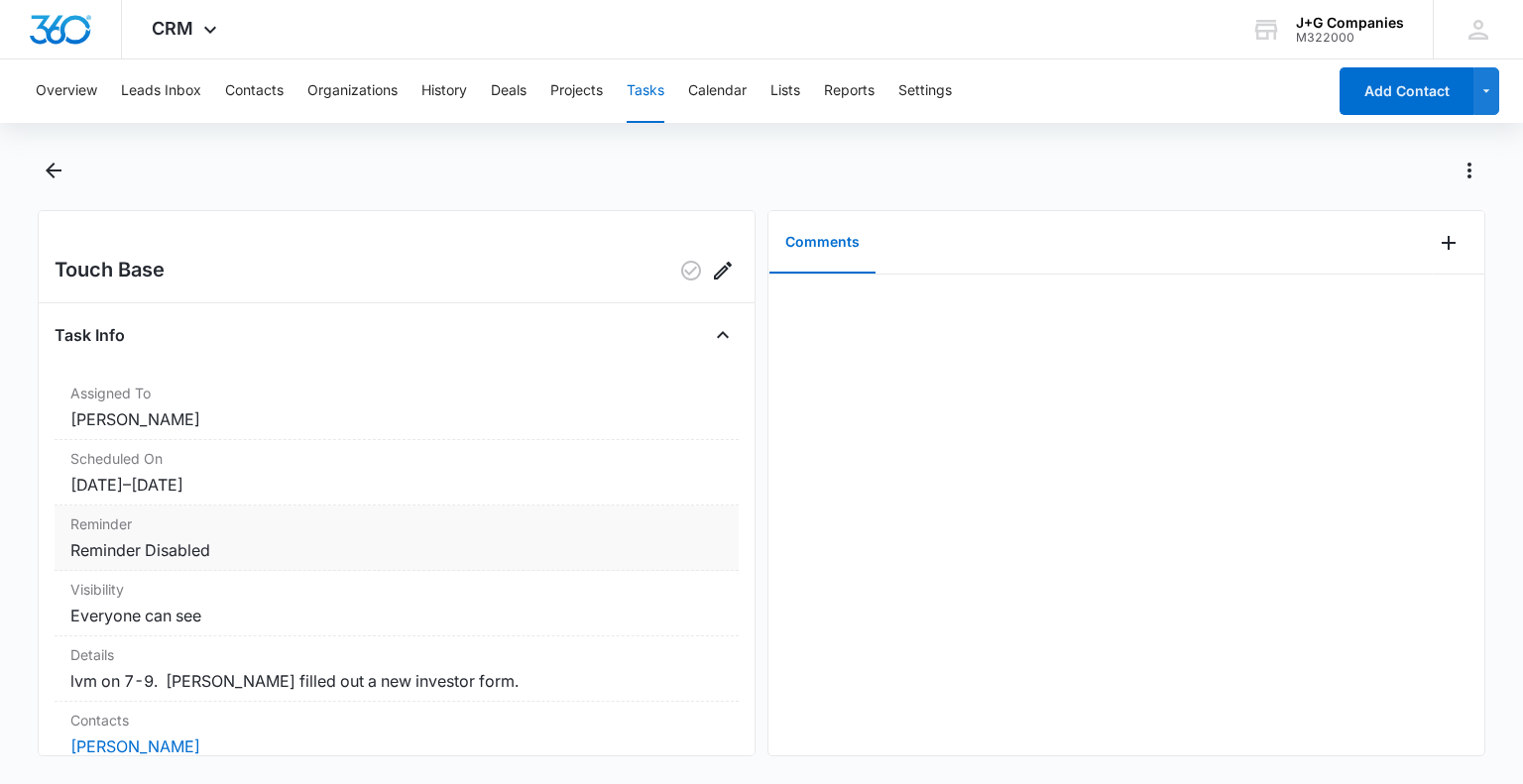 click on "Reminder Disabled" at bounding box center (397, 550) 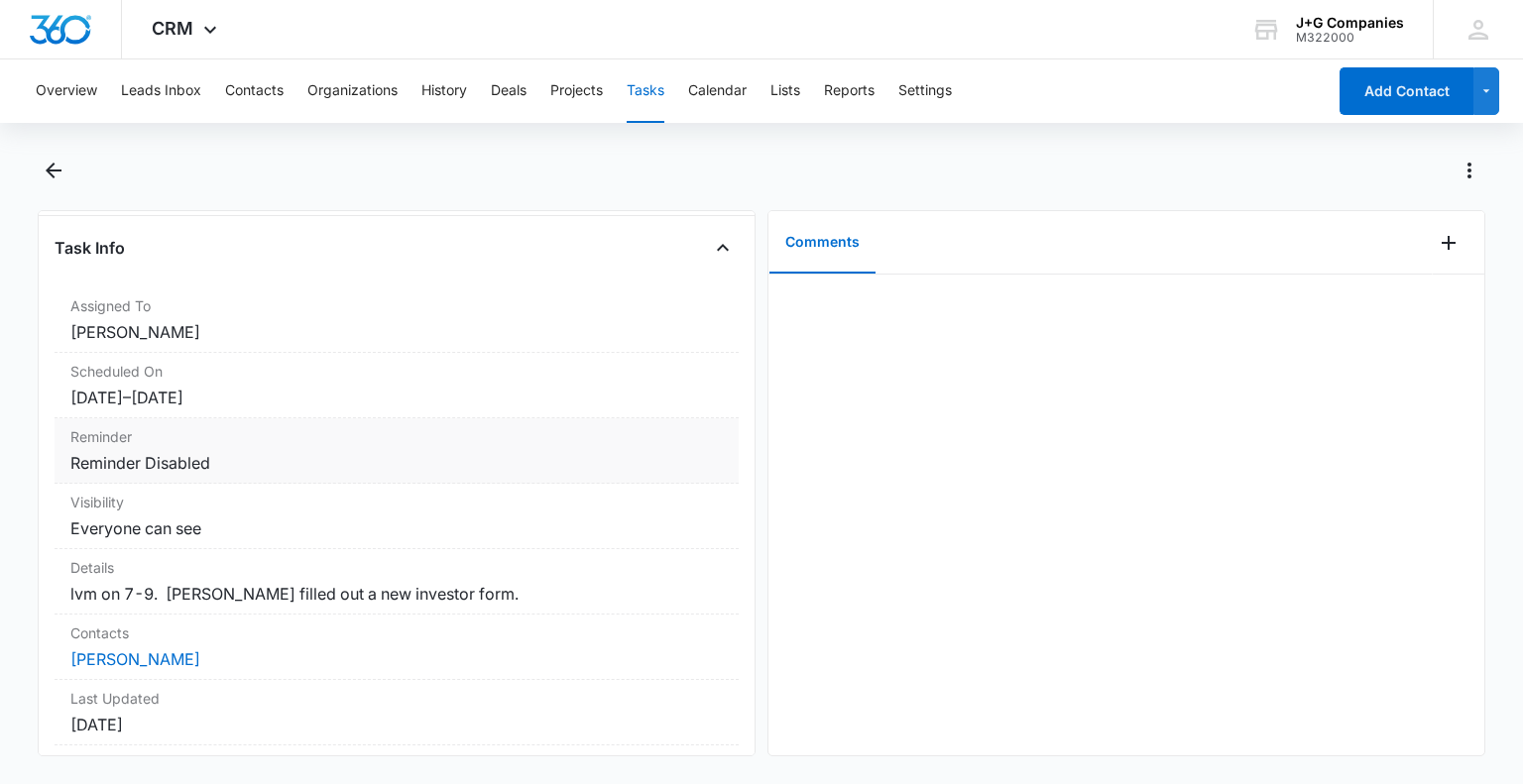 scroll, scrollTop: 0, scrollLeft: 0, axis: both 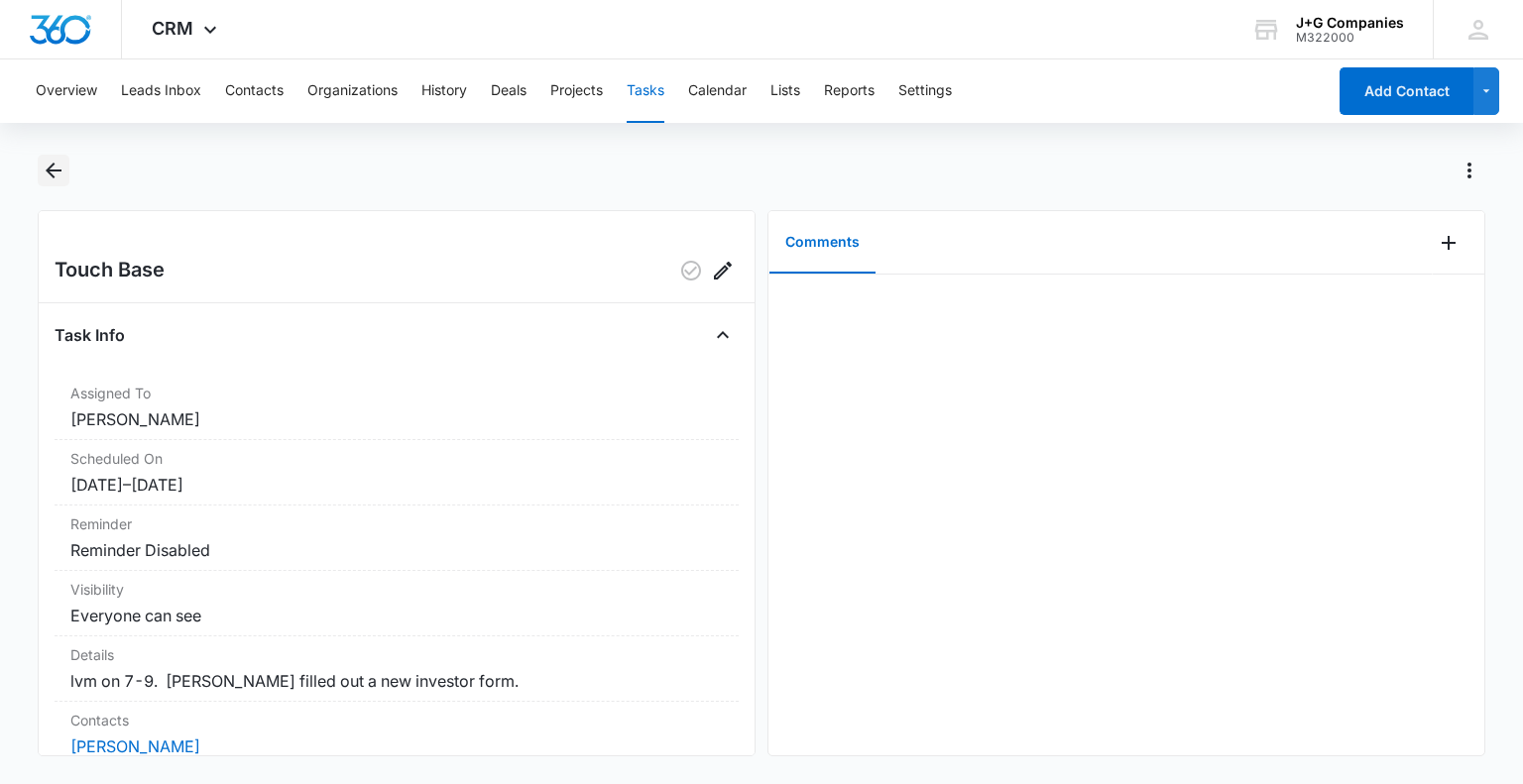click 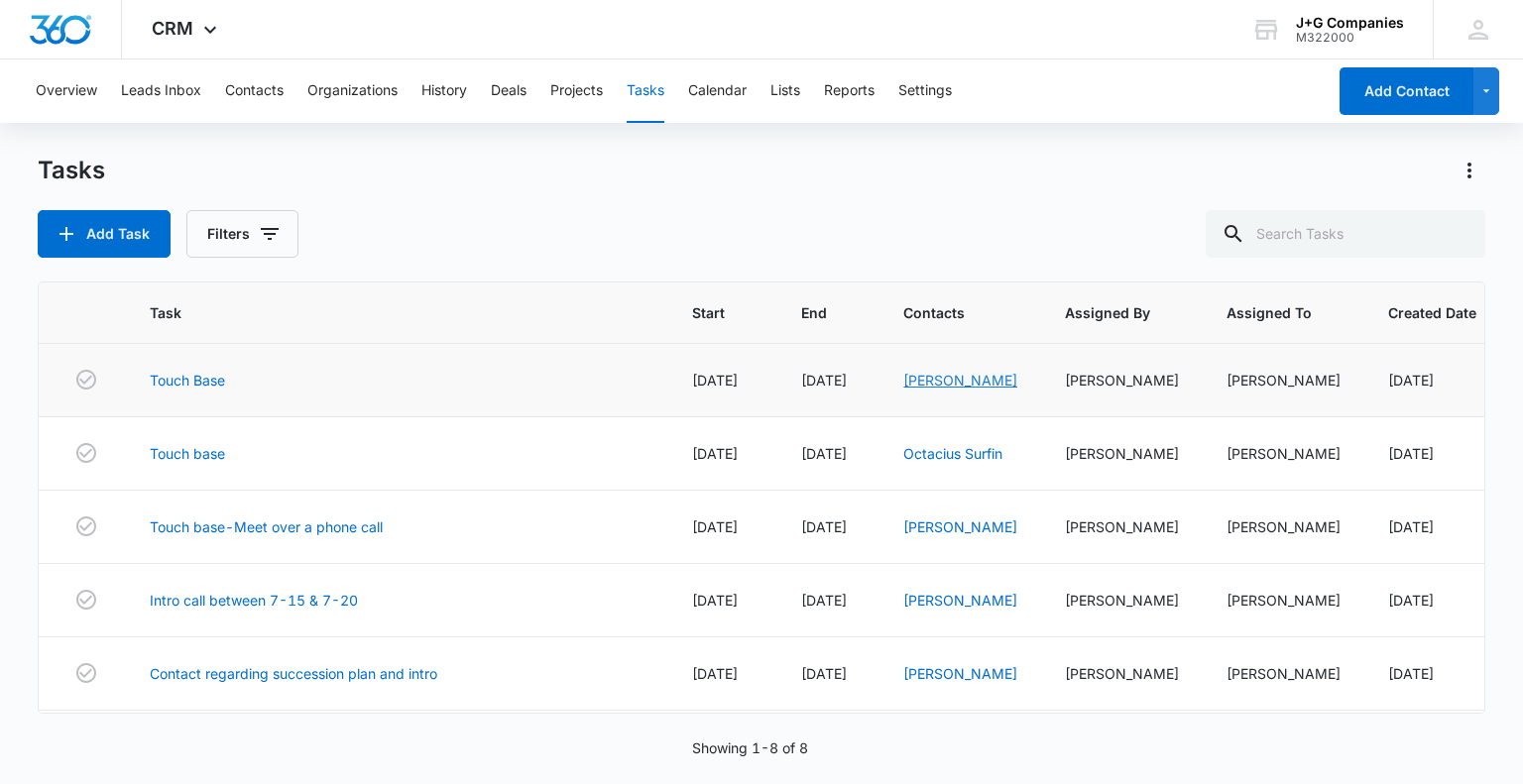 click on "[PERSON_NAME]" at bounding box center (960, 380) 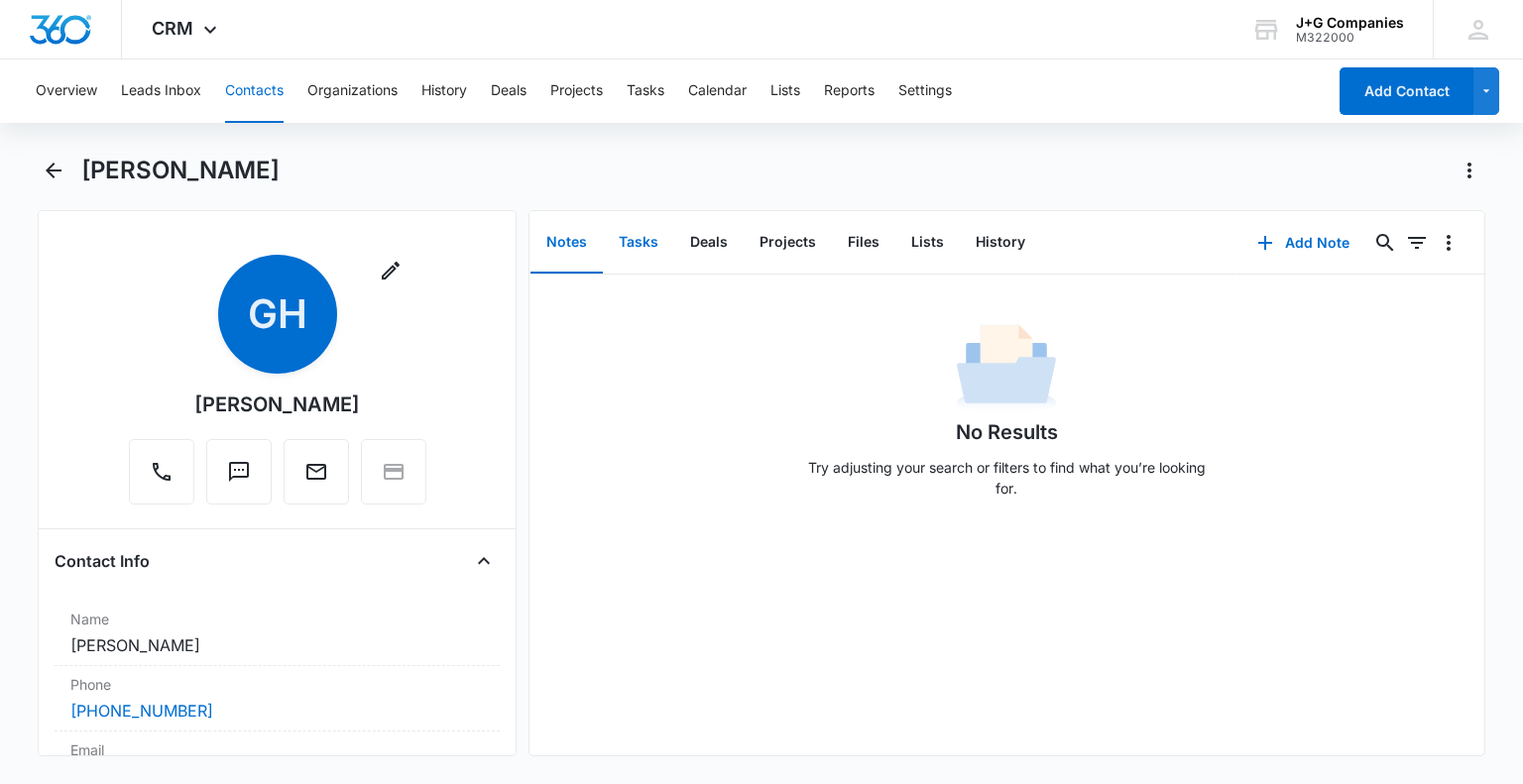 click on "Tasks" at bounding box center [639, 243] 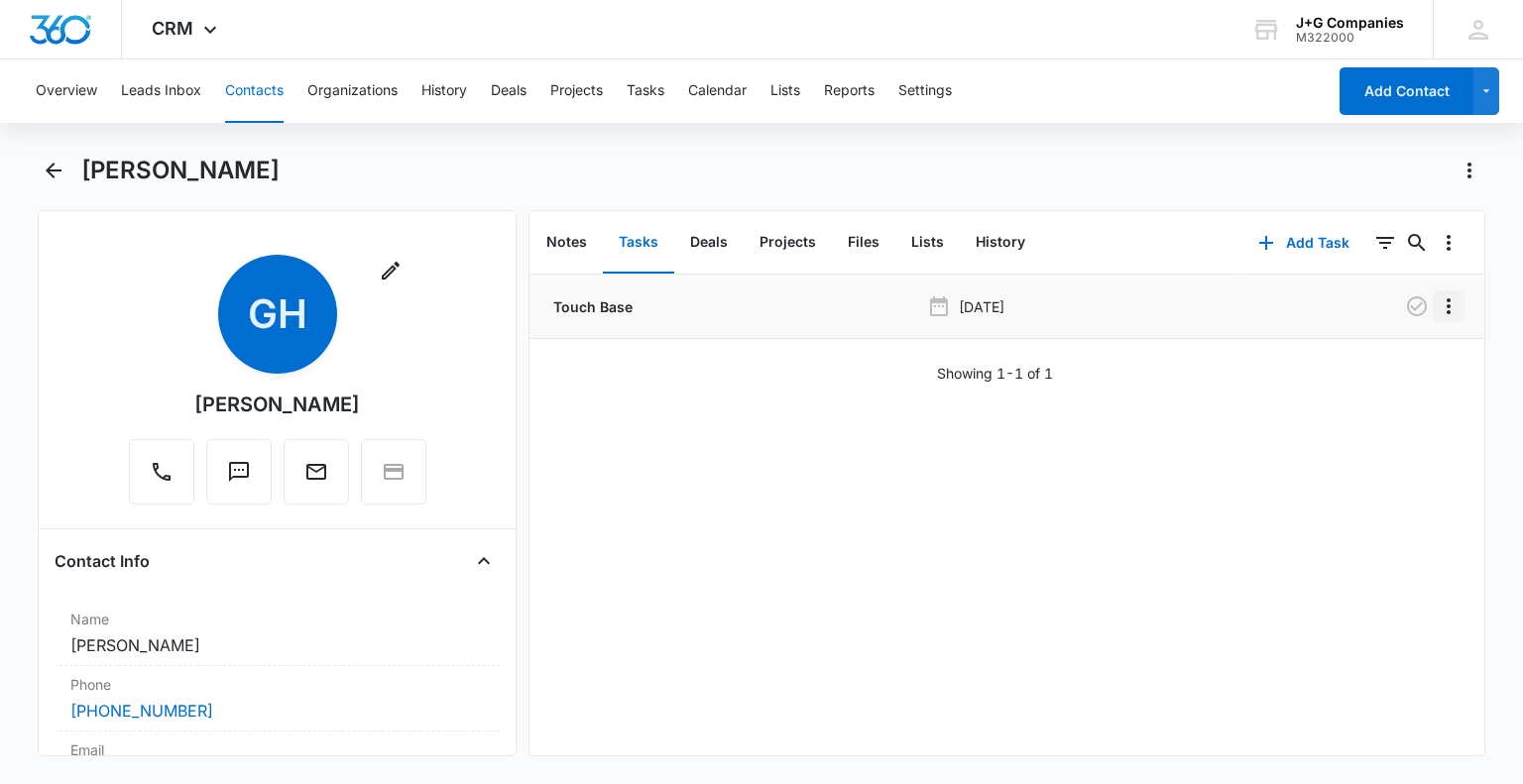 click 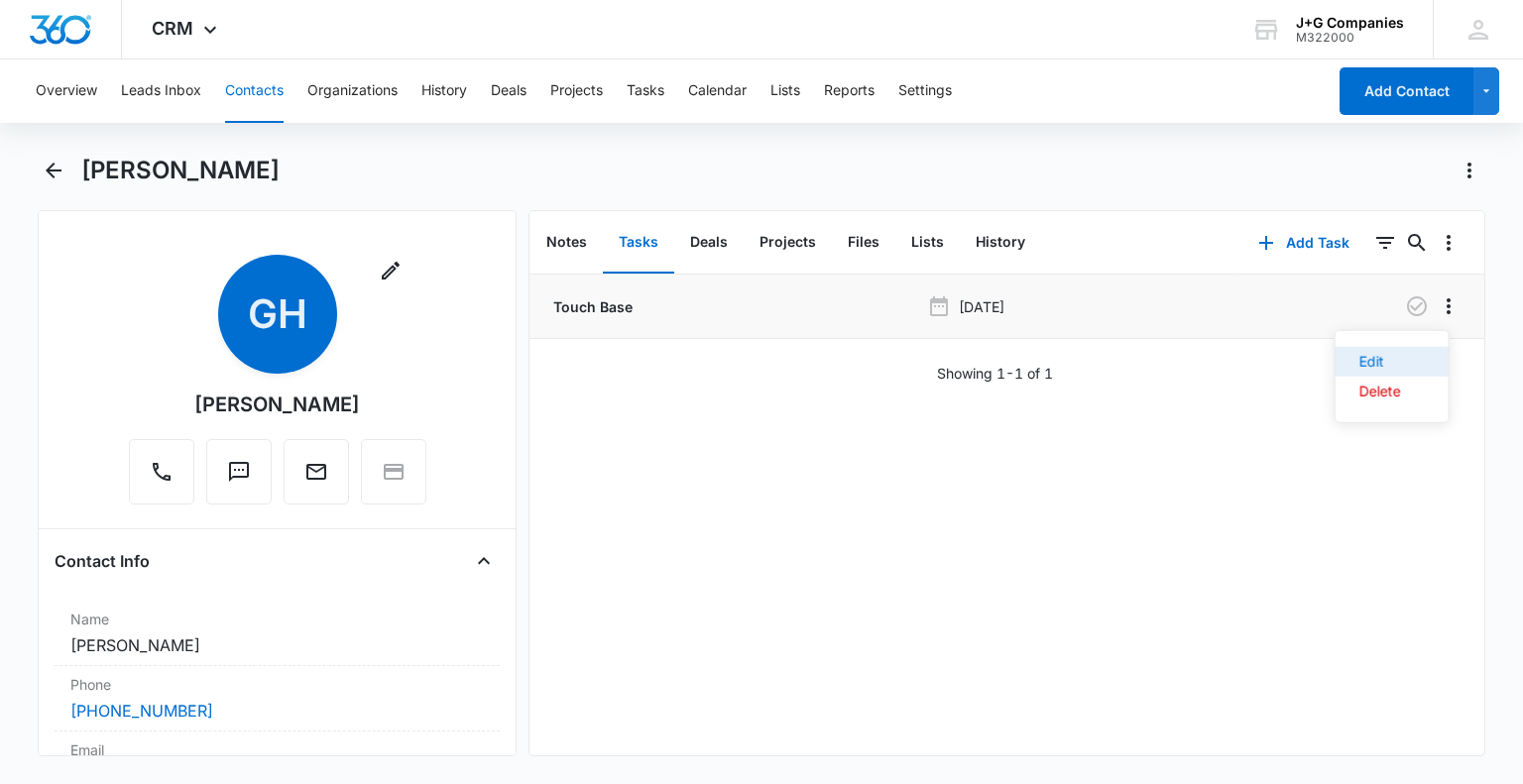 click on "Edit" at bounding box center [1380, 362] 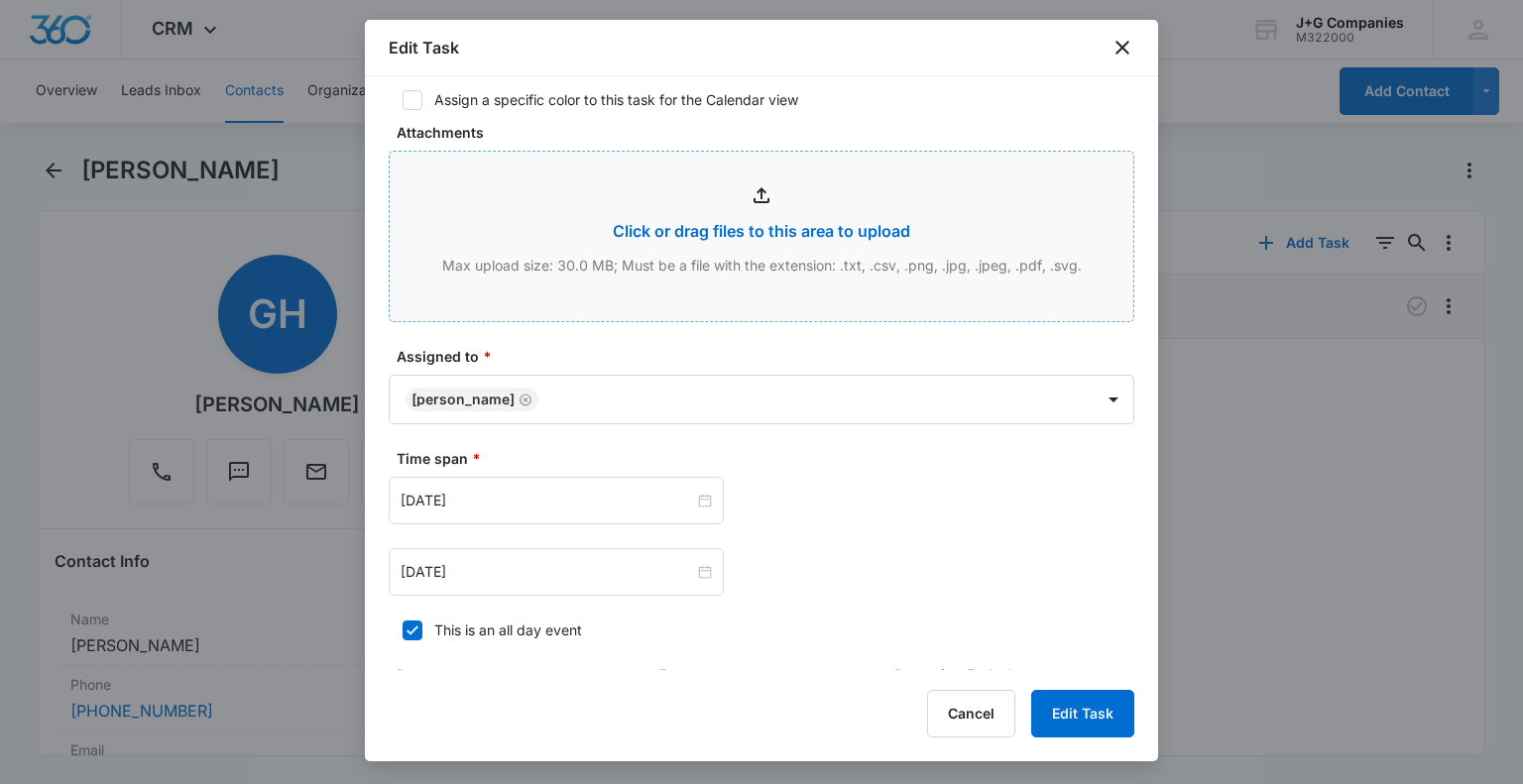 scroll, scrollTop: 892, scrollLeft: 0, axis: vertical 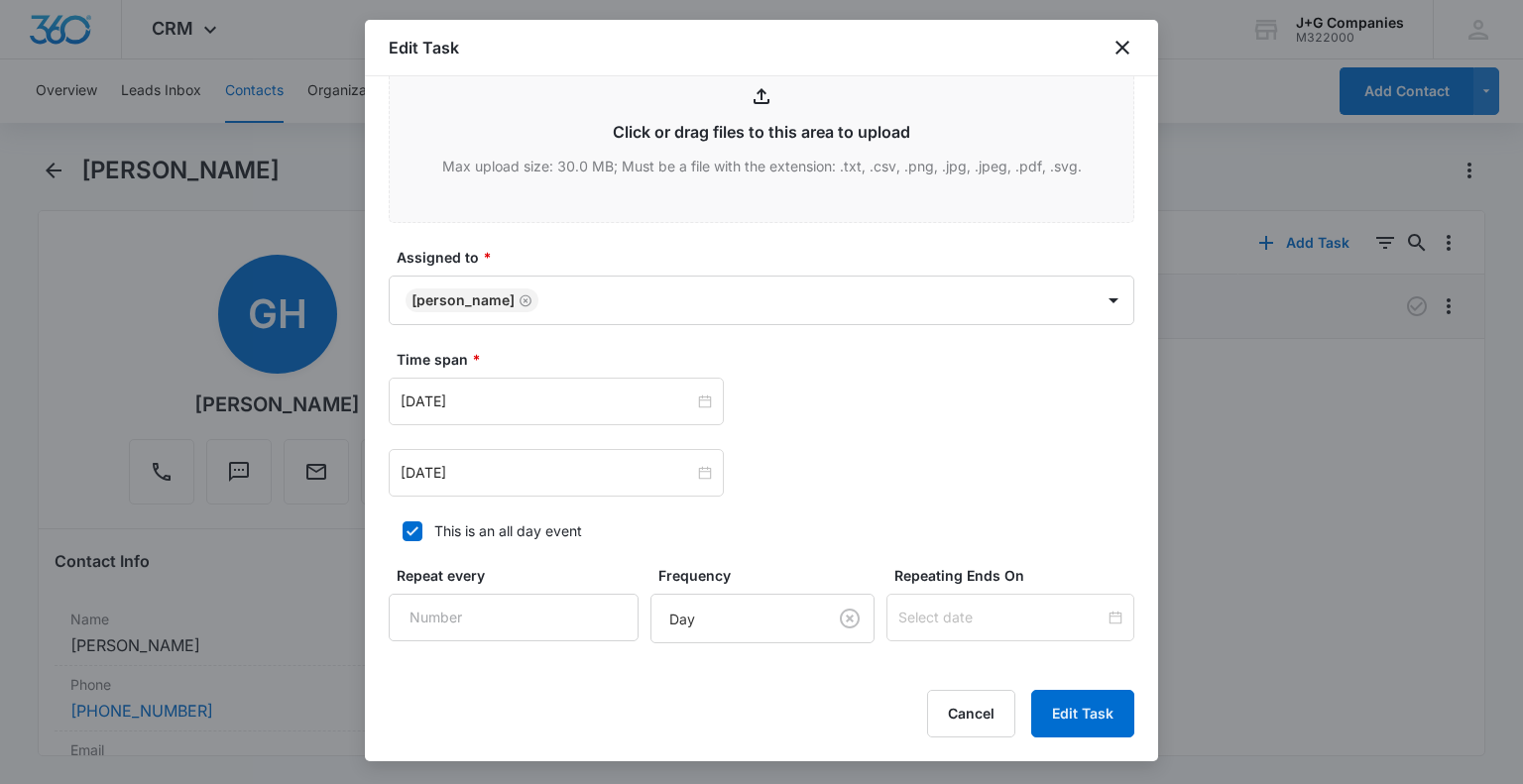 drag, startPoint x: 409, startPoint y: 525, endPoint x: 434, endPoint y: 522, distance: 25.179357 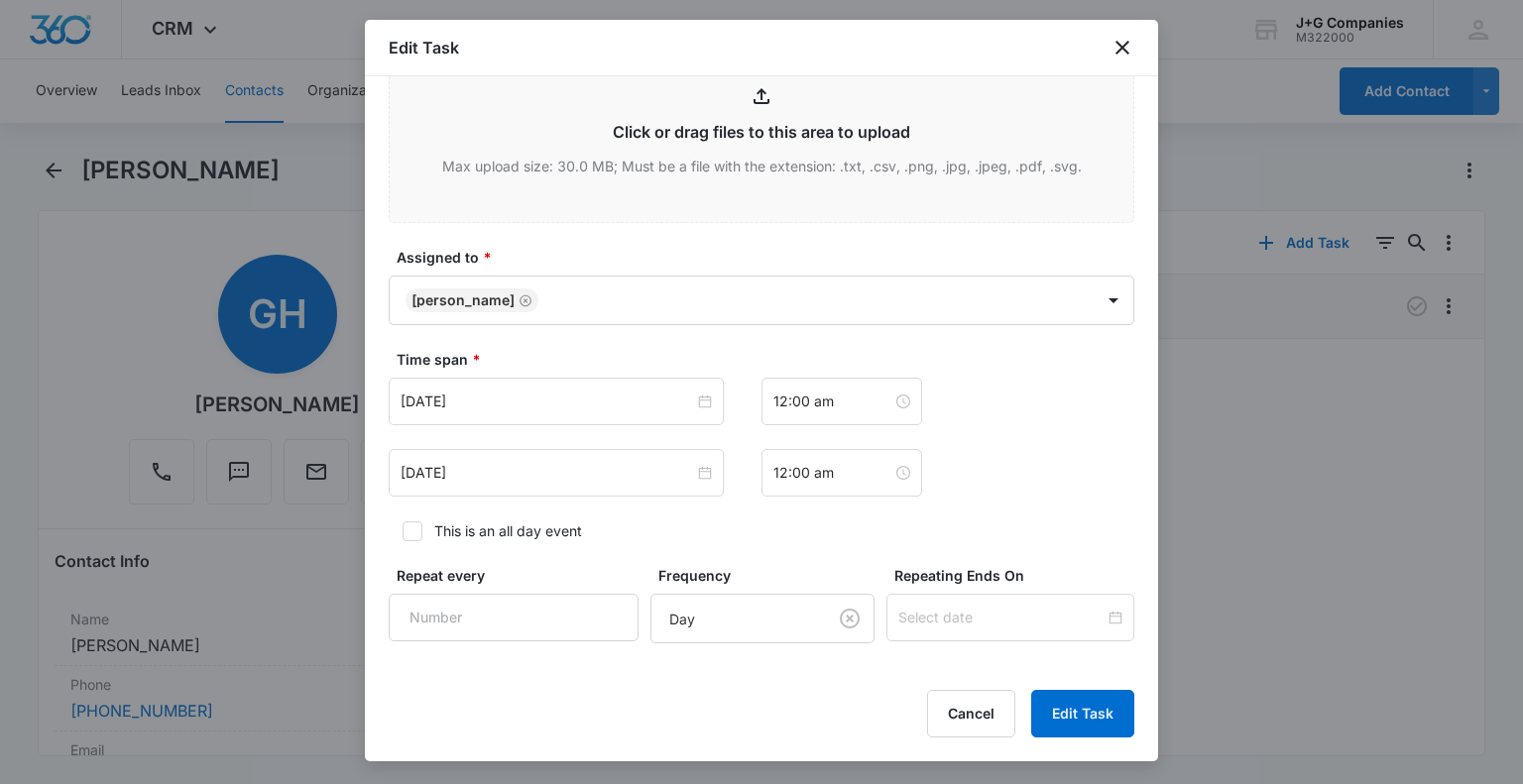 click 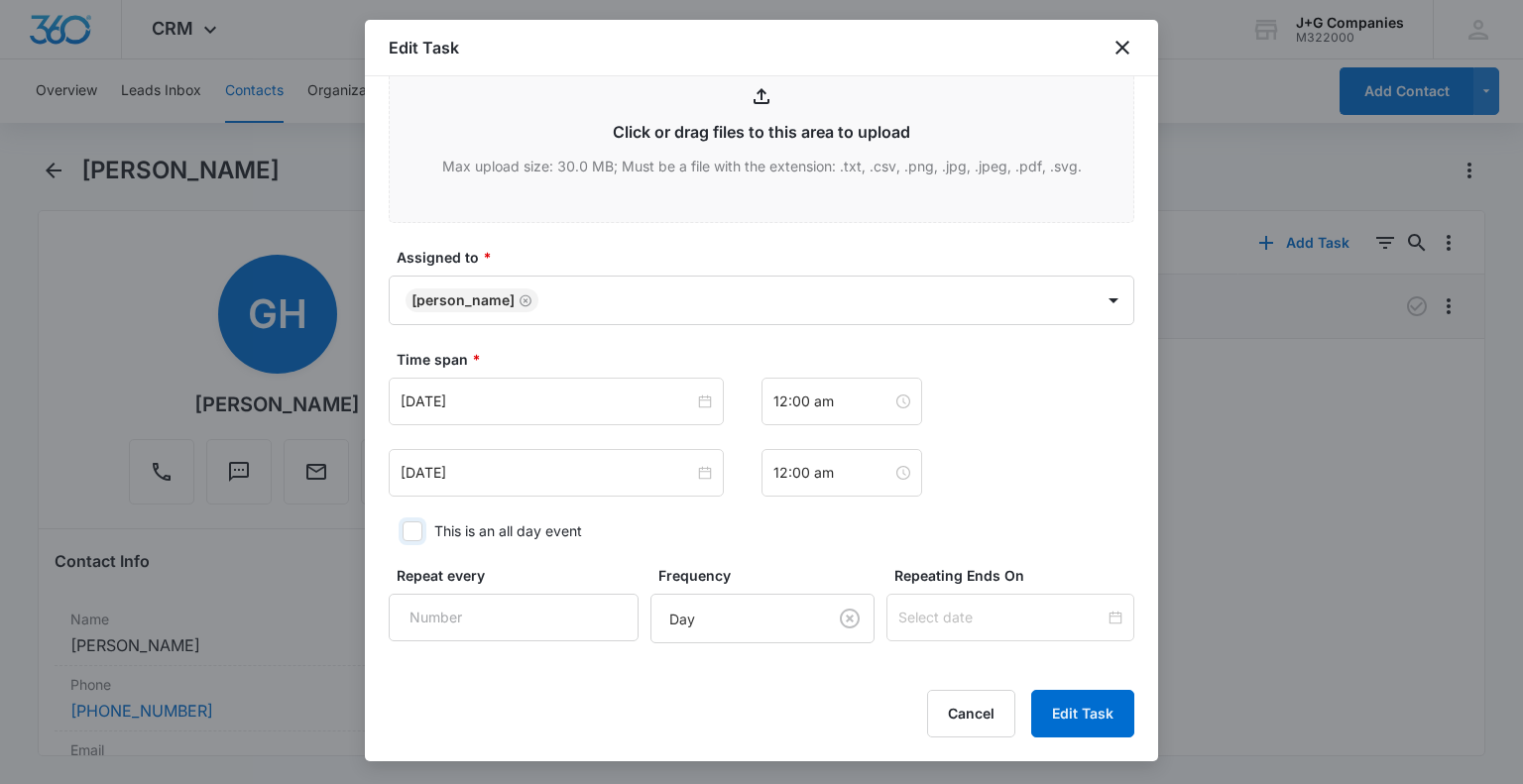 click on "This is an all day event" at bounding box center (396, 531) 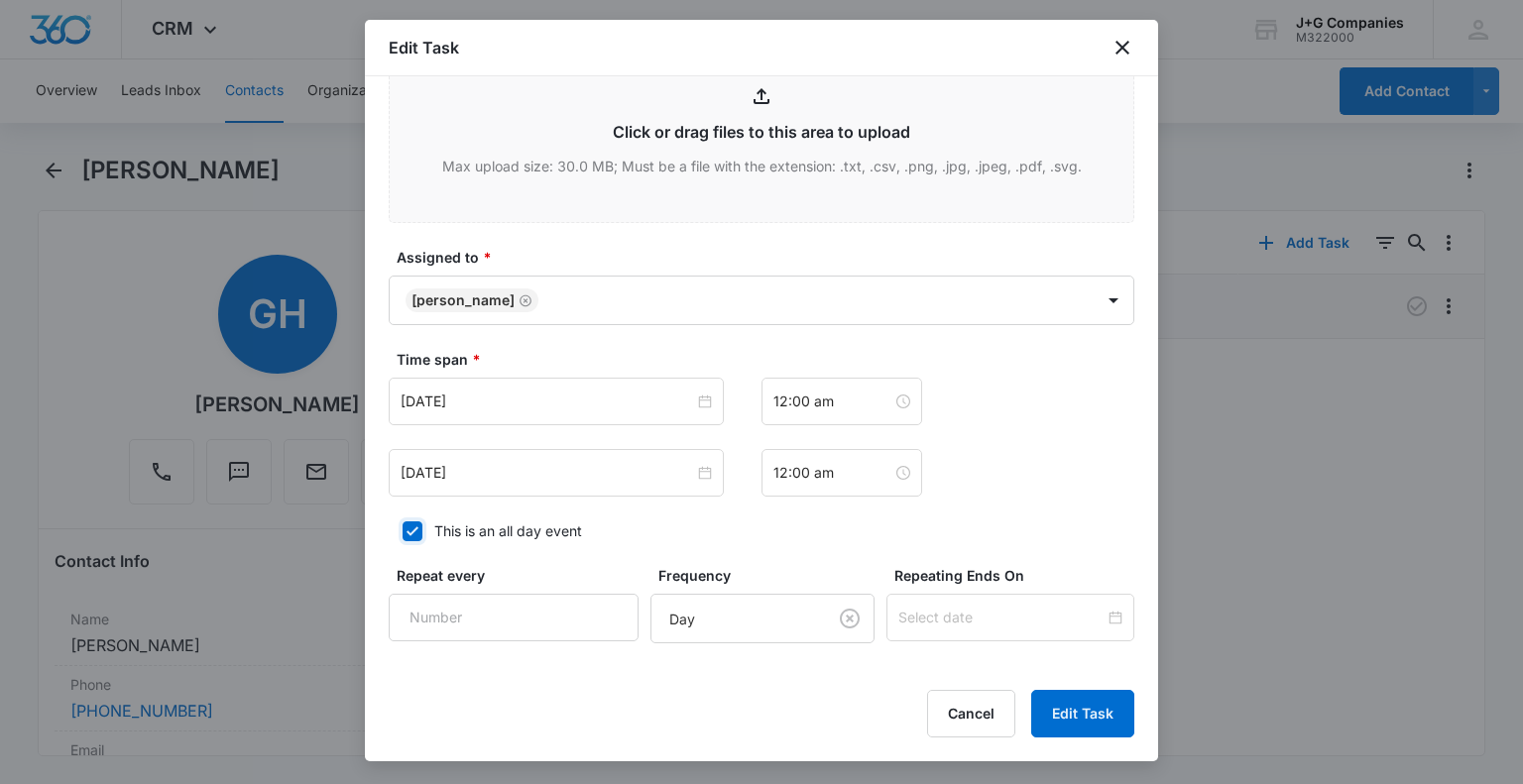 checkbox on "true" 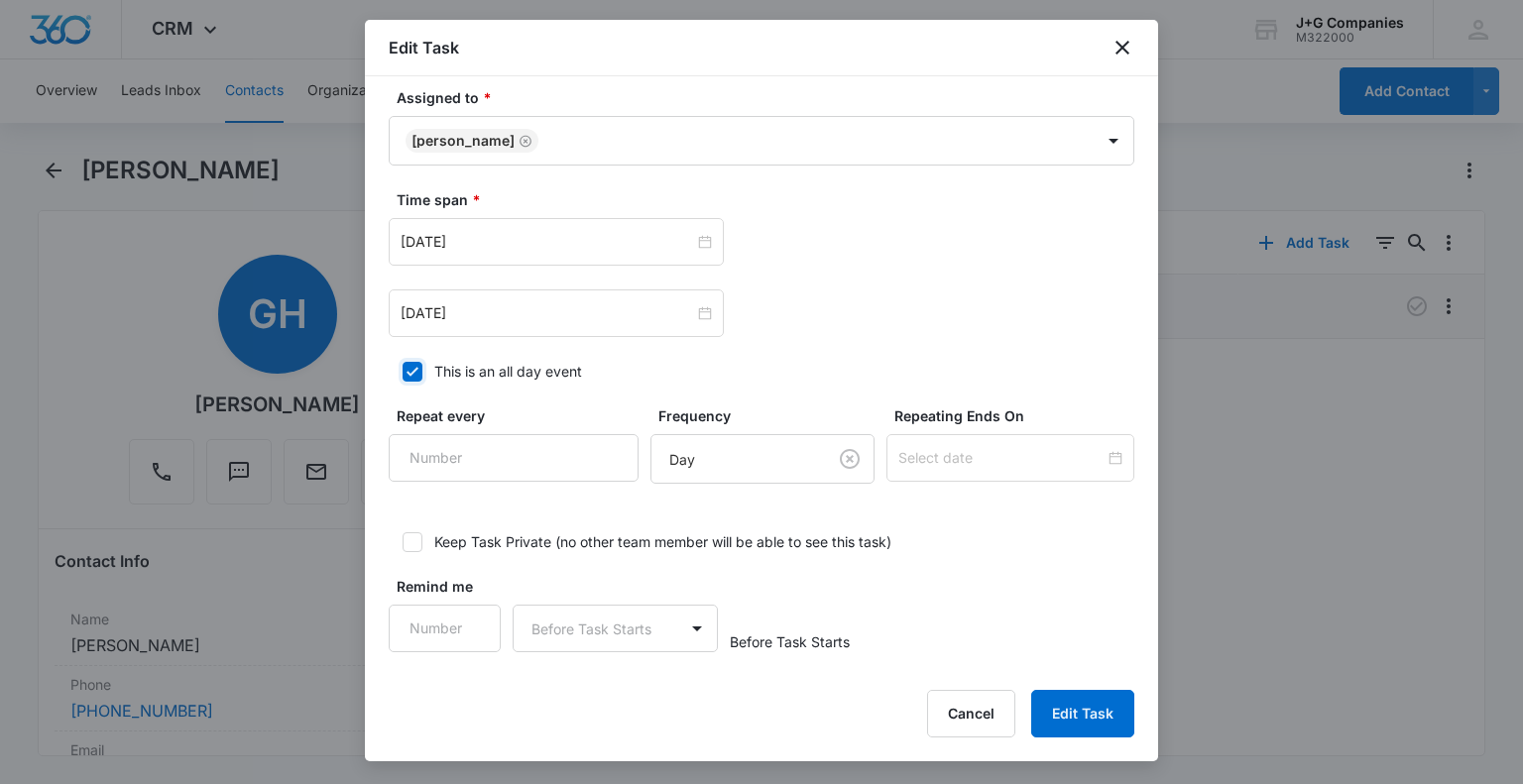 scroll, scrollTop: 1055, scrollLeft: 0, axis: vertical 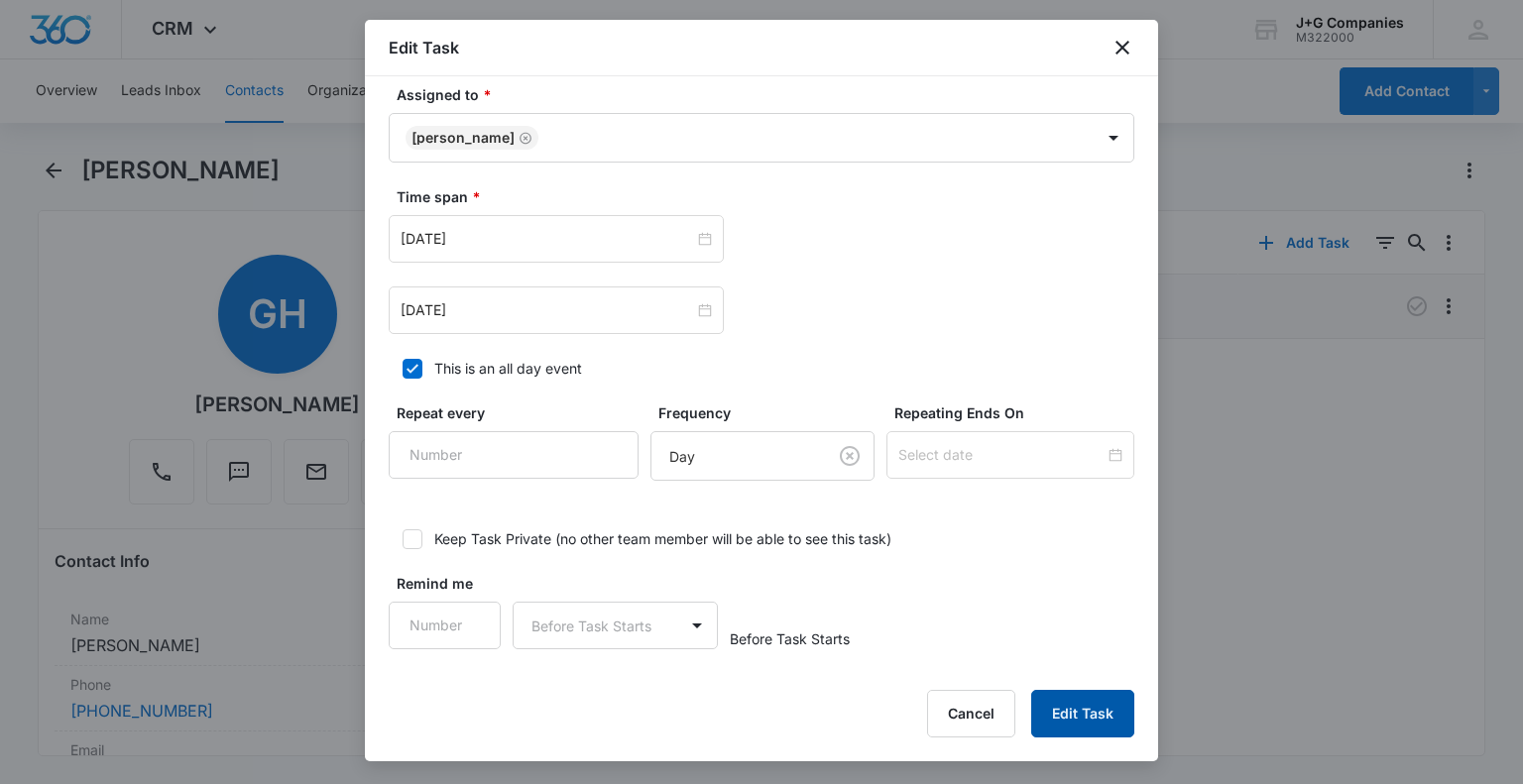 click on "Edit Task" at bounding box center (1083, 714) 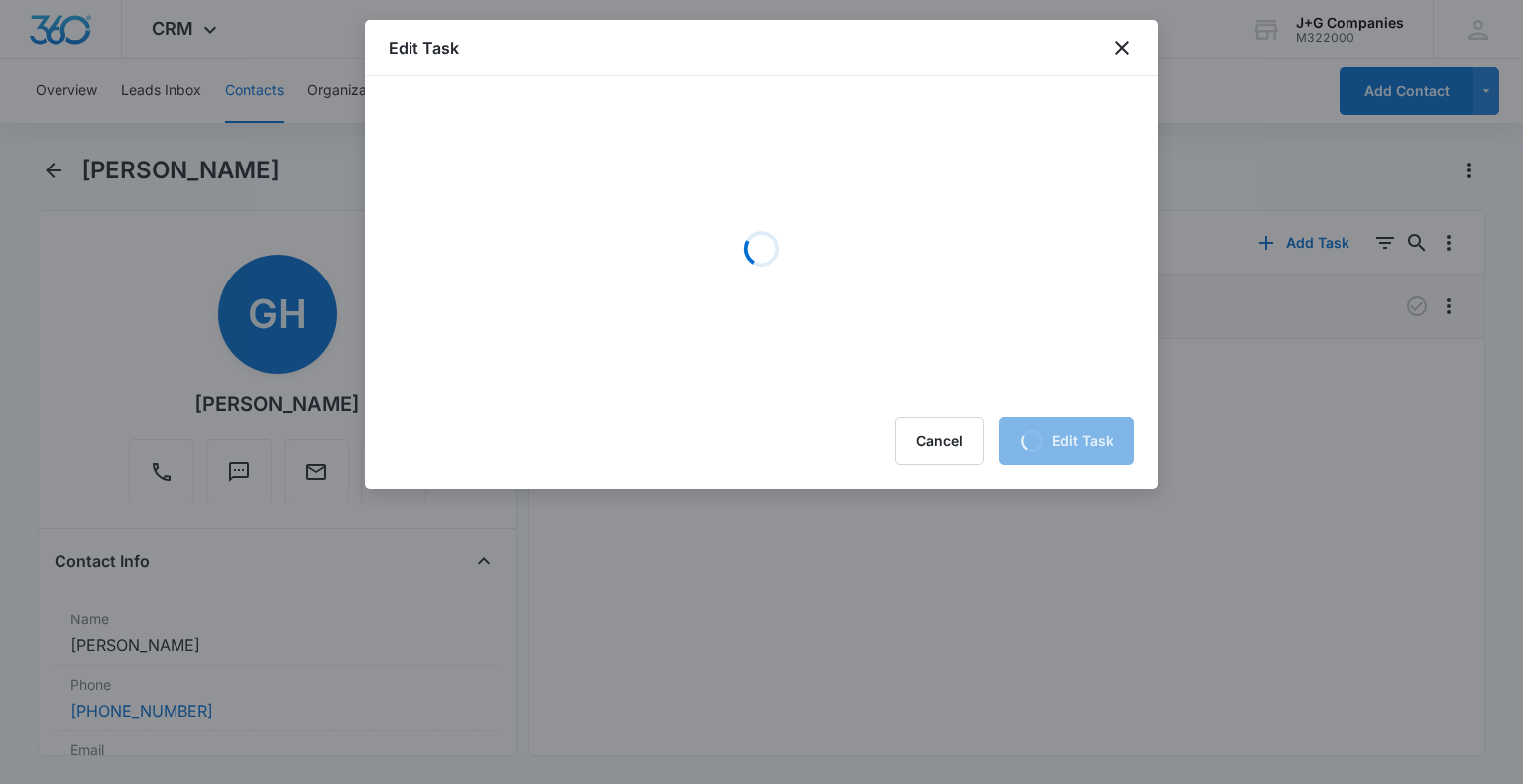 scroll, scrollTop: 0, scrollLeft: 0, axis: both 